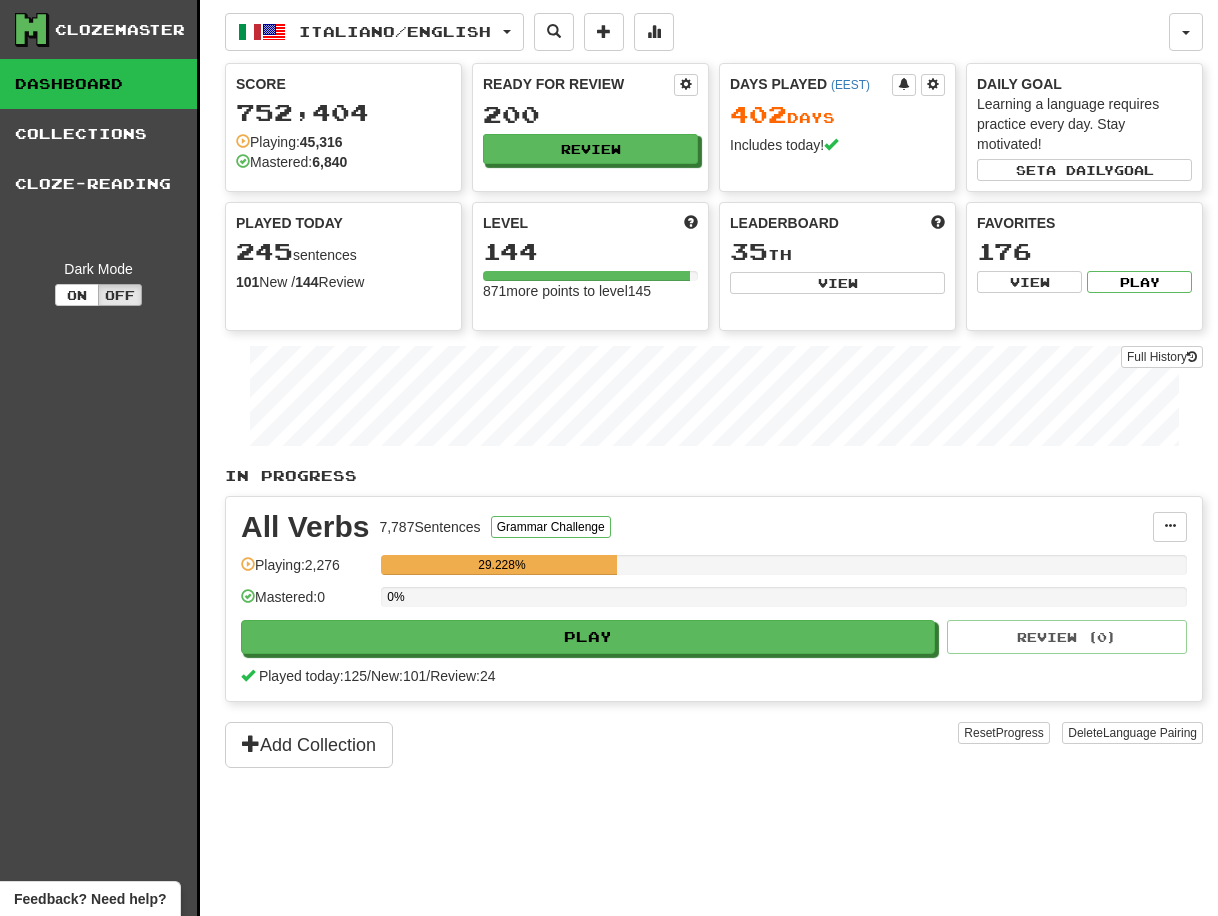 scroll, scrollTop: 0, scrollLeft: 0, axis: both 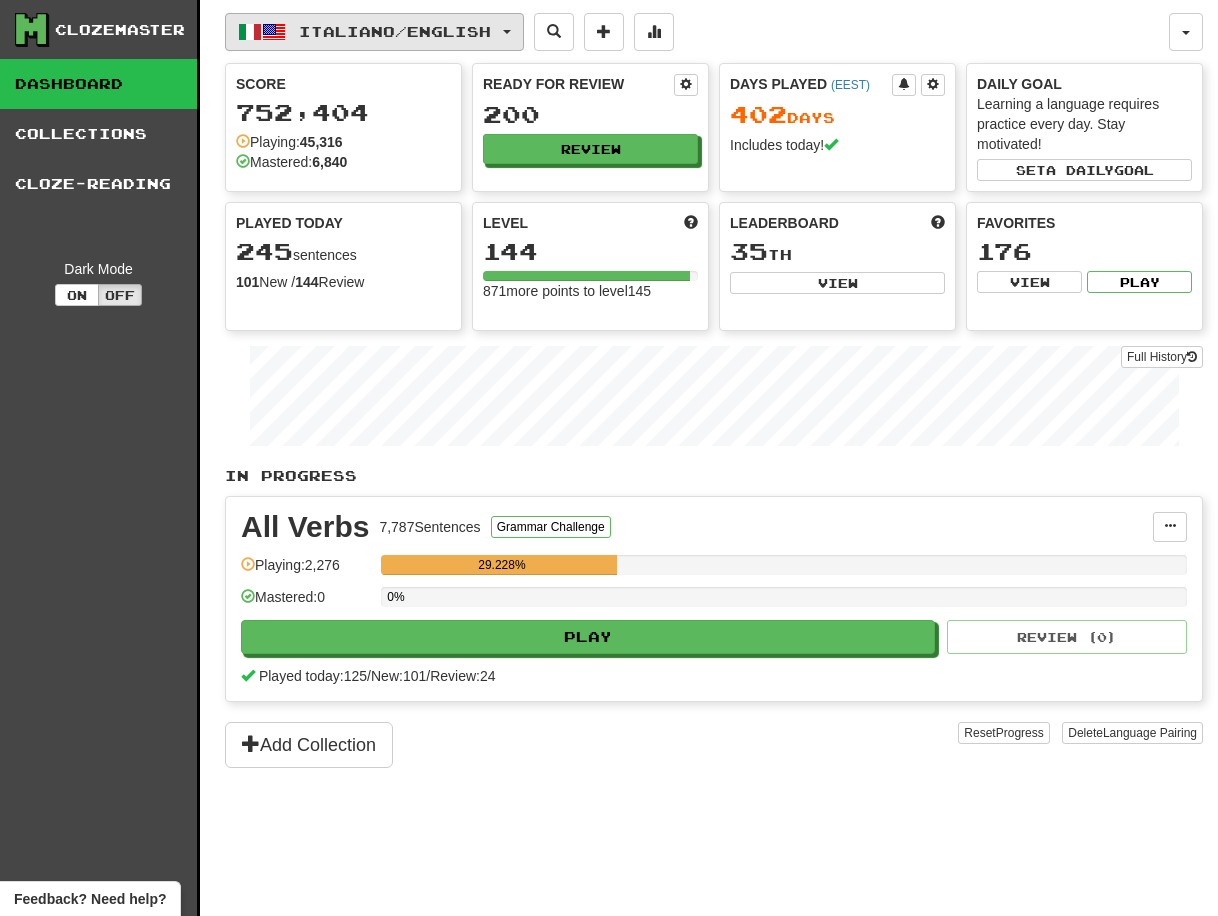 click at bounding box center (507, 32) 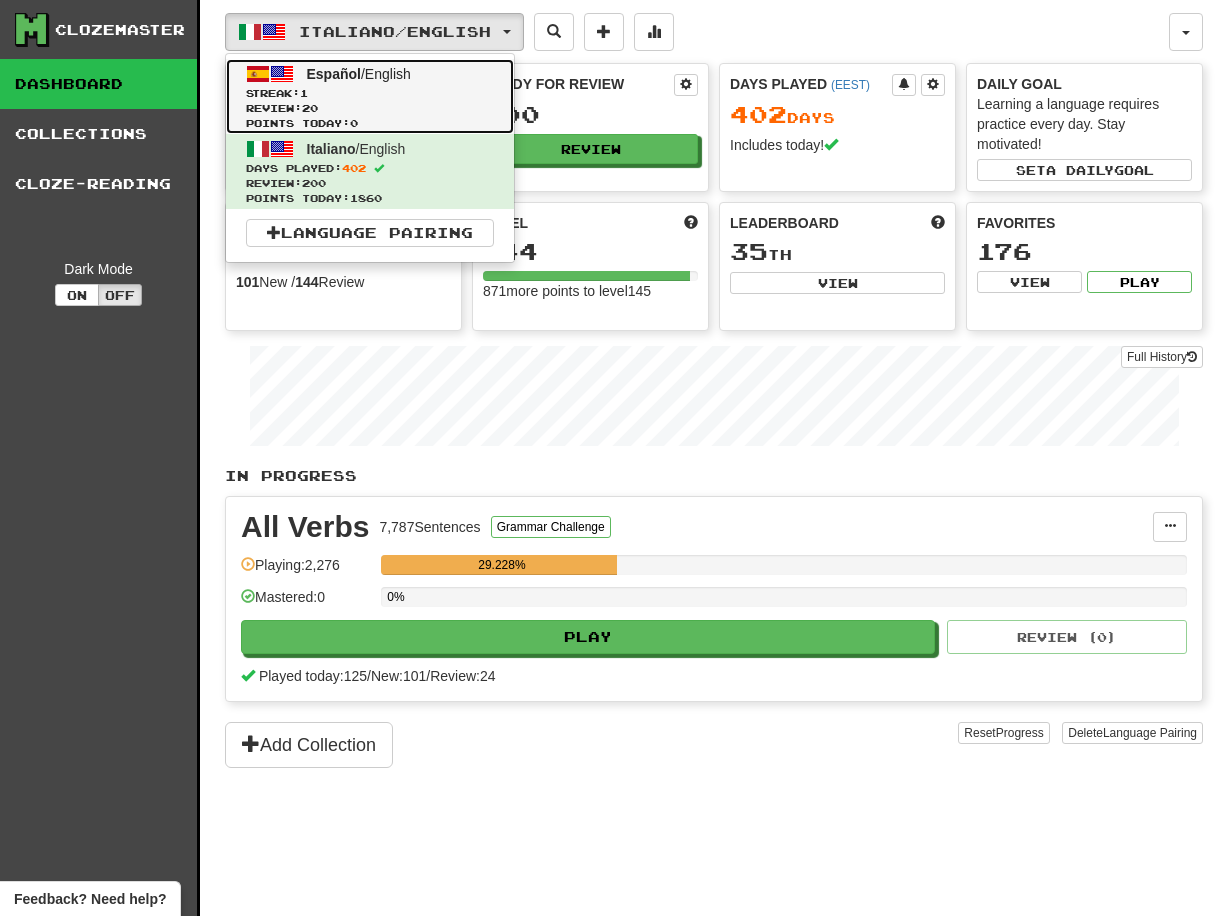 click on "Streak:  1" at bounding box center [370, 93] 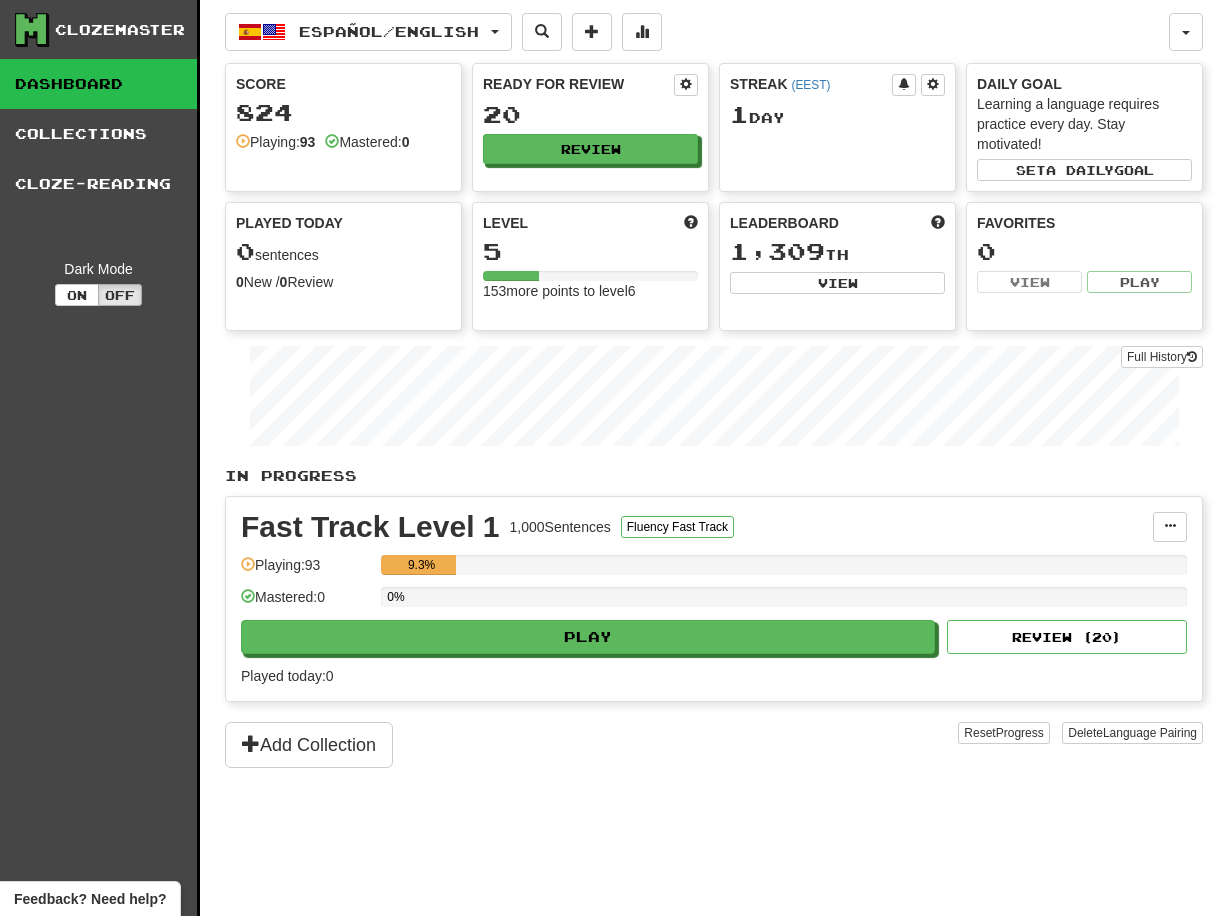 scroll, scrollTop: 0, scrollLeft: 0, axis: both 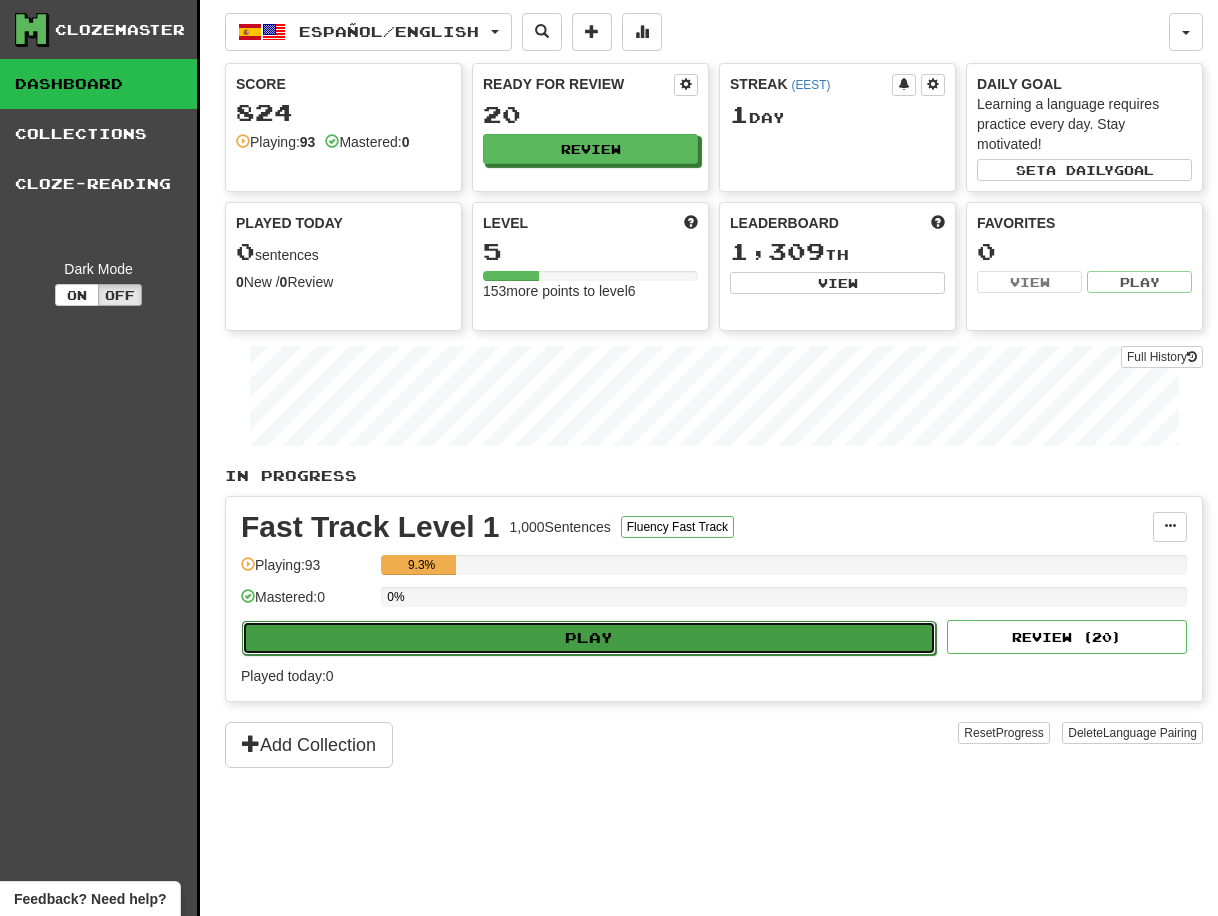 click on "Play" at bounding box center (589, 638) 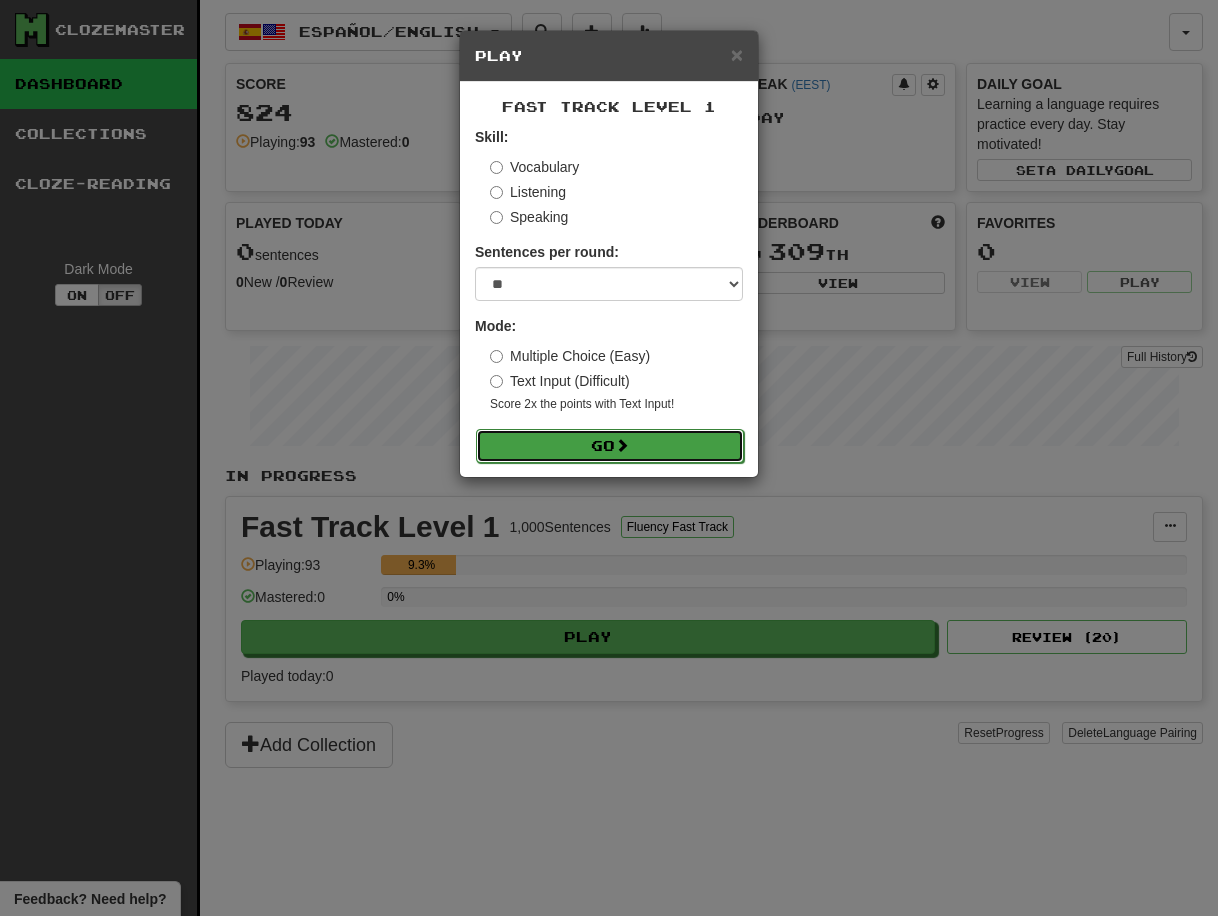 click on "Go" at bounding box center [610, 446] 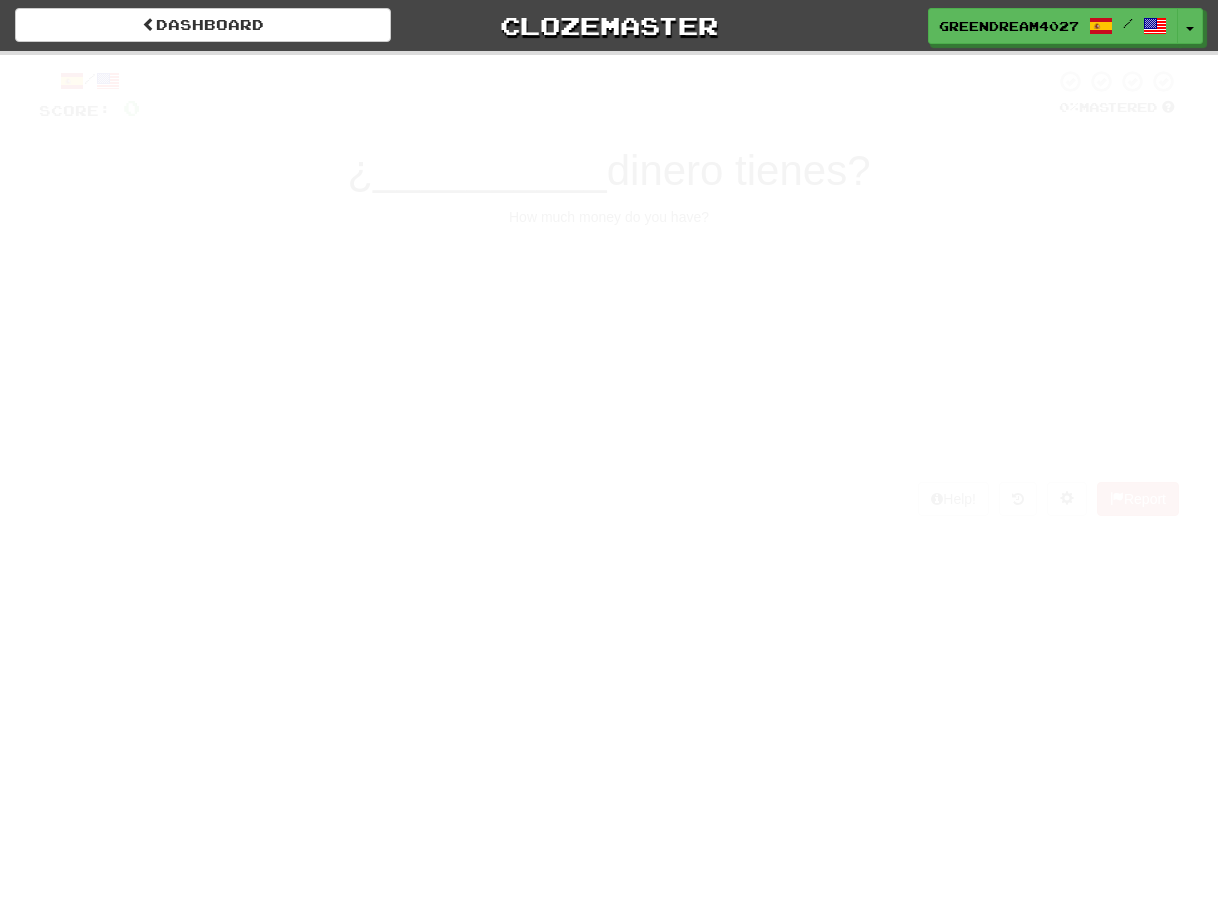 scroll, scrollTop: 0, scrollLeft: 0, axis: both 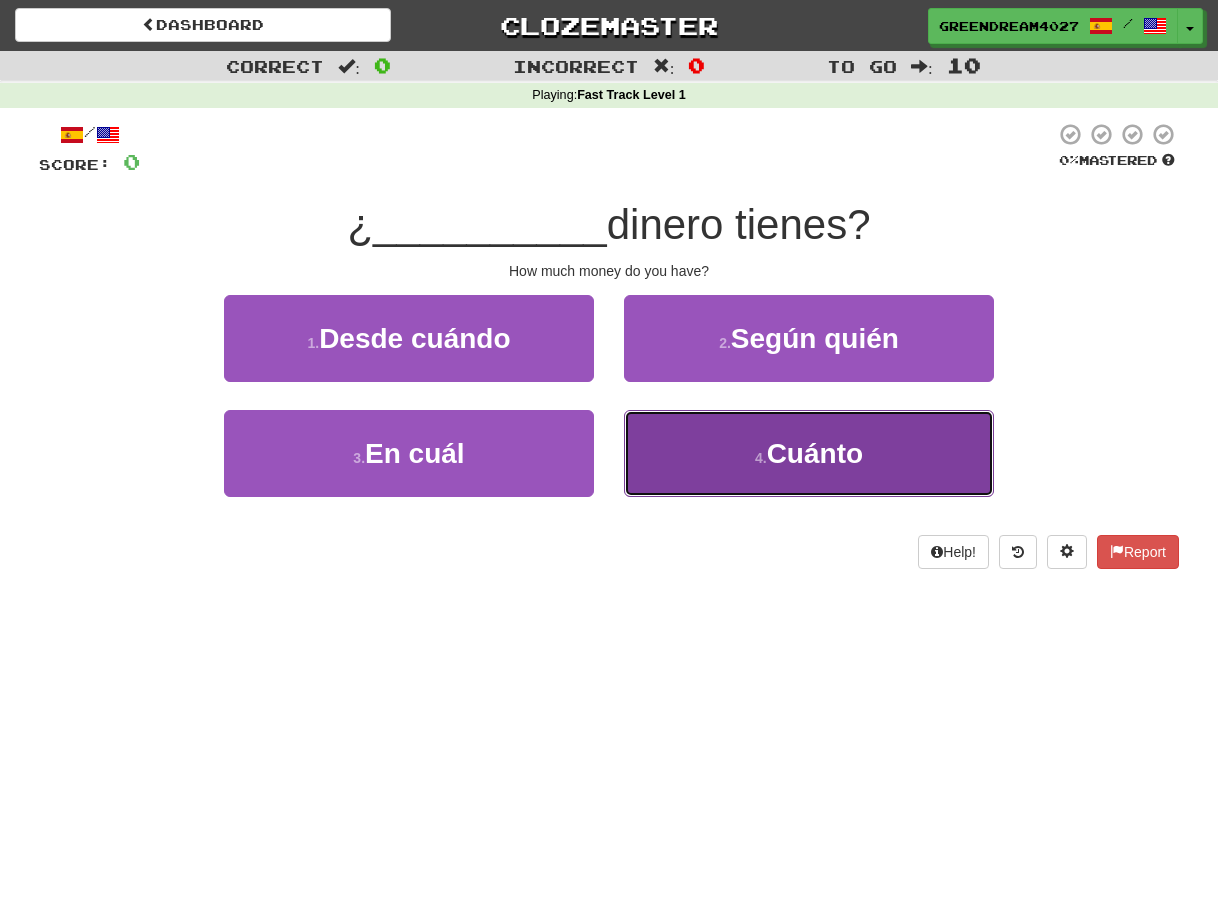 click on "4 ." at bounding box center [761, 458] 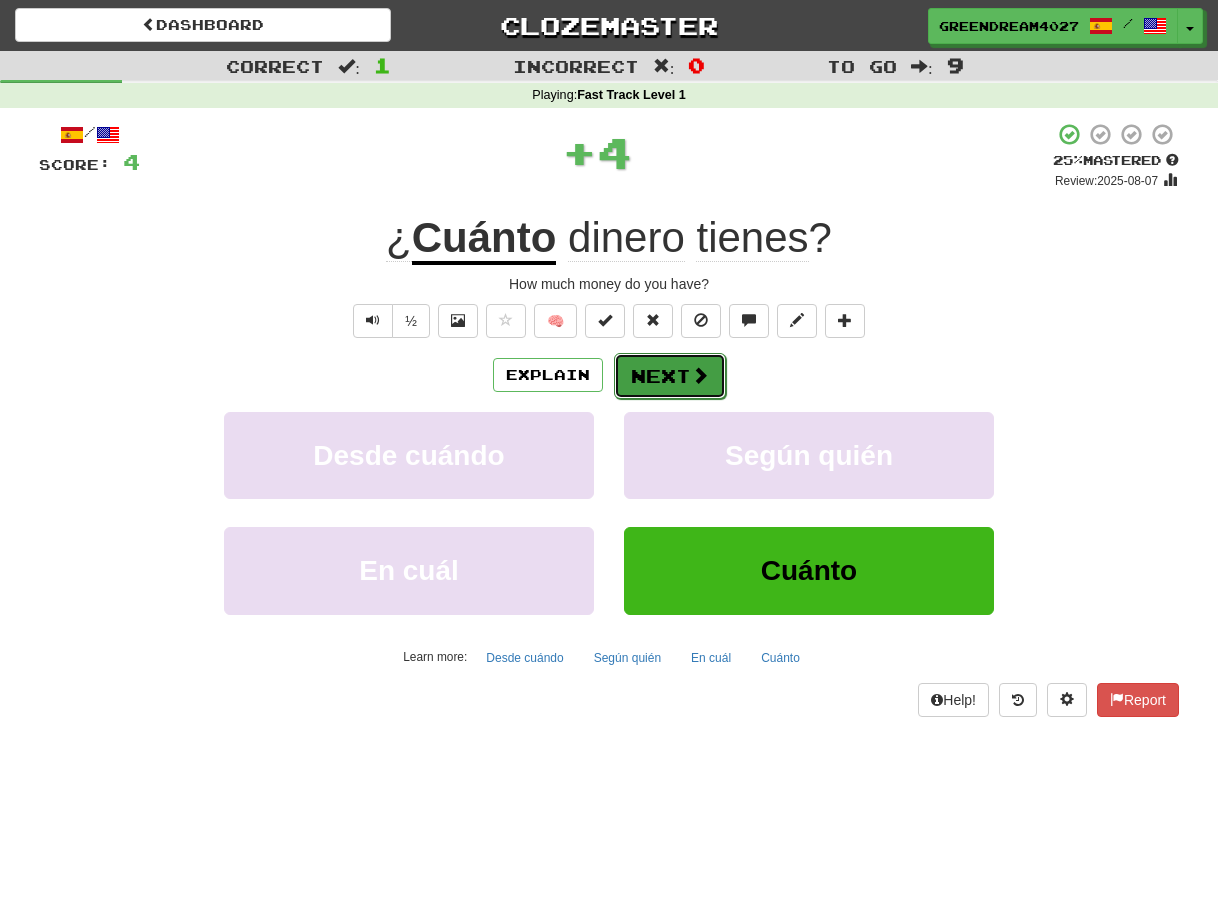 click on "Next" at bounding box center [670, 376] 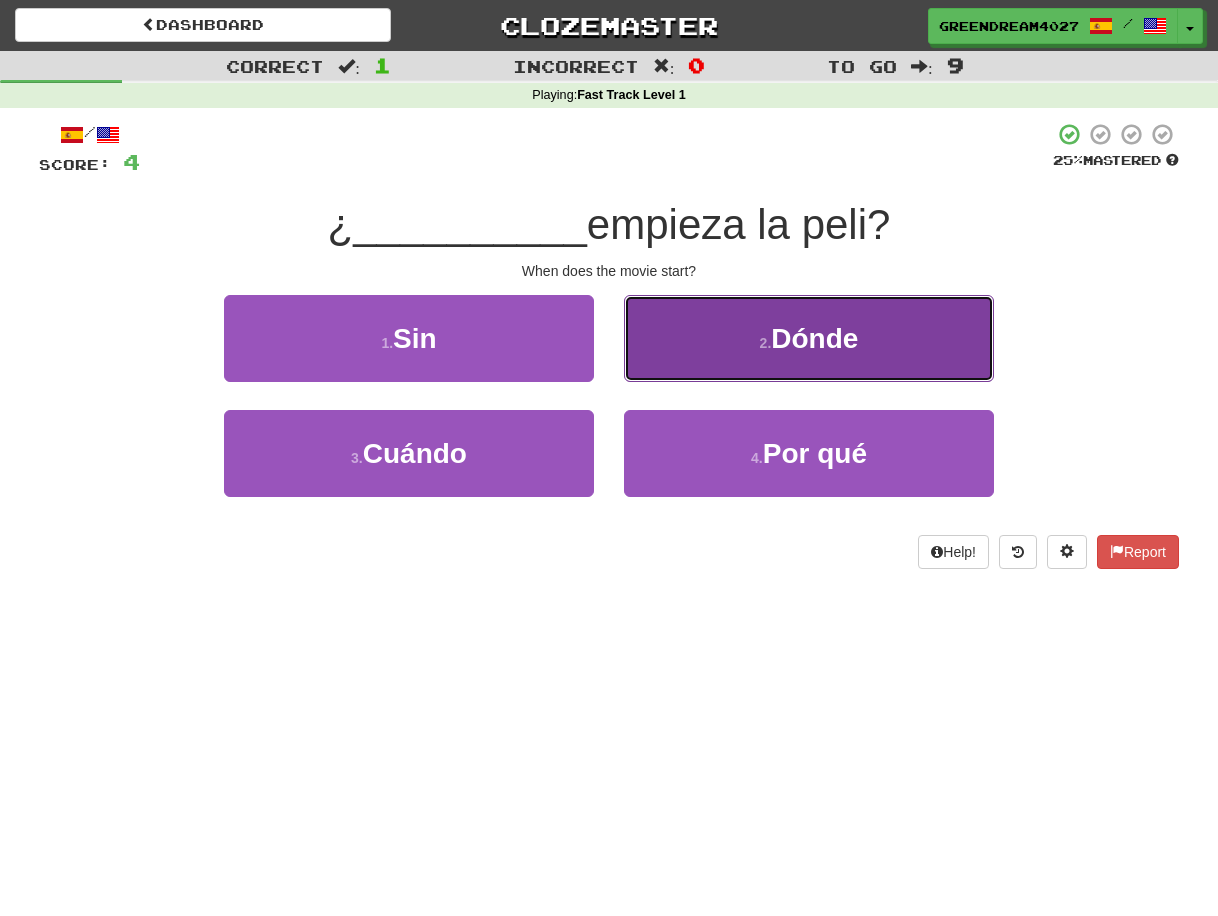 click on "2 .  Dónde" at bounding box center [809, 338] 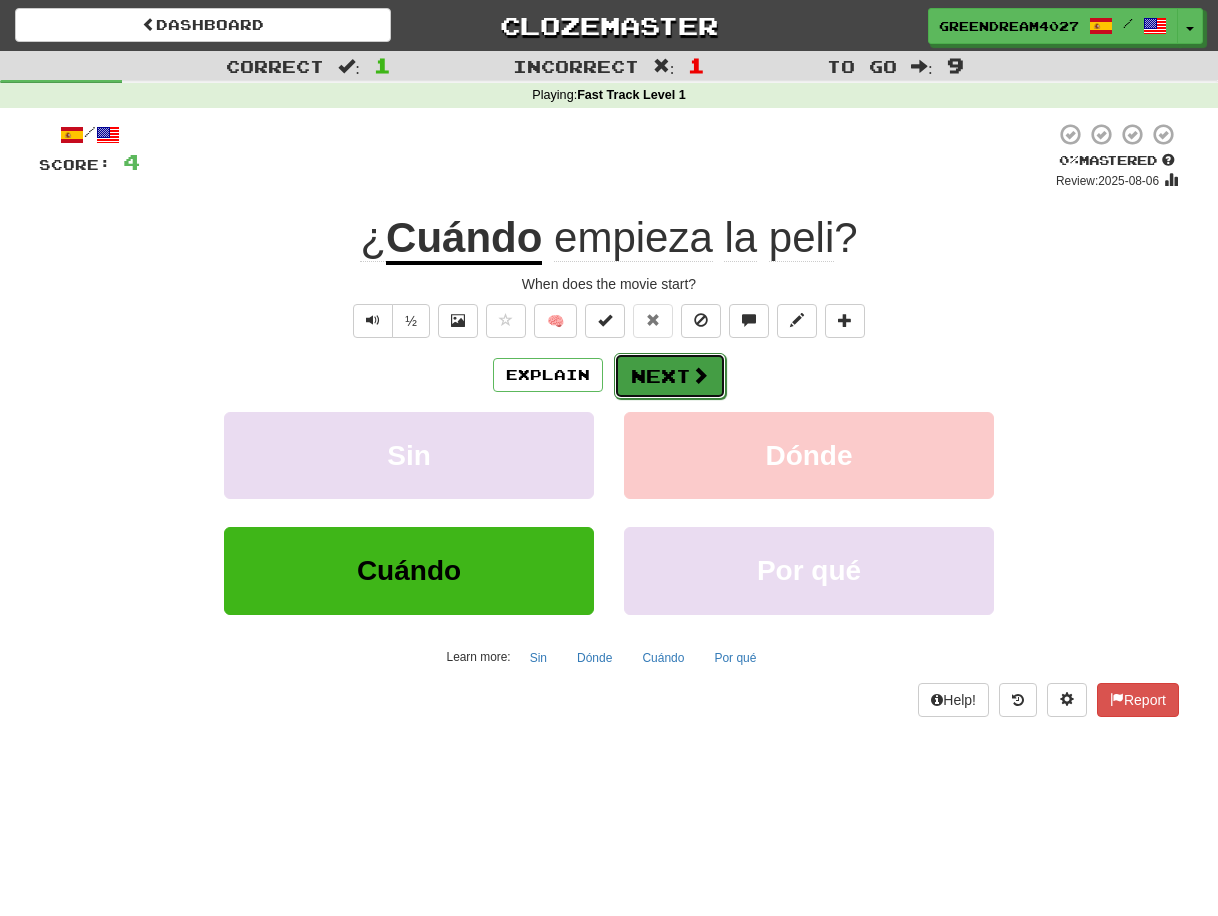 click on "Next" at bounding box center [670, 376] 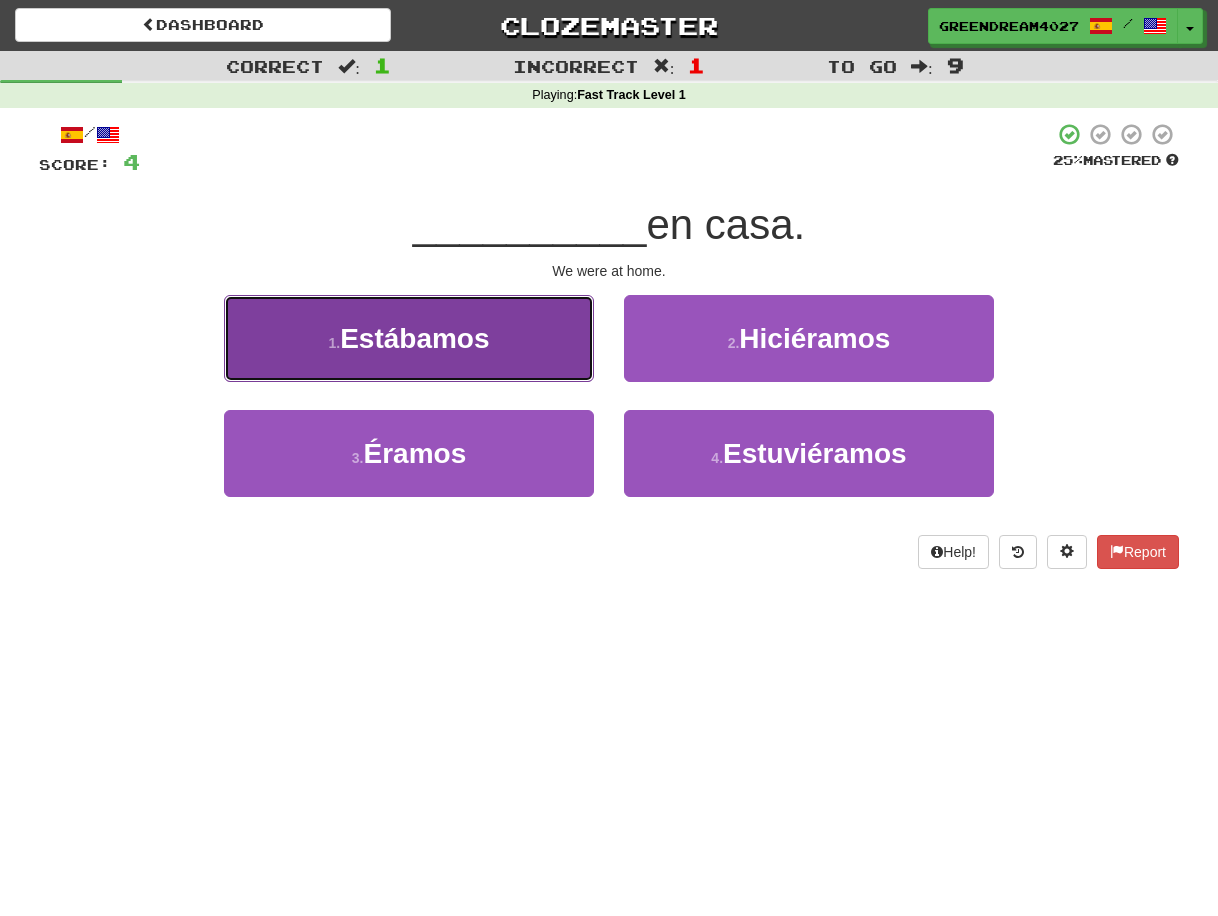 click on "Estábamos" at bounding box center (414, 338) 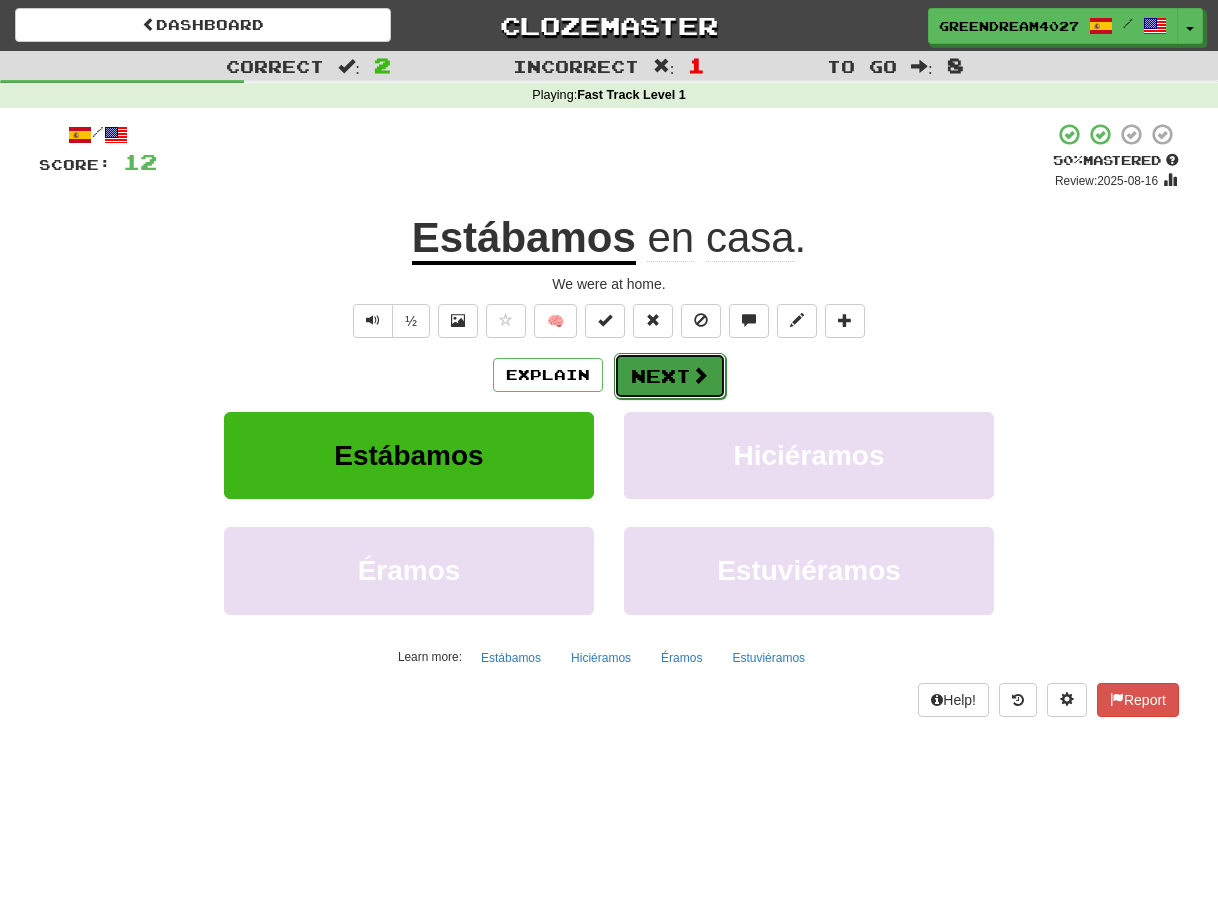 click on "Next" at bounding box center [670, 376] 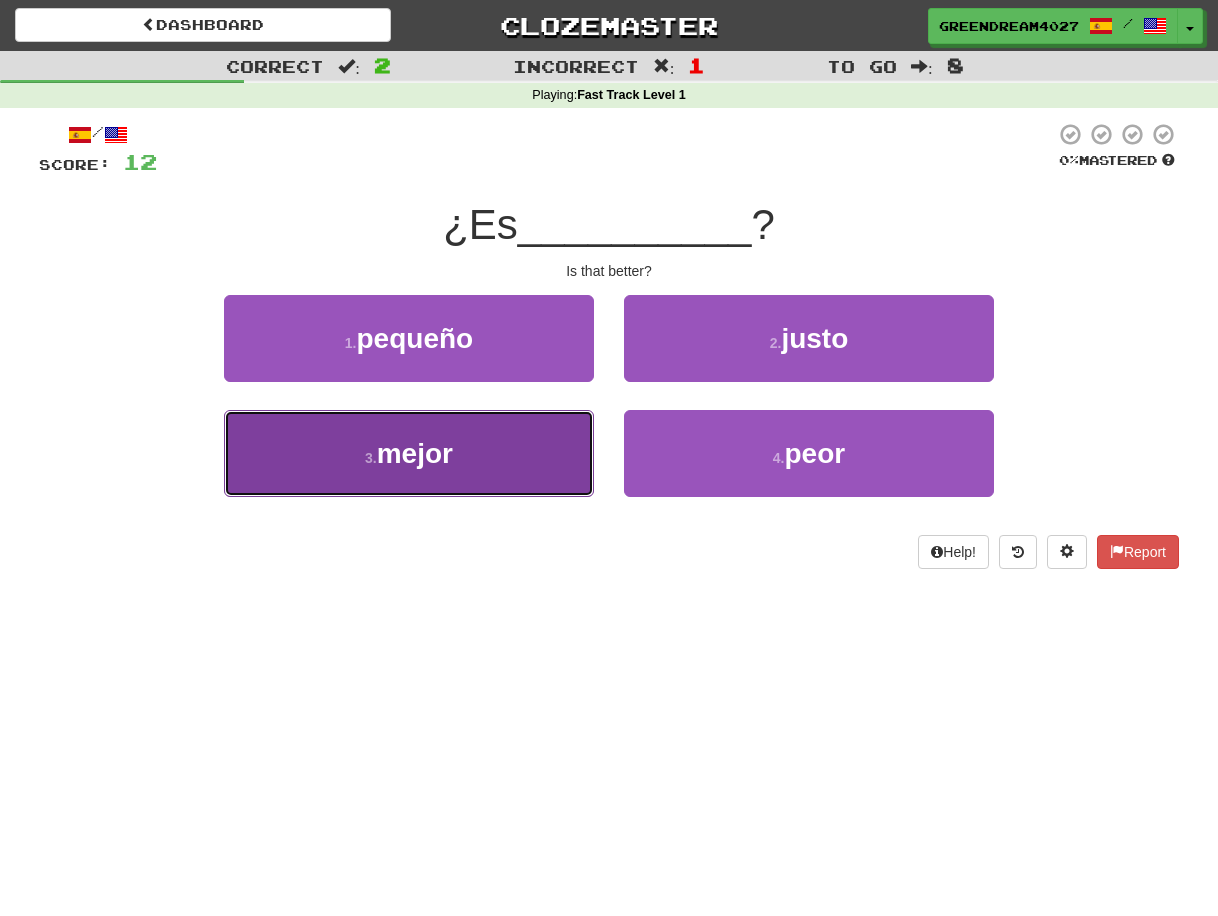 click on "mejor" at bounding box center (415, 453) 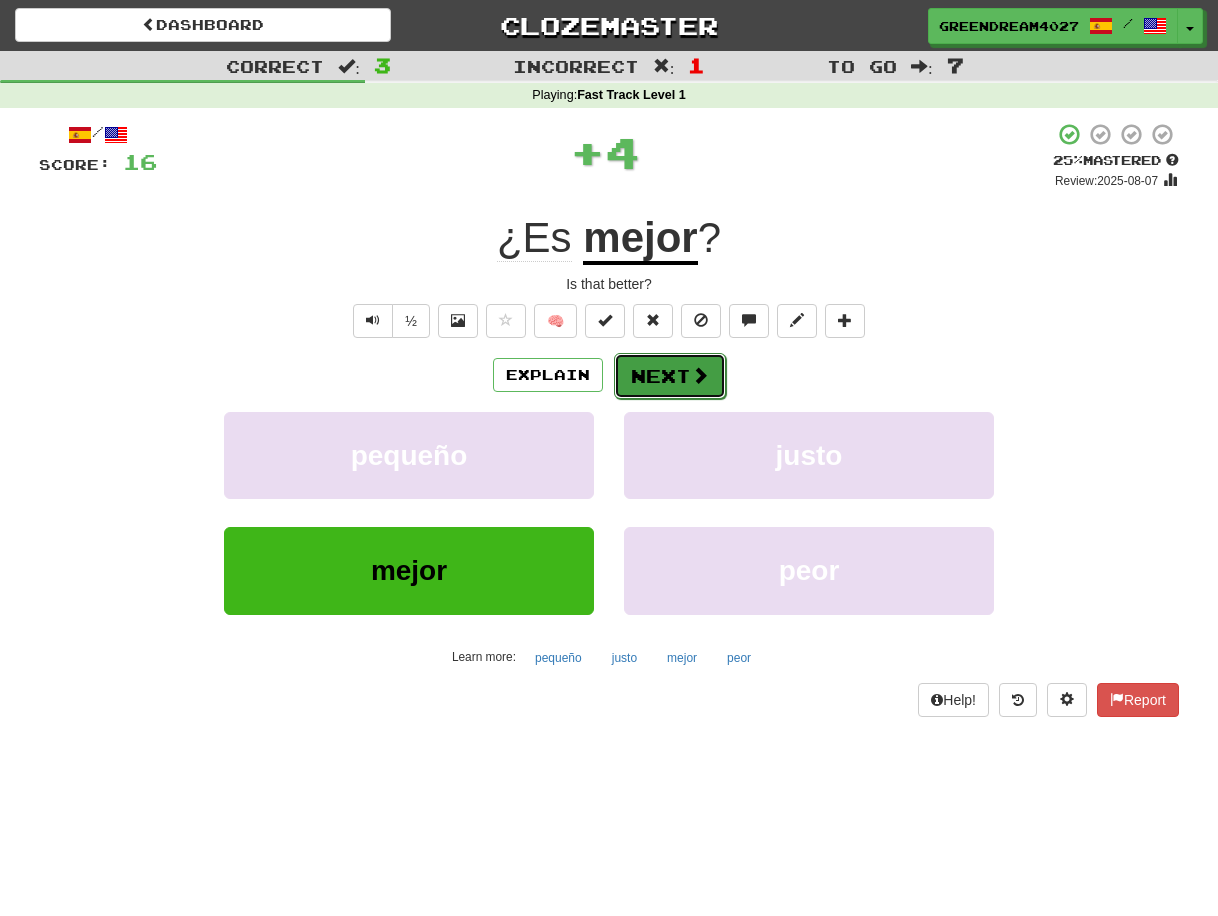 click on "Next" at bounding box center (670, 376) 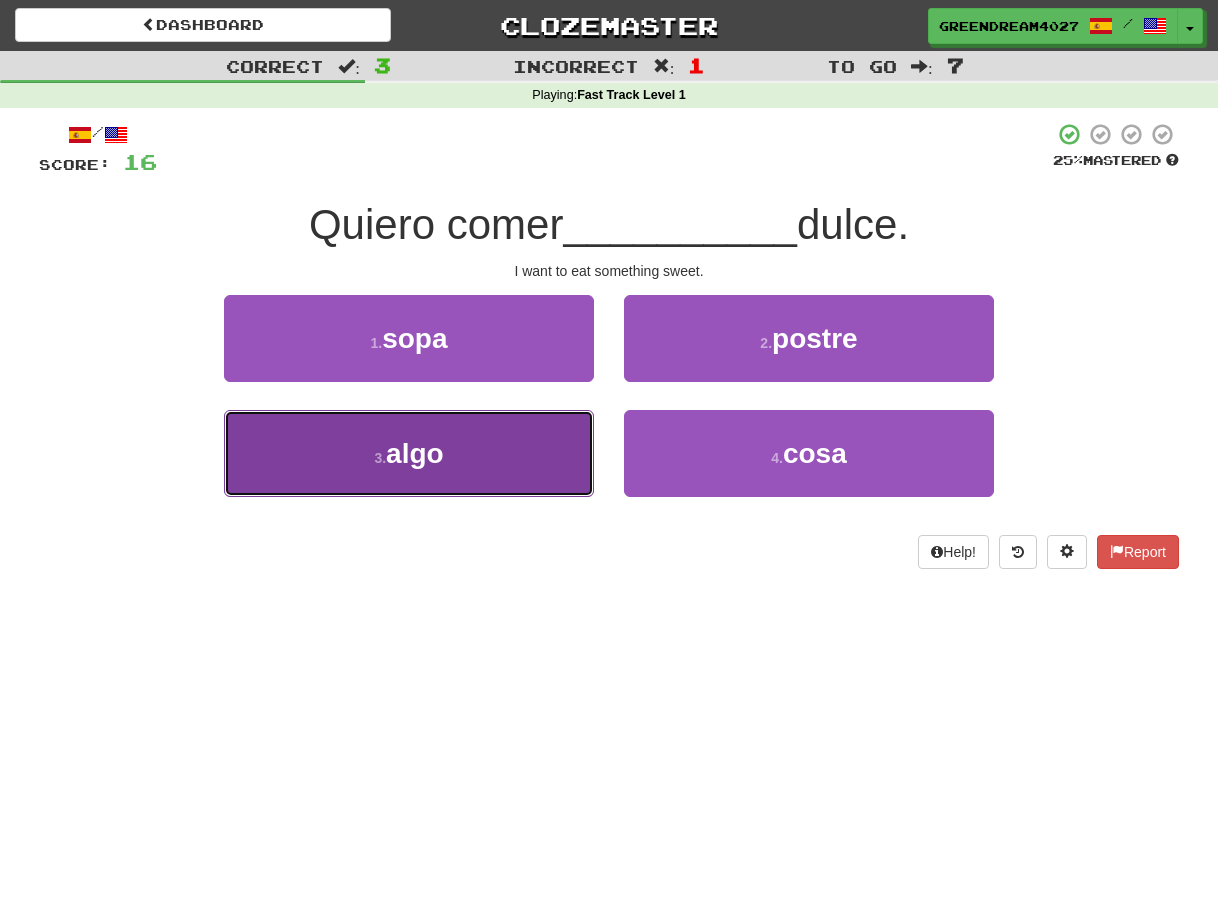 click on "algo" at bounding box center [415, 453] 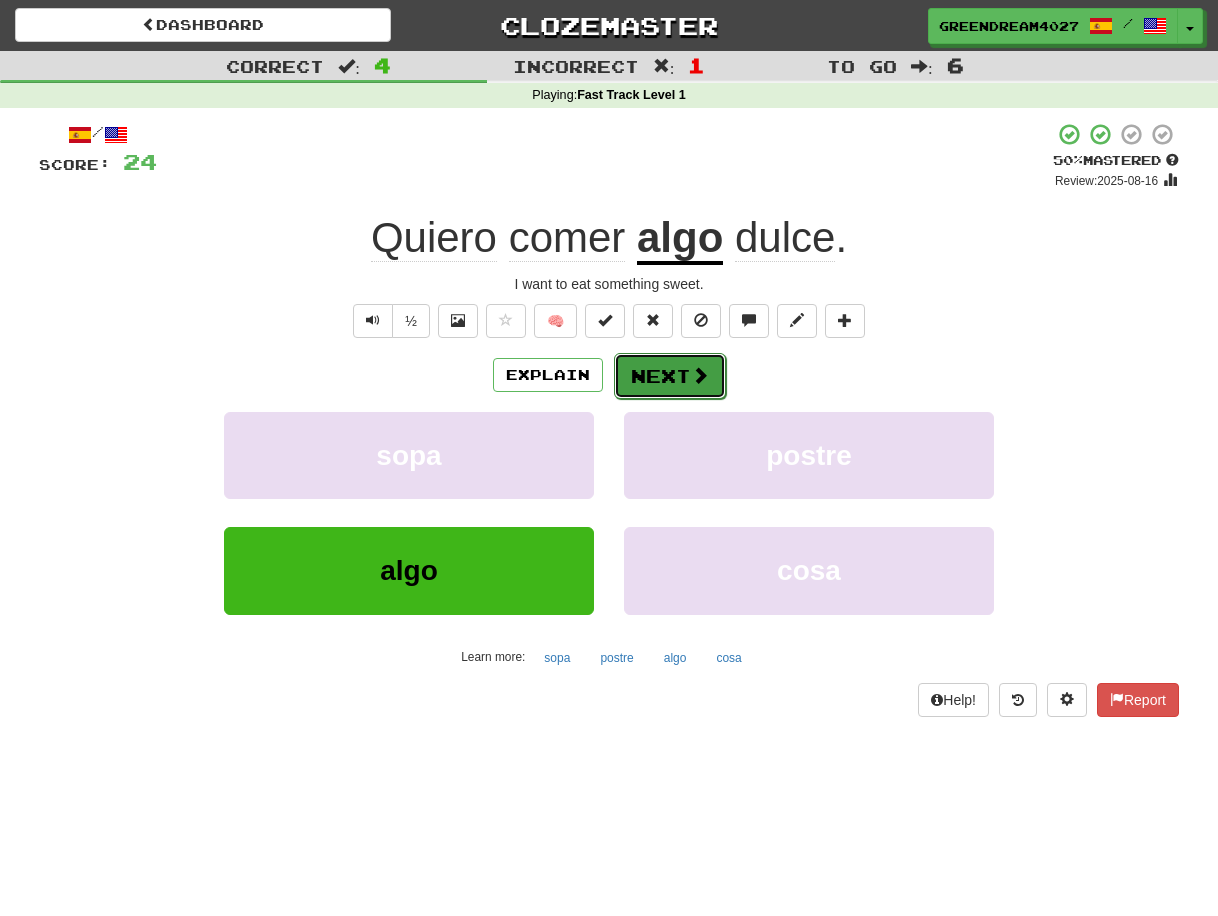 click on "Next" at bounding box center (670, 376) 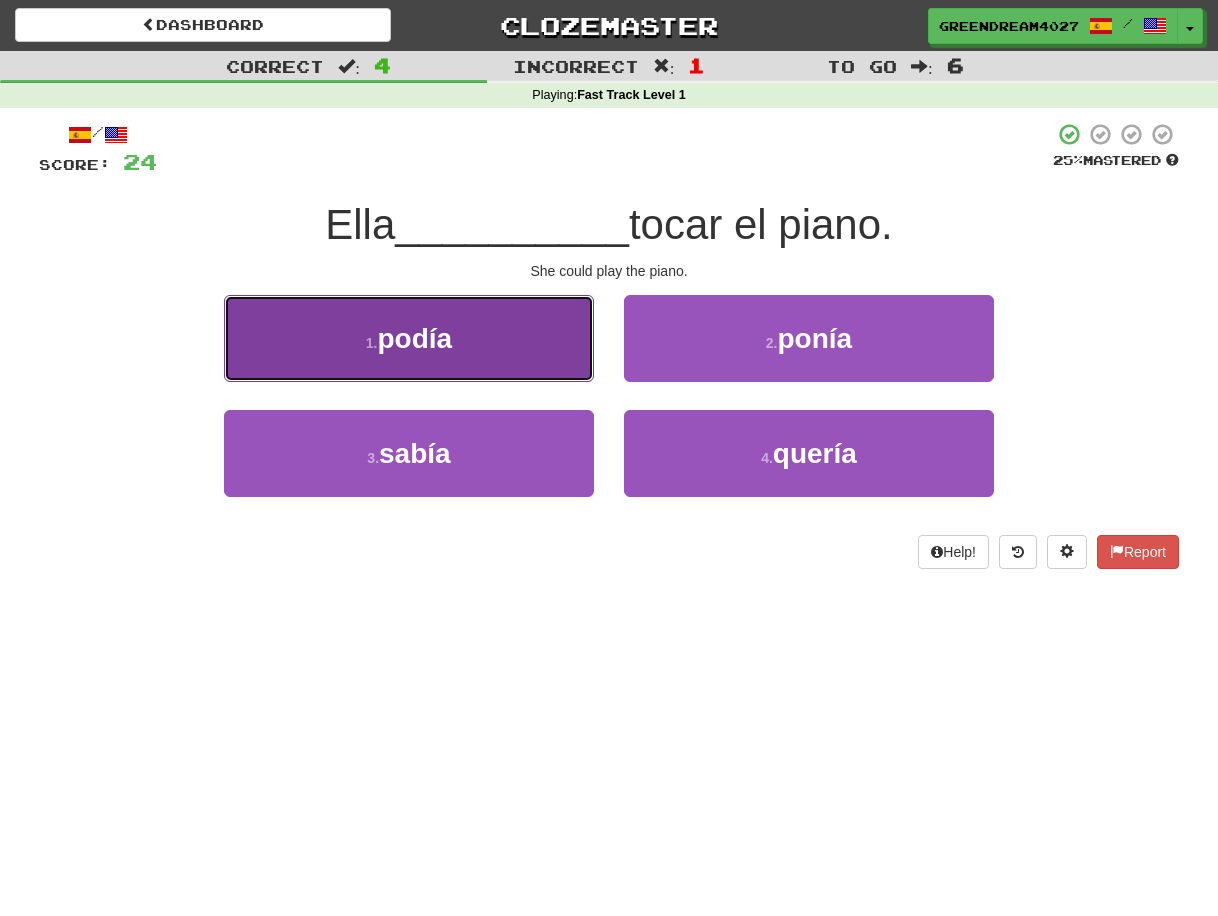 click on "podía" at bounding box center (415, 338) 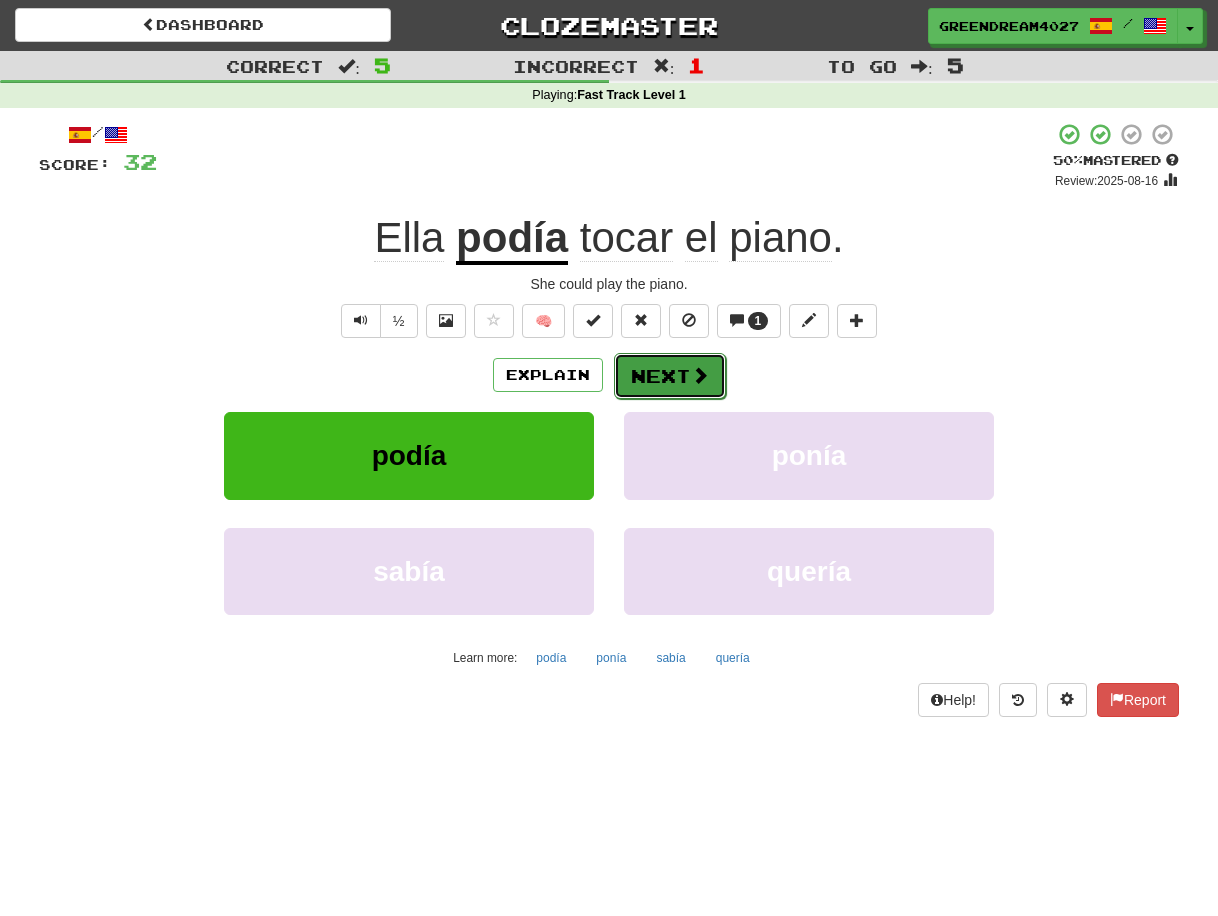 click on "Next" at bounding box center (670, 376) 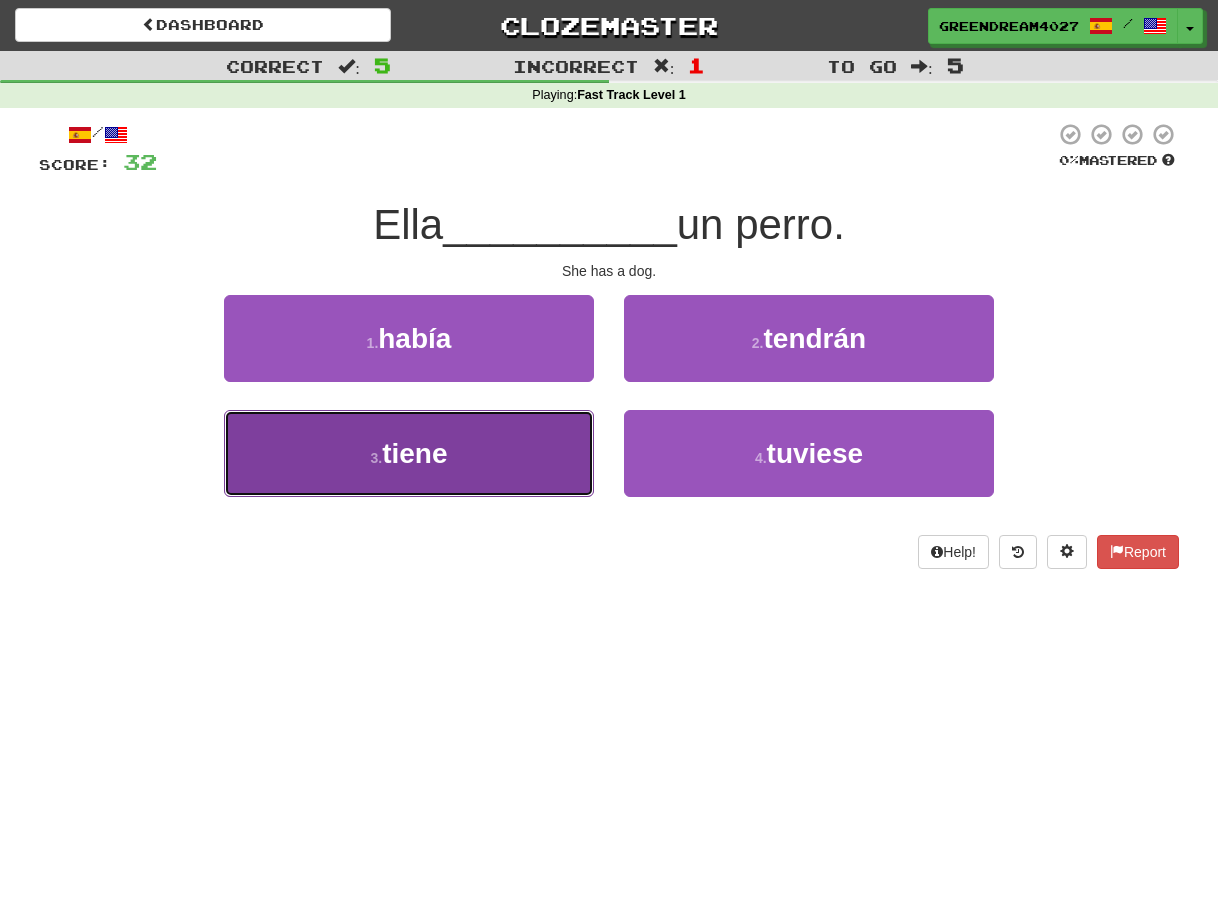 click on "tiene" at bounding box center (414, 453) 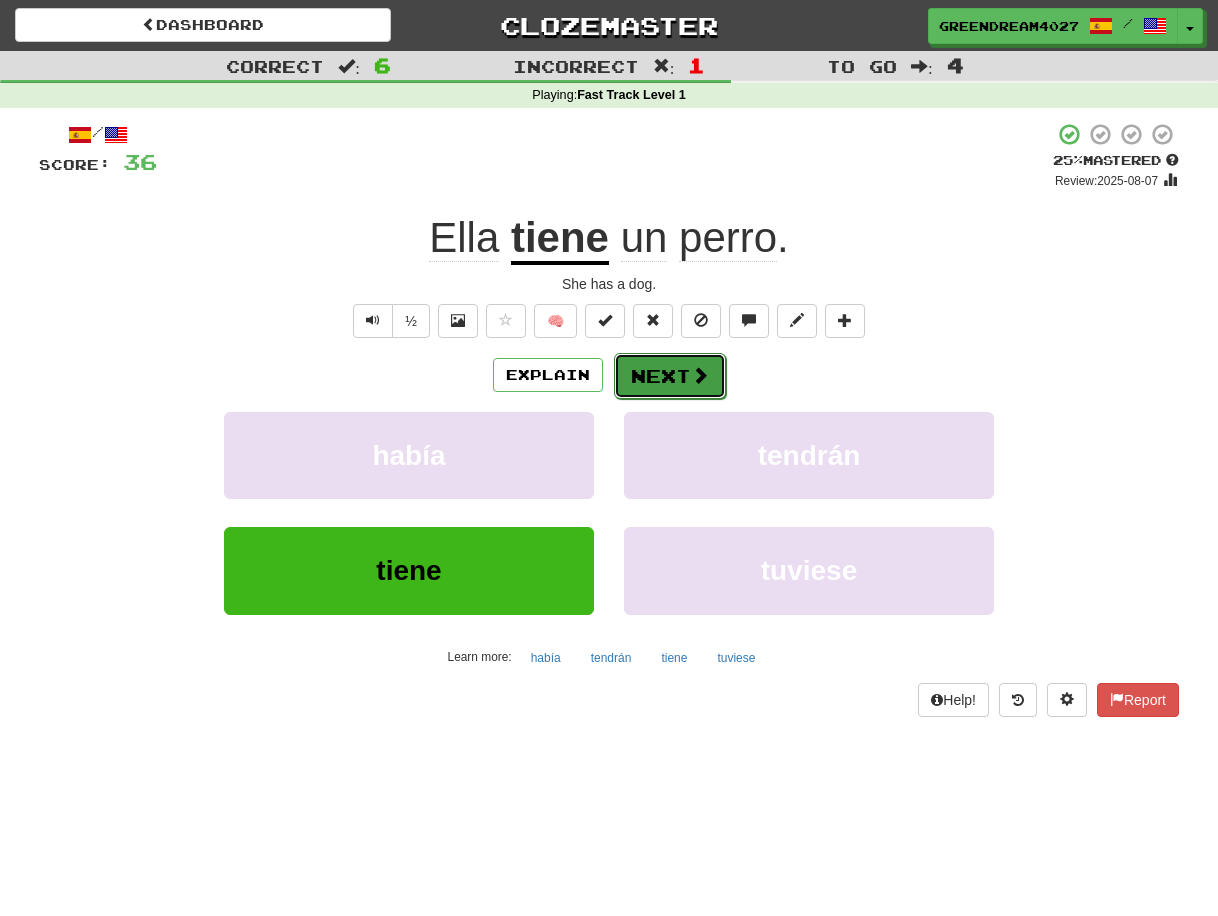 click on "Next" at bounding box center (670, 376) 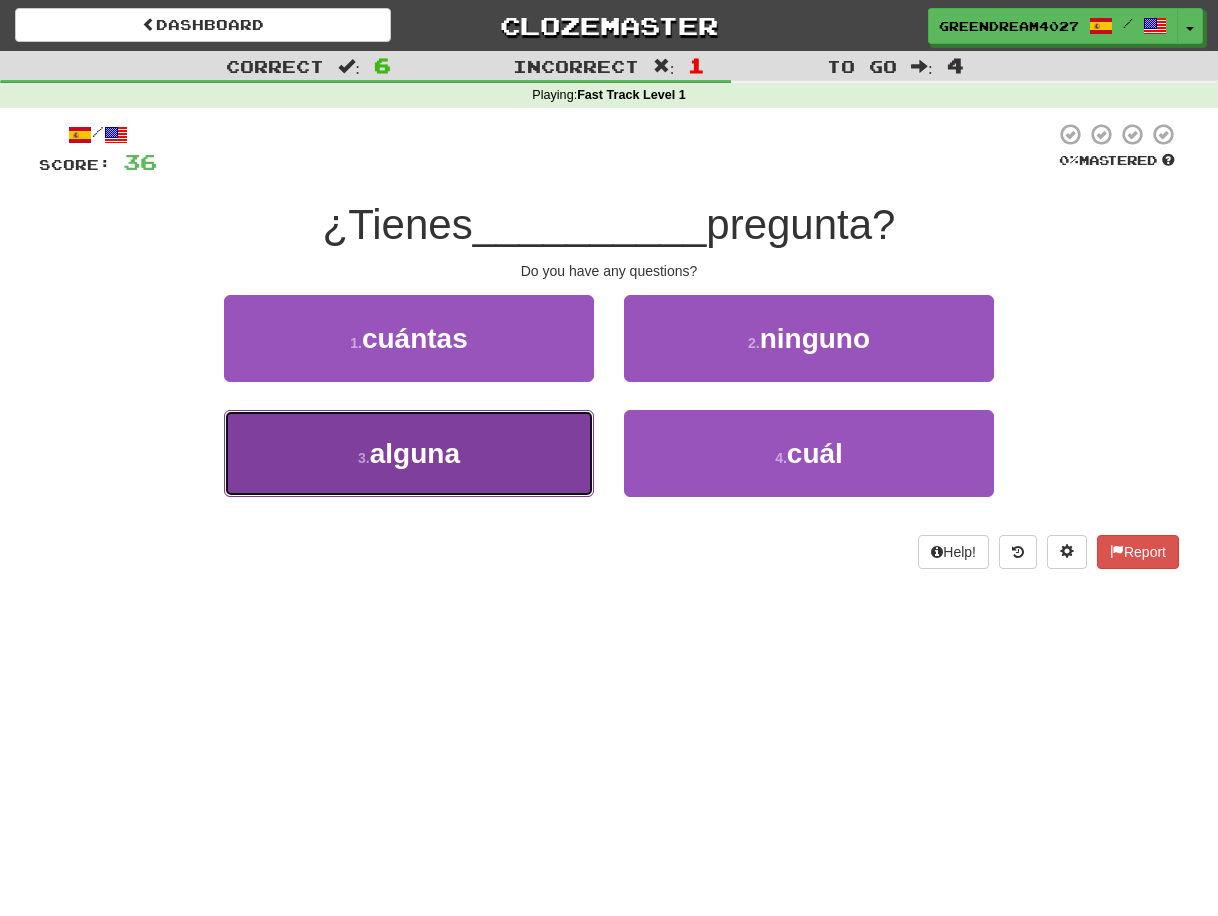 click on "alguna" at bounding box center [415, 453] 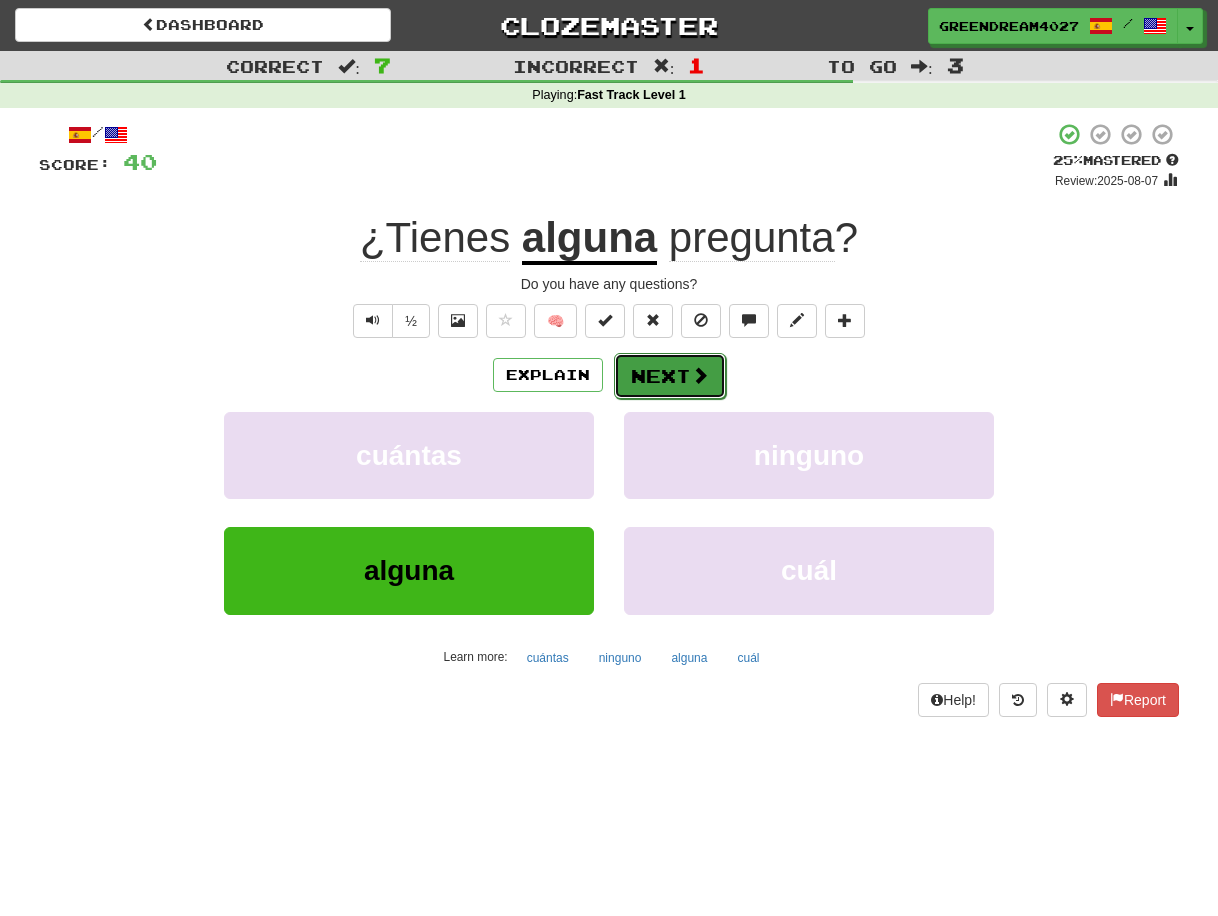click on "Next" at bounding box center [670, 376] 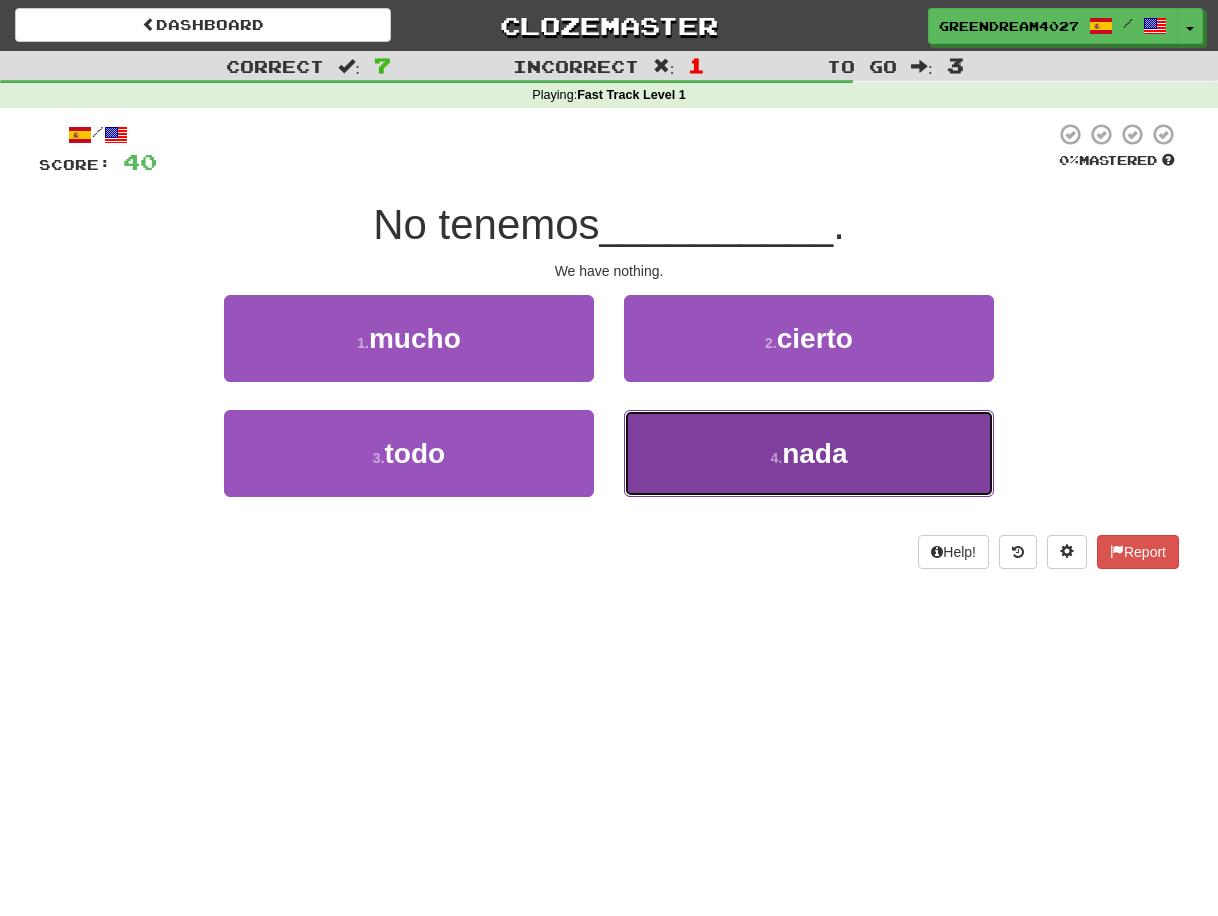 click on "4 .  nada" at bounding box center [809, 453] 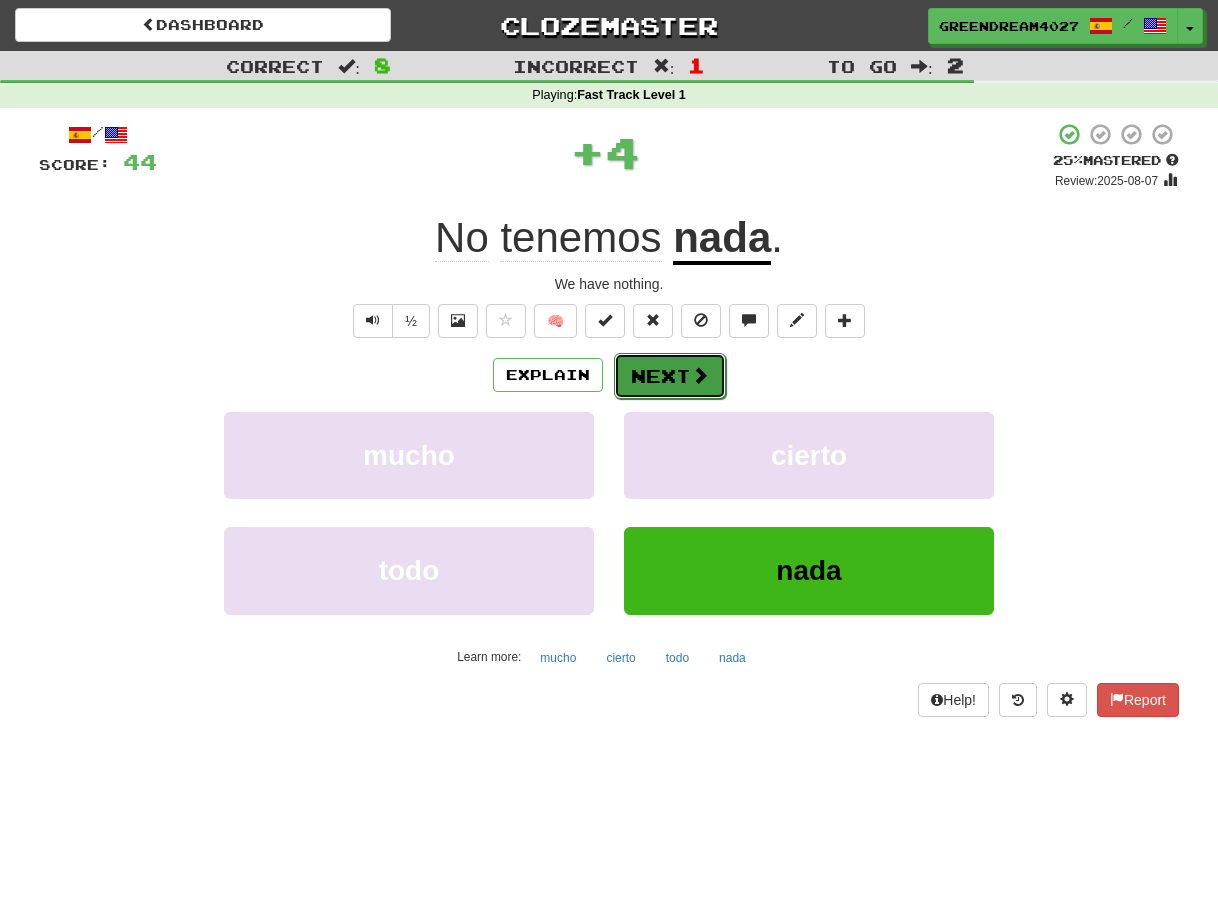 click on "Next" at bounding box center [670, 376] 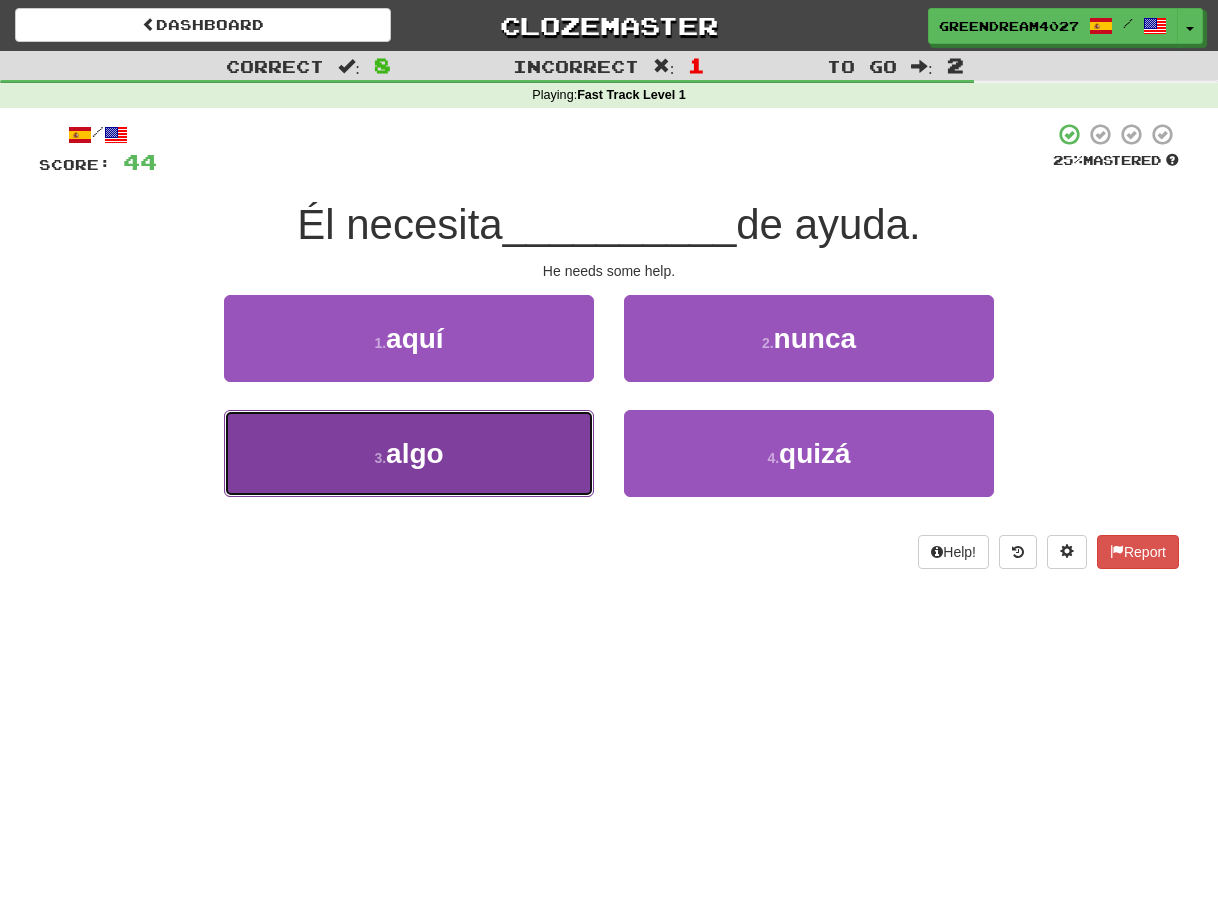 click on "3 .  algo" at bounding box center [409, 453] 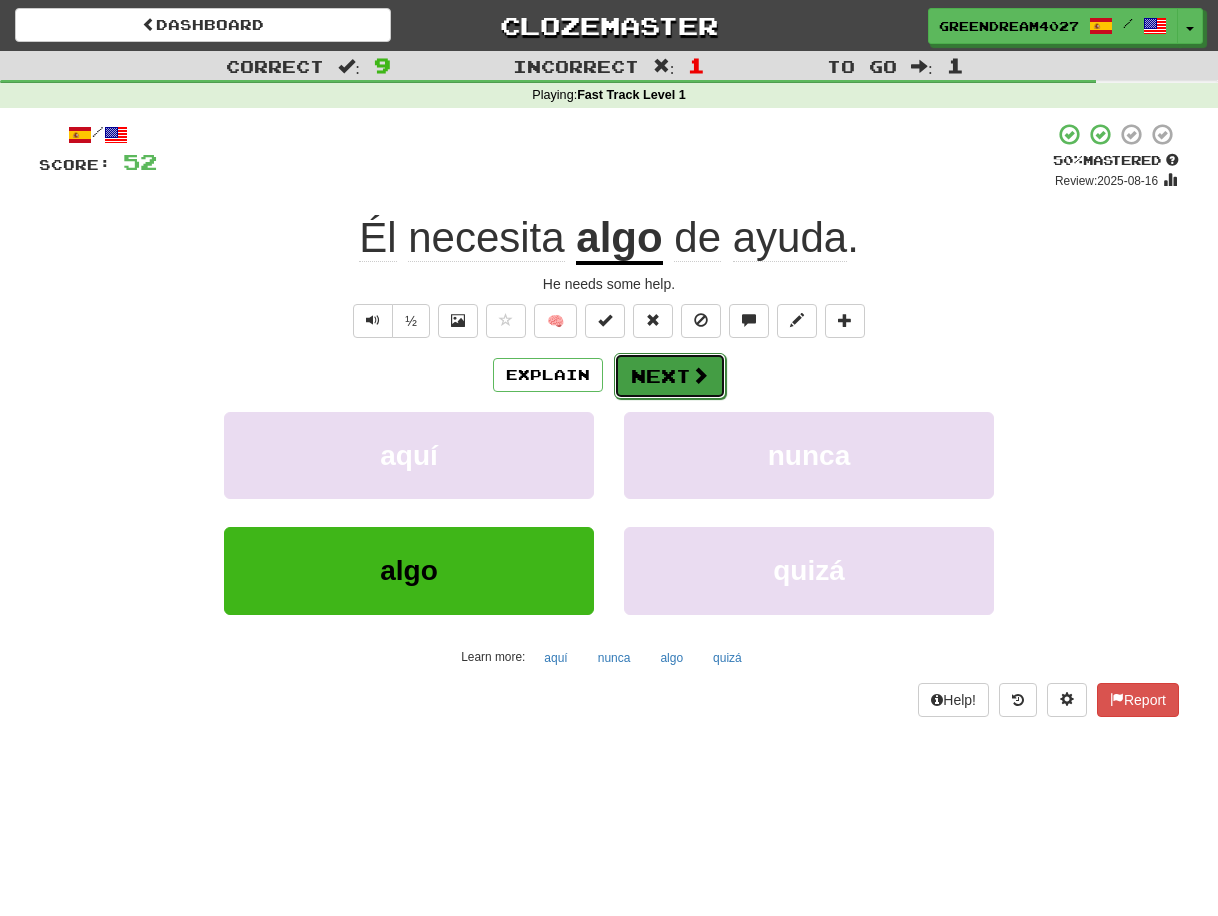 click on "Next" at bounding box center (670, 376) 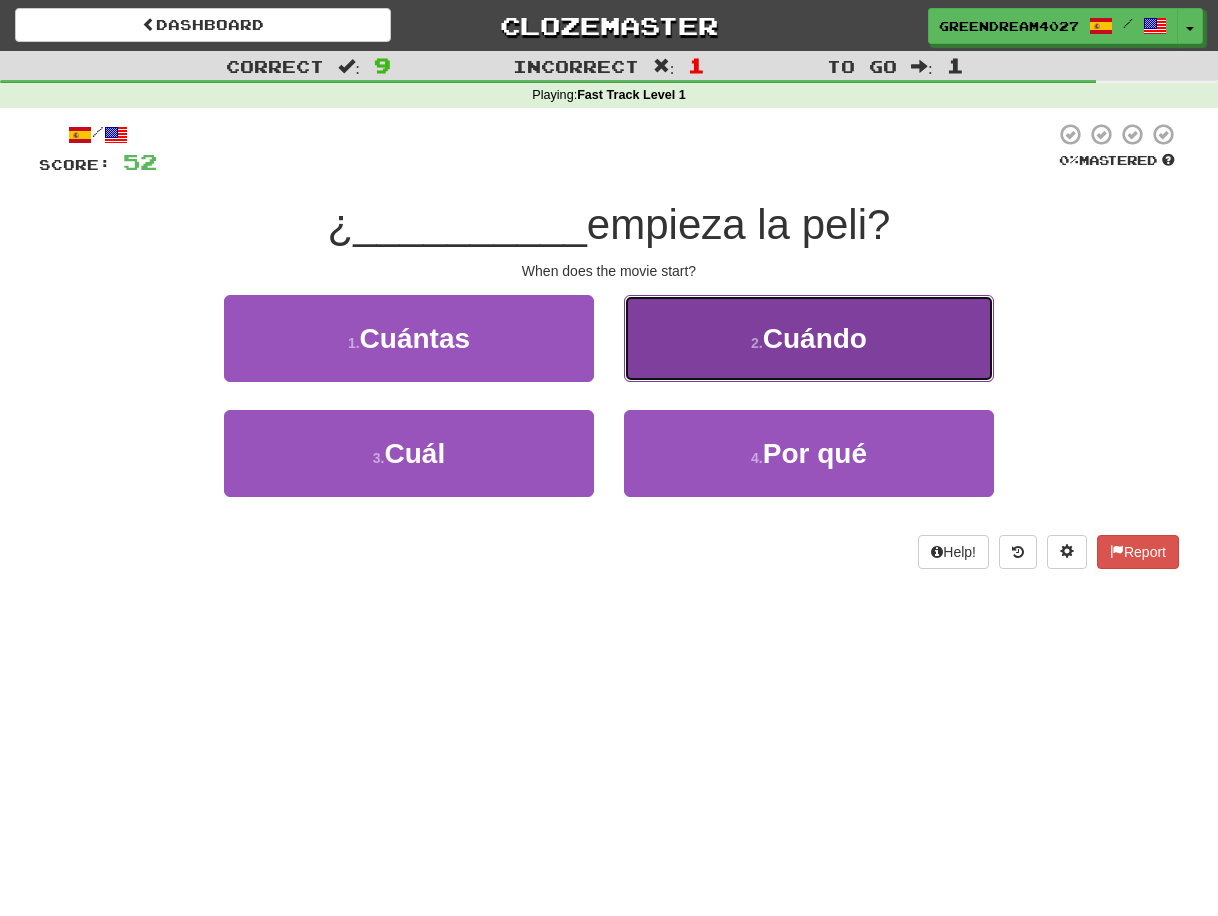 click on "2 .  Cuándo" at bounding box center (809, 338) 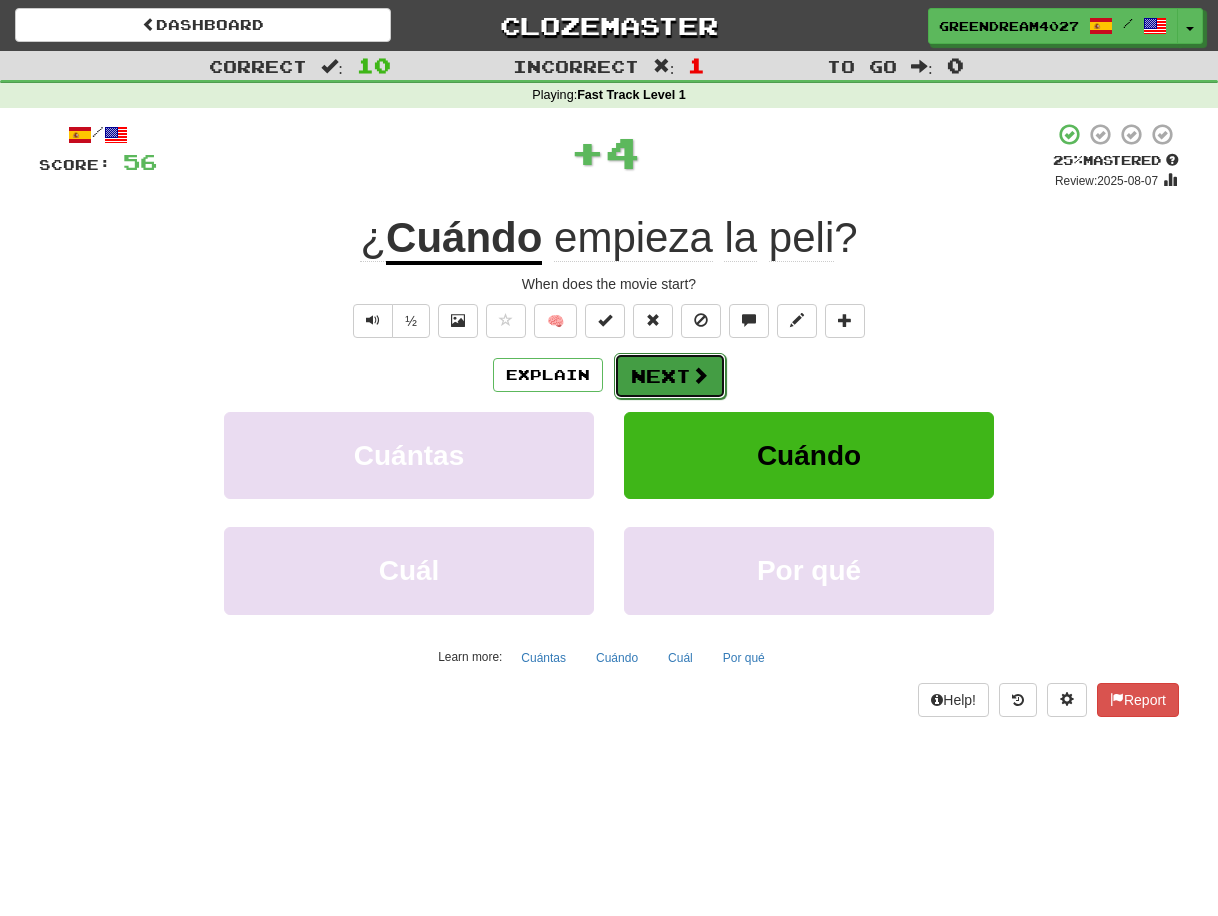 click on "Next" at bounding box center [670, 376] 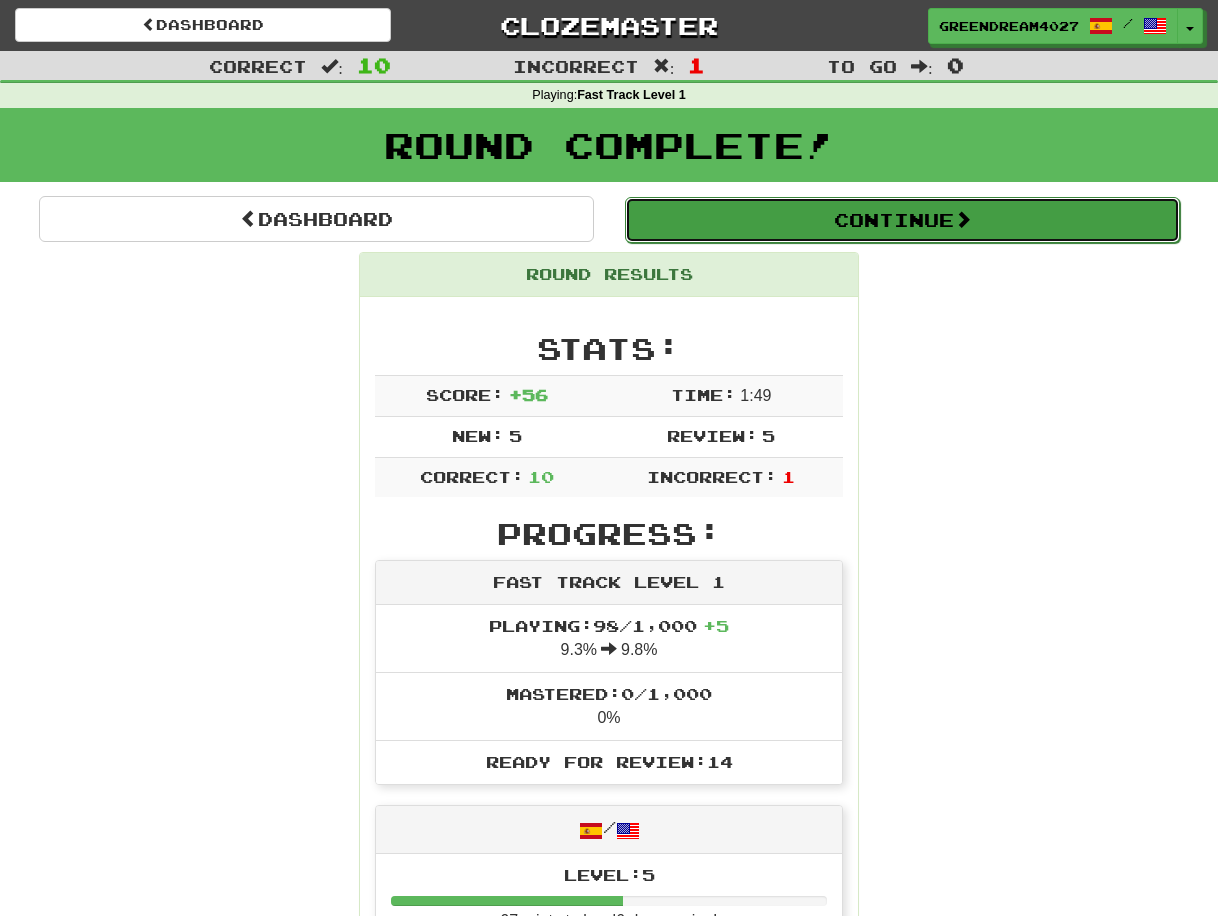 click on "Continue" at bounding box center [902, 220] 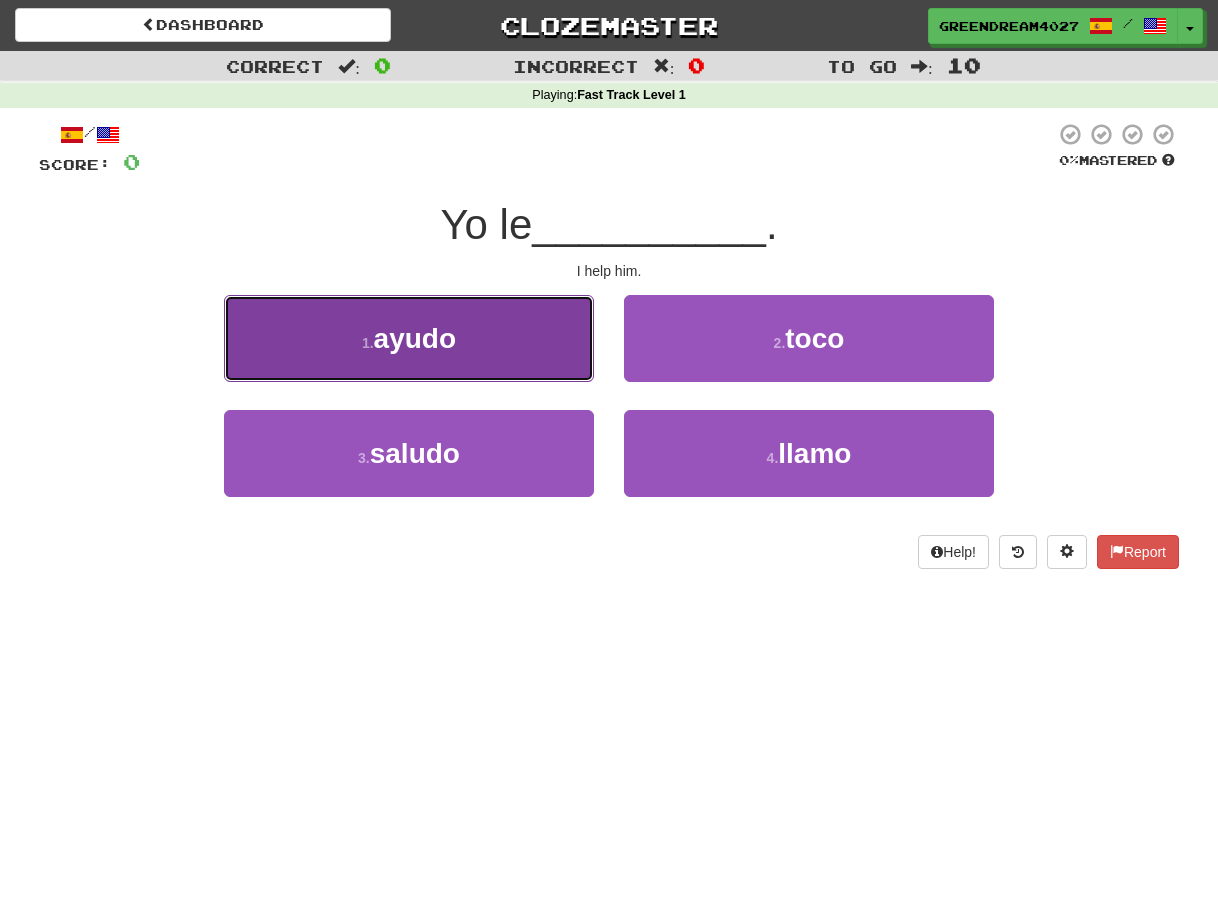 click on "1 .  ayudo" at bounding box center (409, 338) 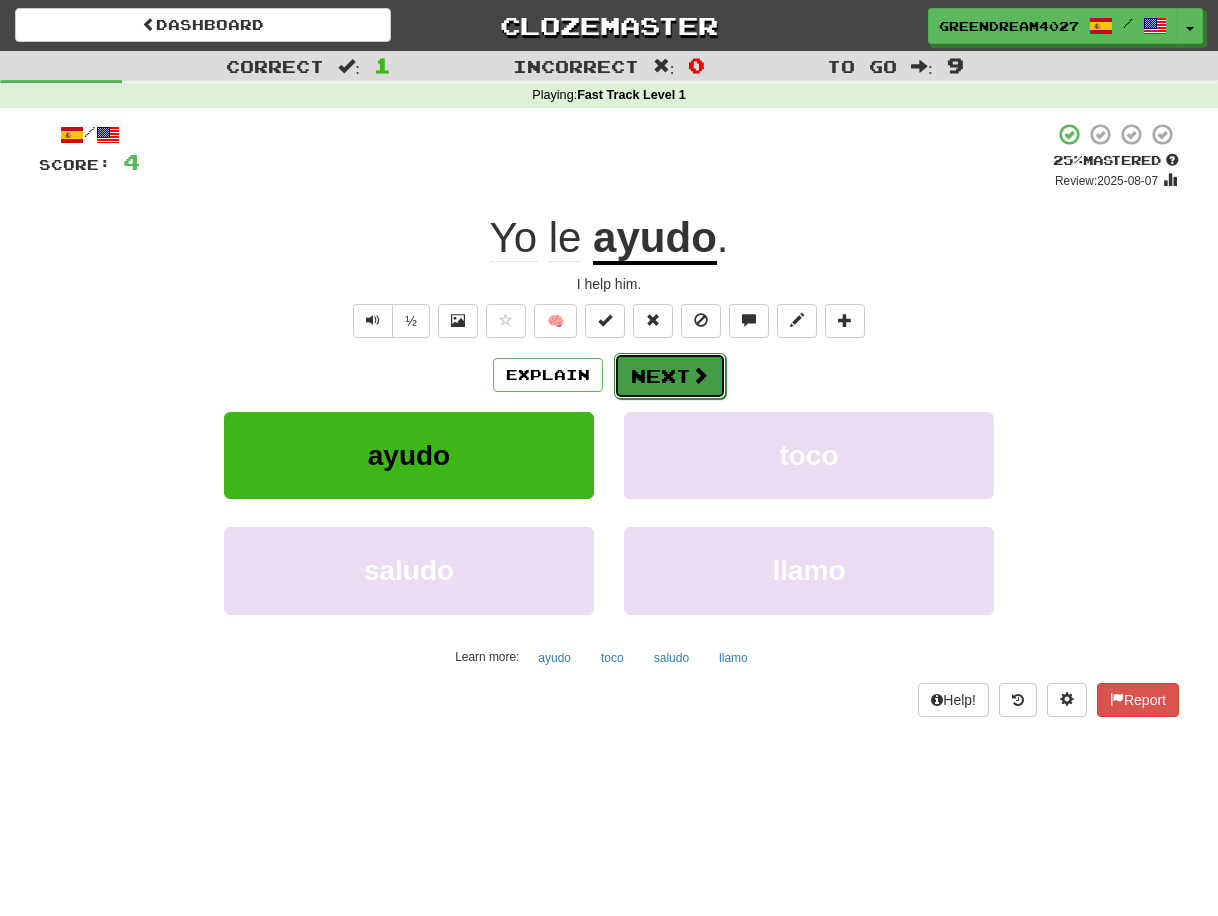 click on "Next" at bounding box center (670, 376) 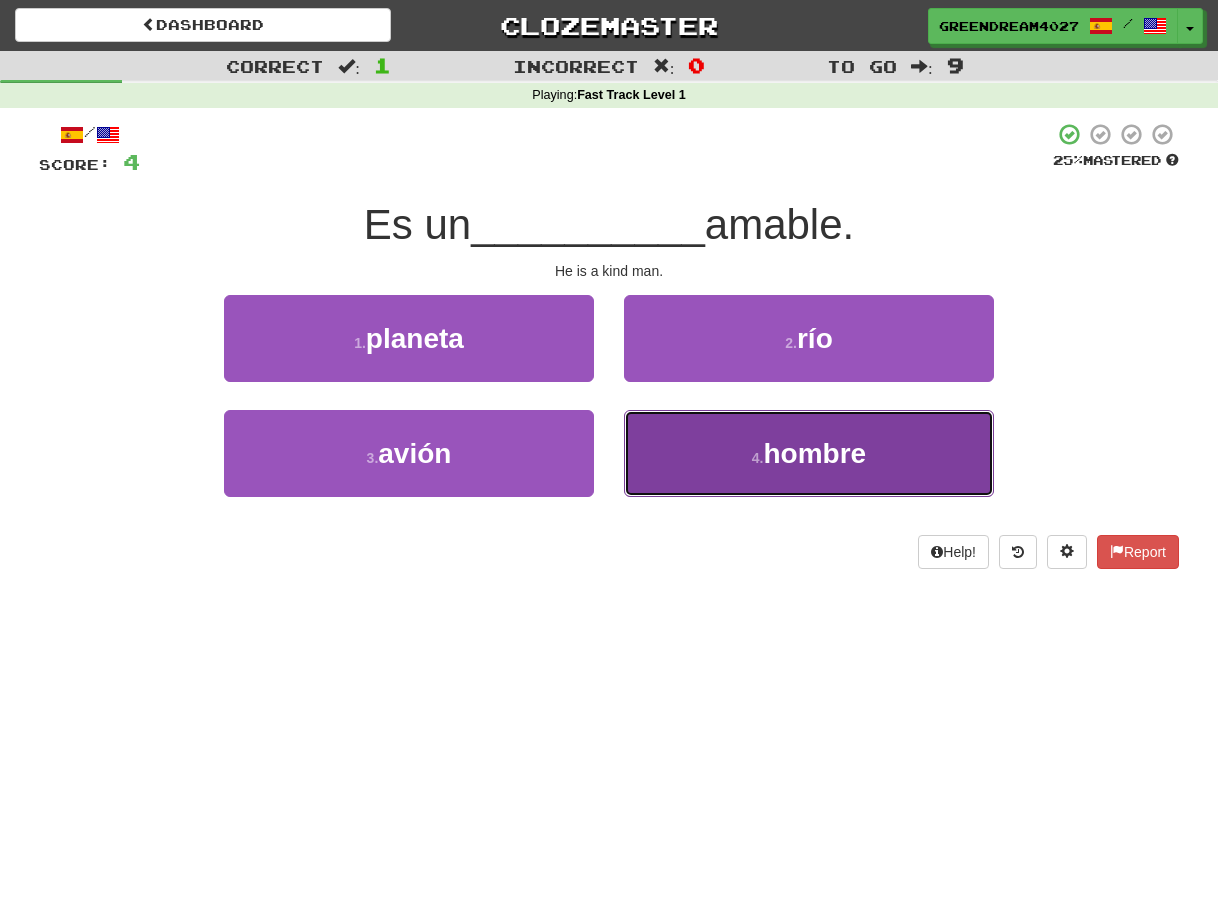 click on "4 ." at bounding box center [758, 458] 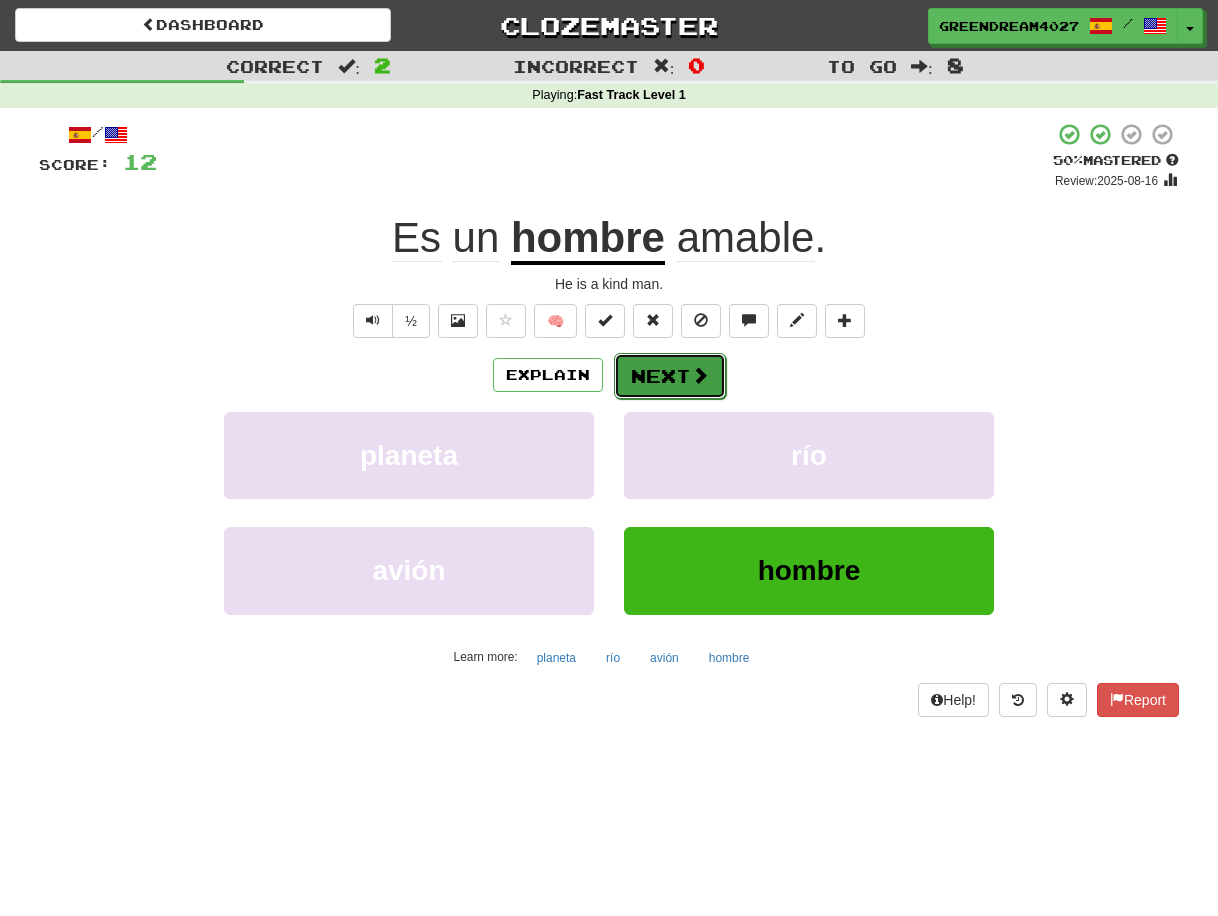 click on "Next" at bounding box center [670, 376] 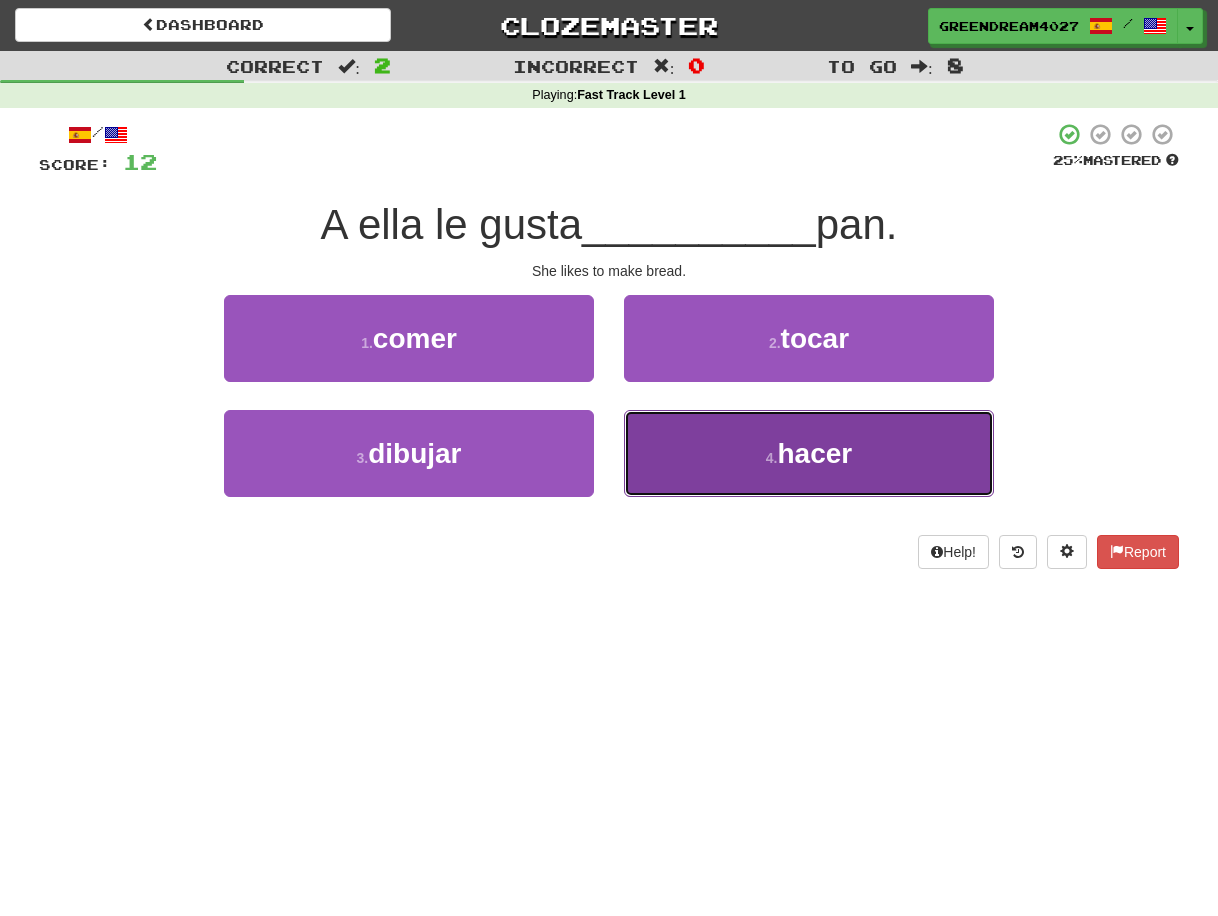 click on "4 ." at bounding box center (772, 458) 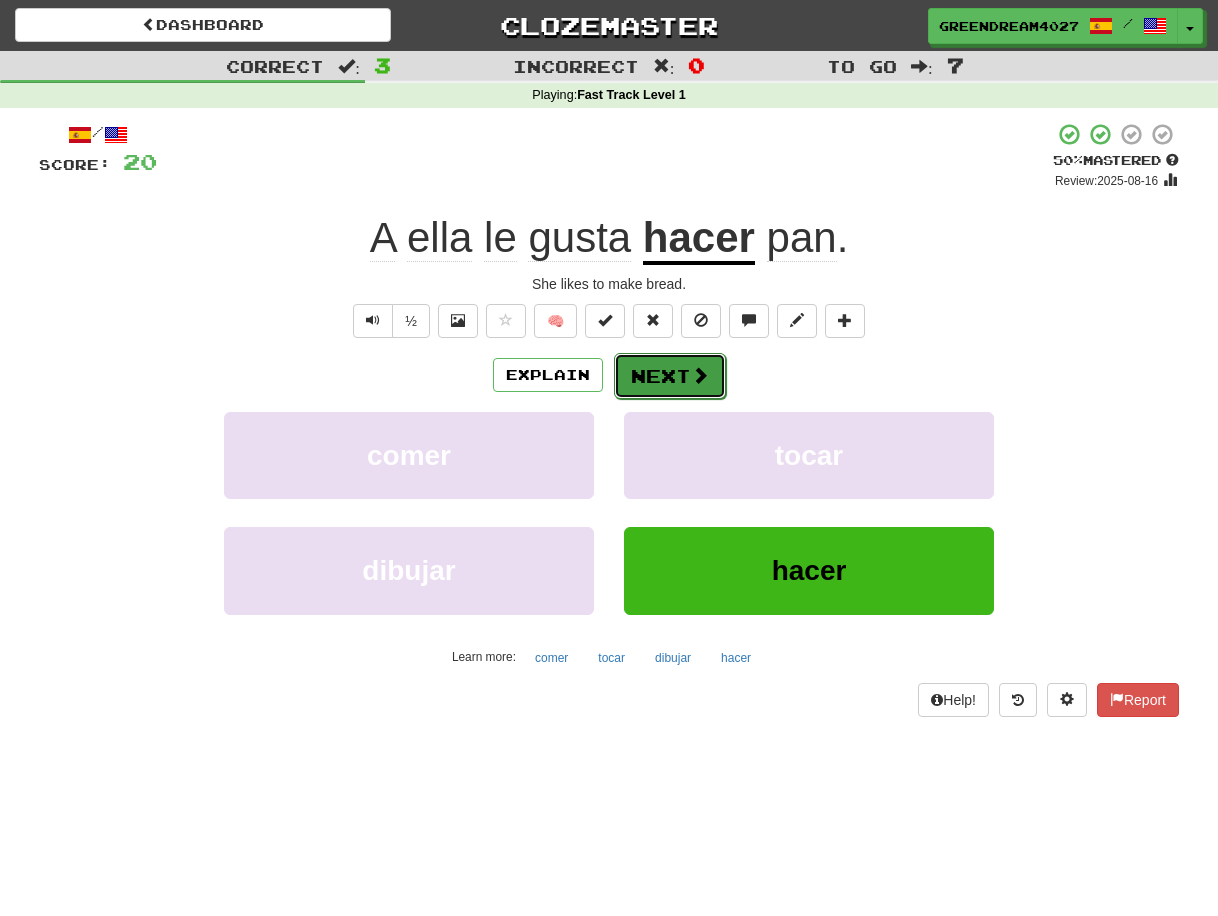 click on "Next" at bounding box center [670, 376] 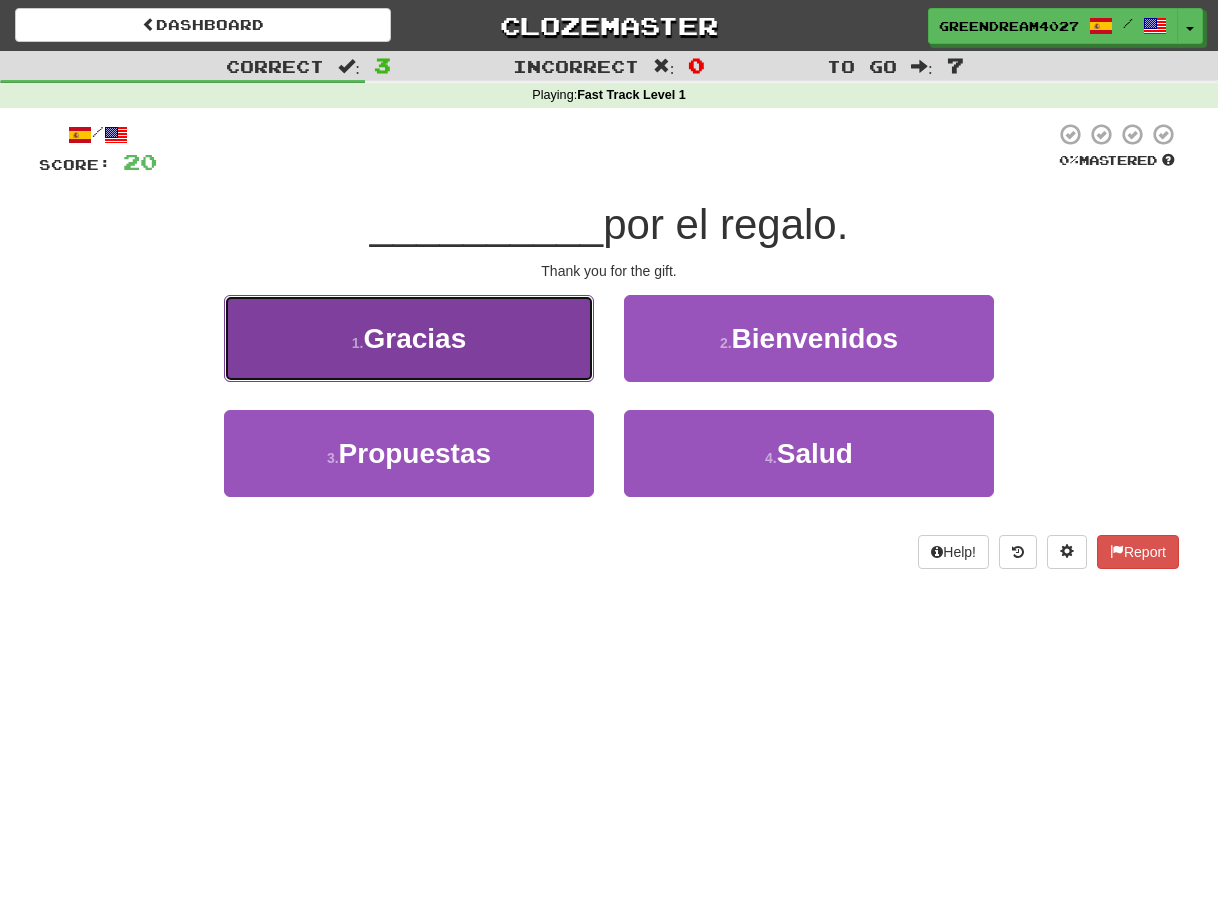 click on "1 .  Gracias" at bounding box center [409, 338] 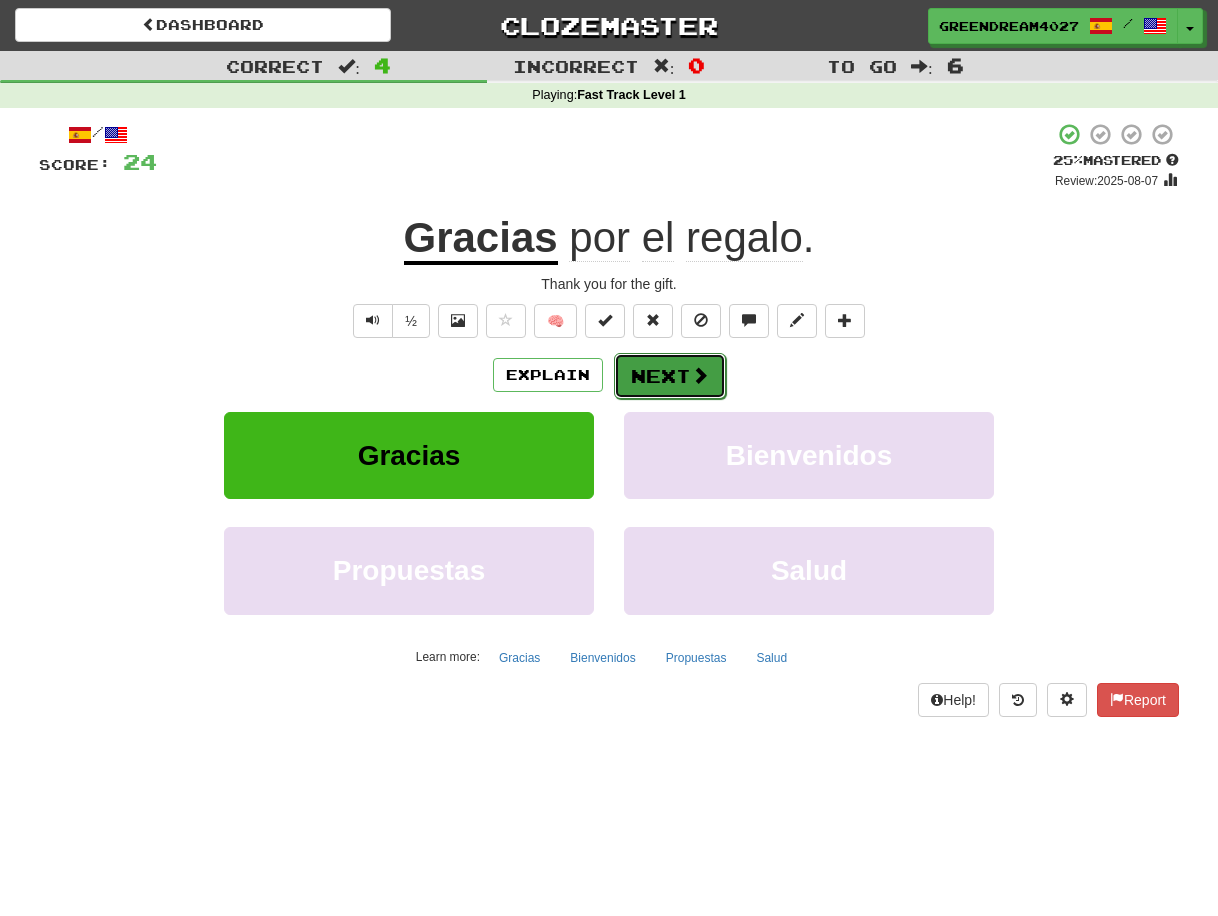 click on "Next" at bounding box center [670, 376] 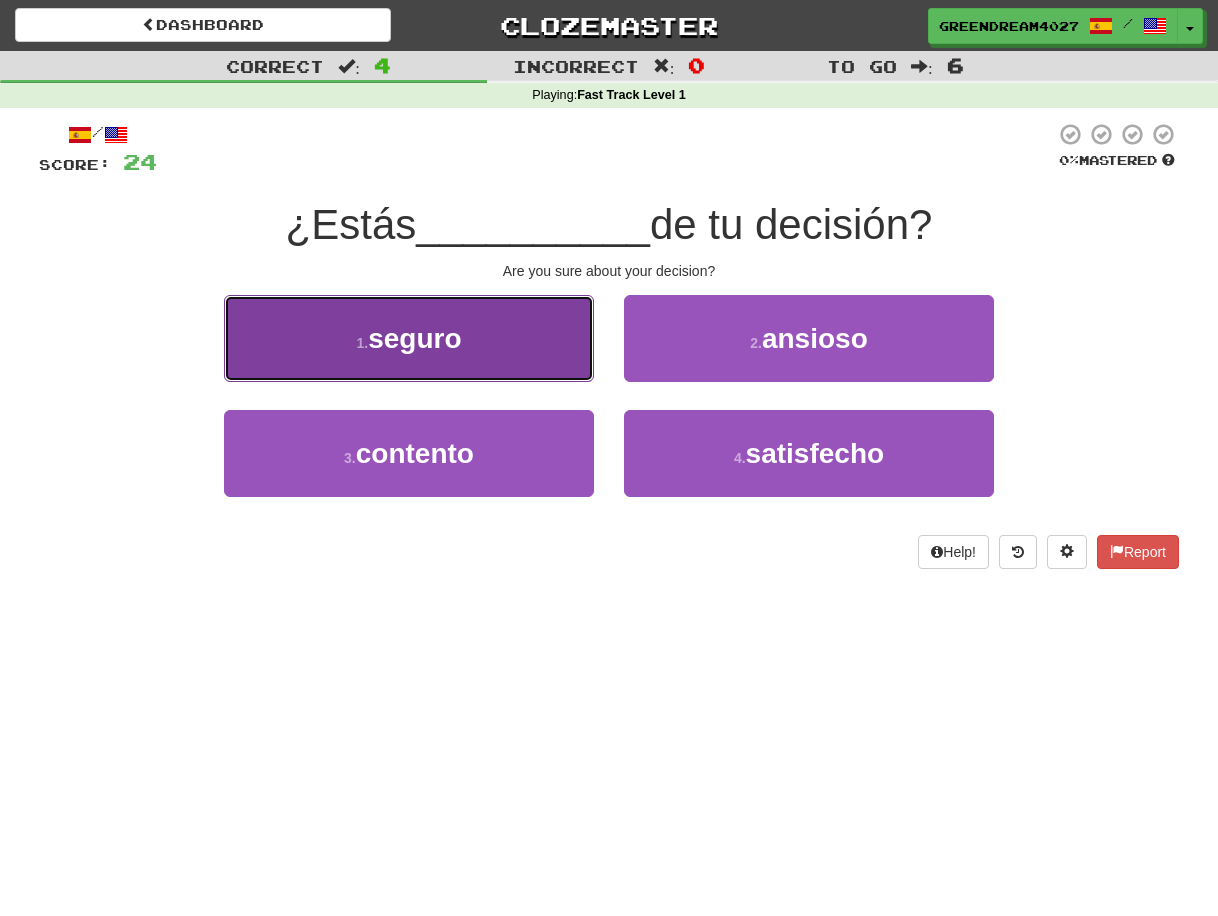 click on "seguro" at bounding box center (414, 338) 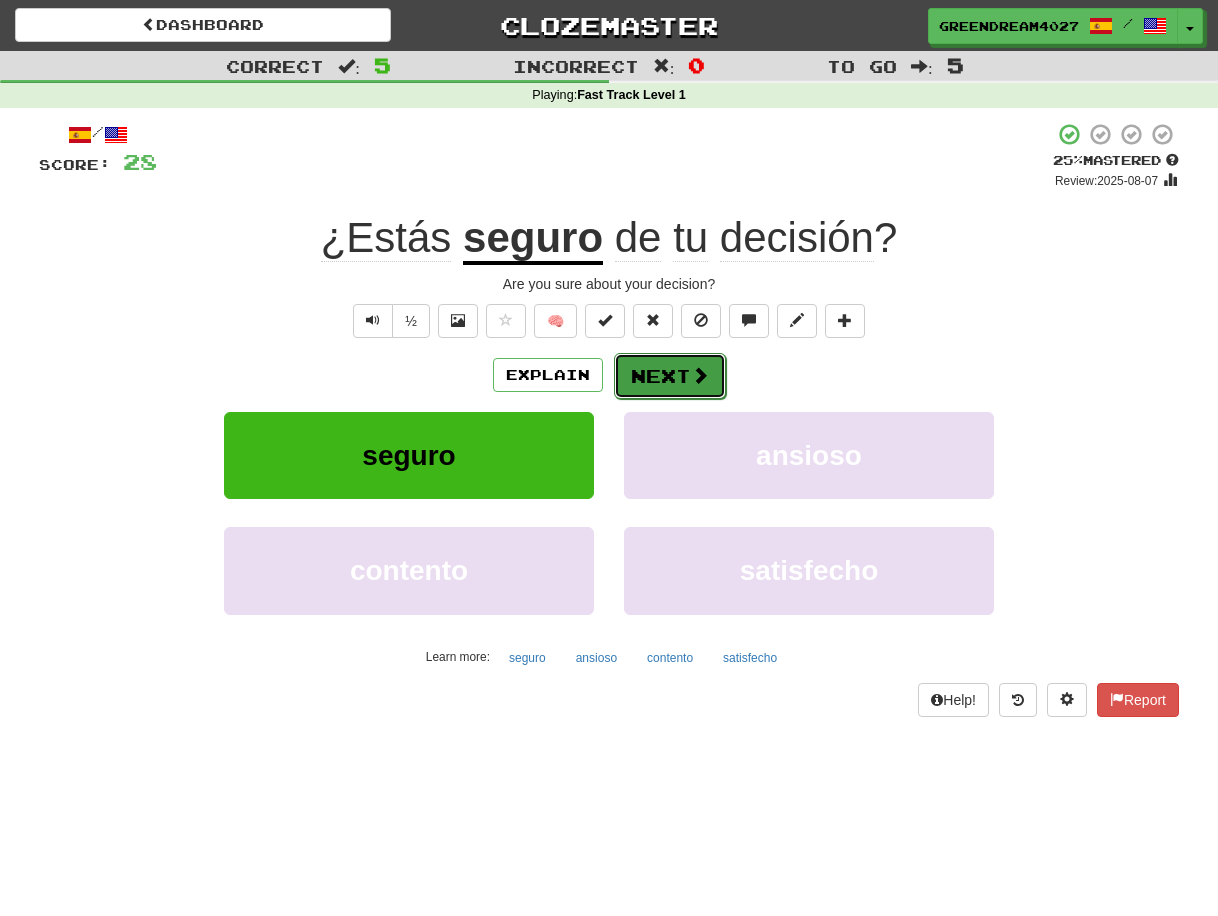 click on "Next" at bounding box center [670, 376] 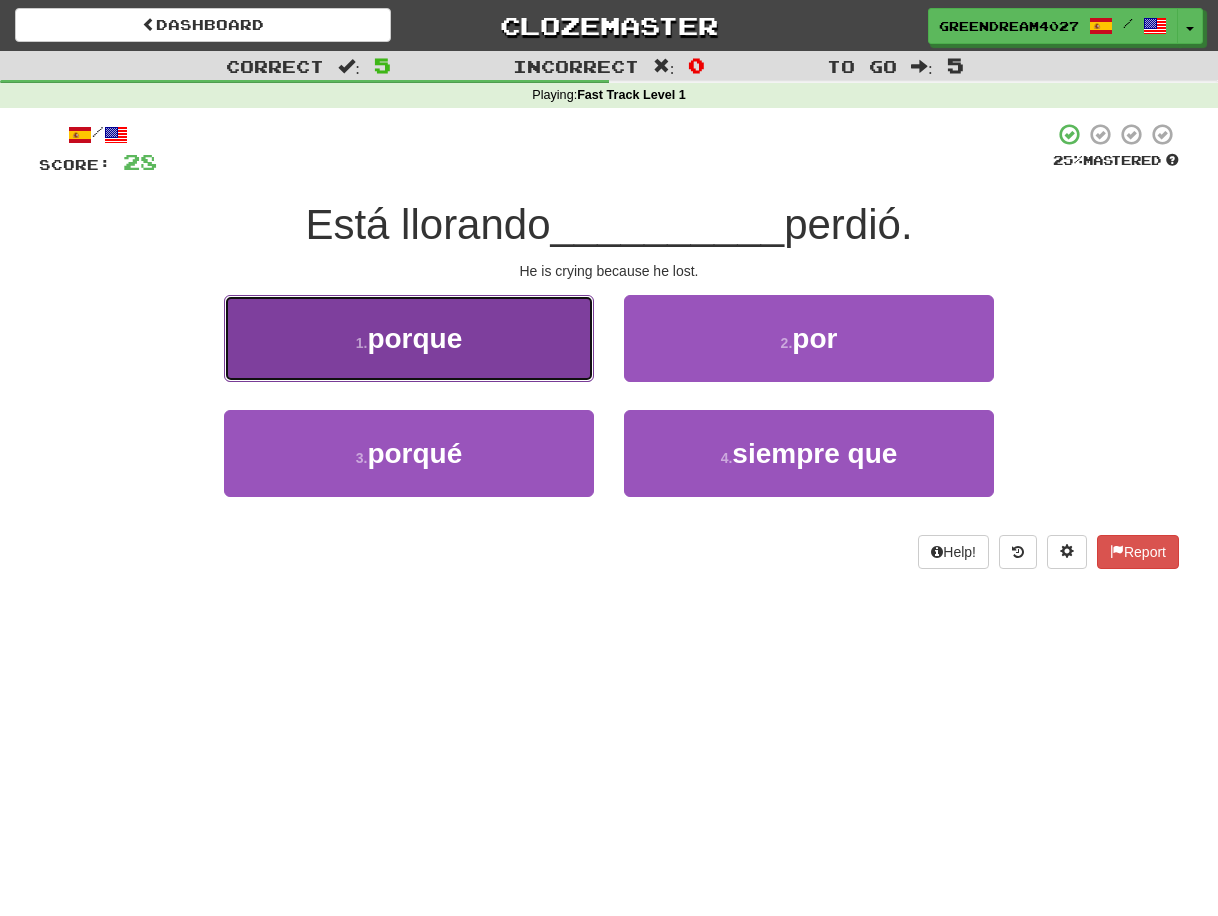 click on "1 .  porque" at bounding box center [409, 338] 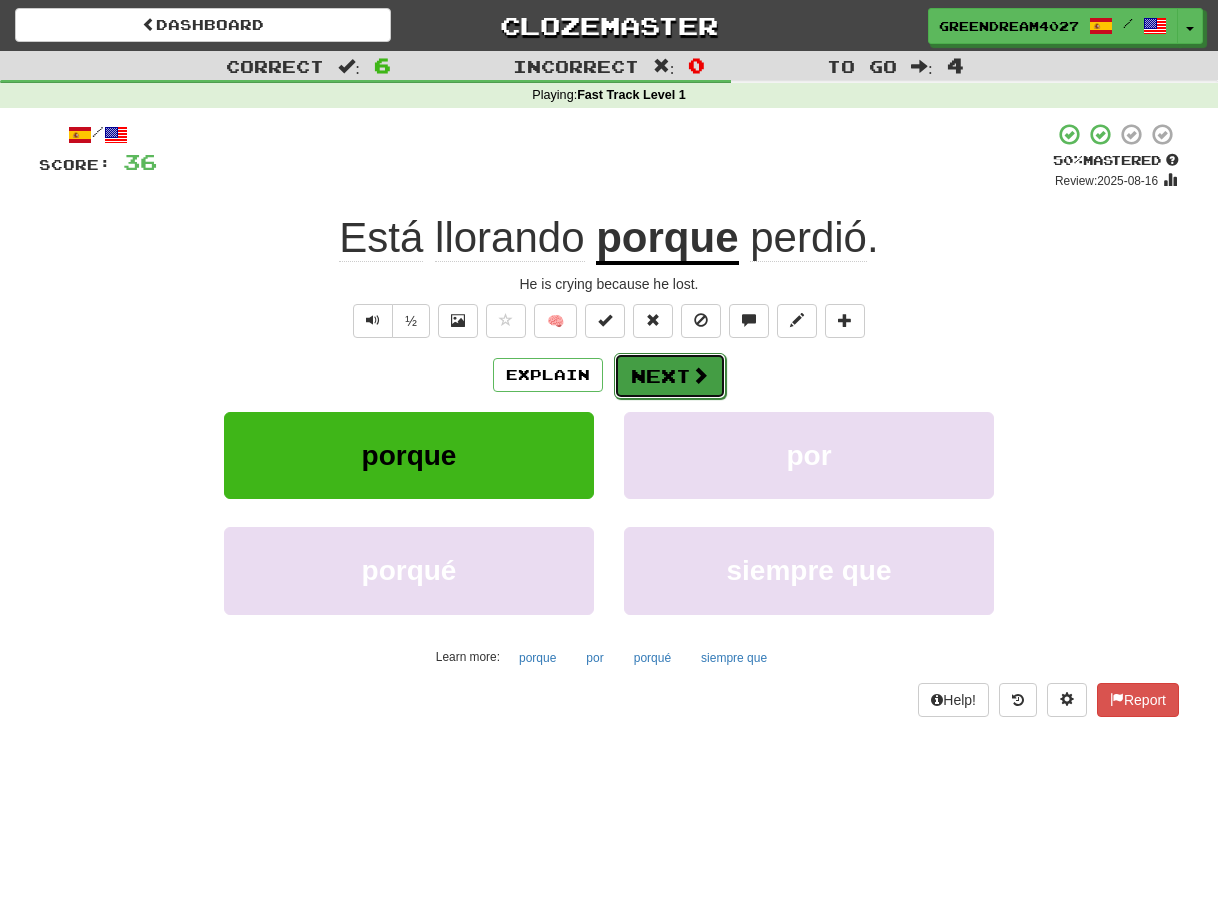 click on "Next" at bounding box center (670, 376) 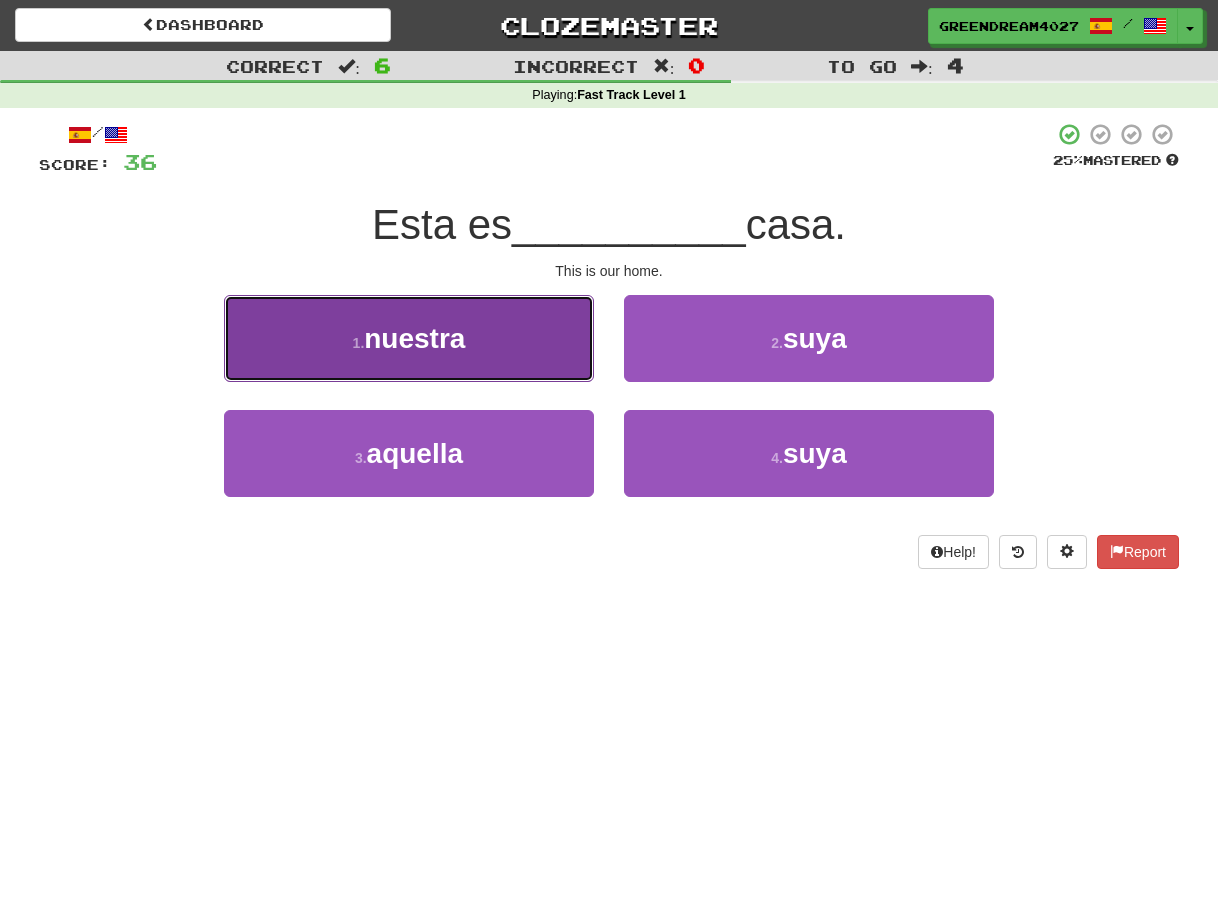 click on "1 .  nuestra" at bounding box center (409, 338) 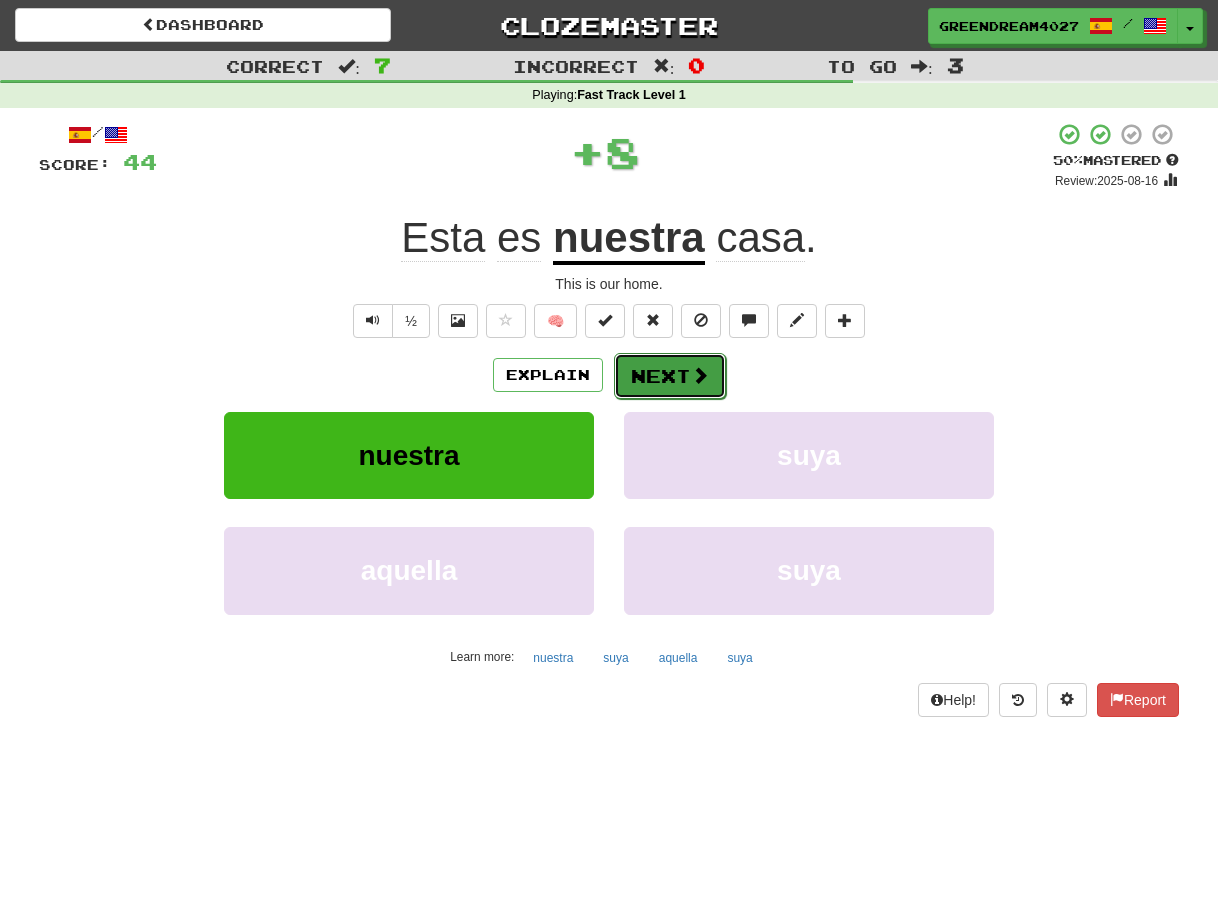 click on "Next" at bounding box center (670, 376) 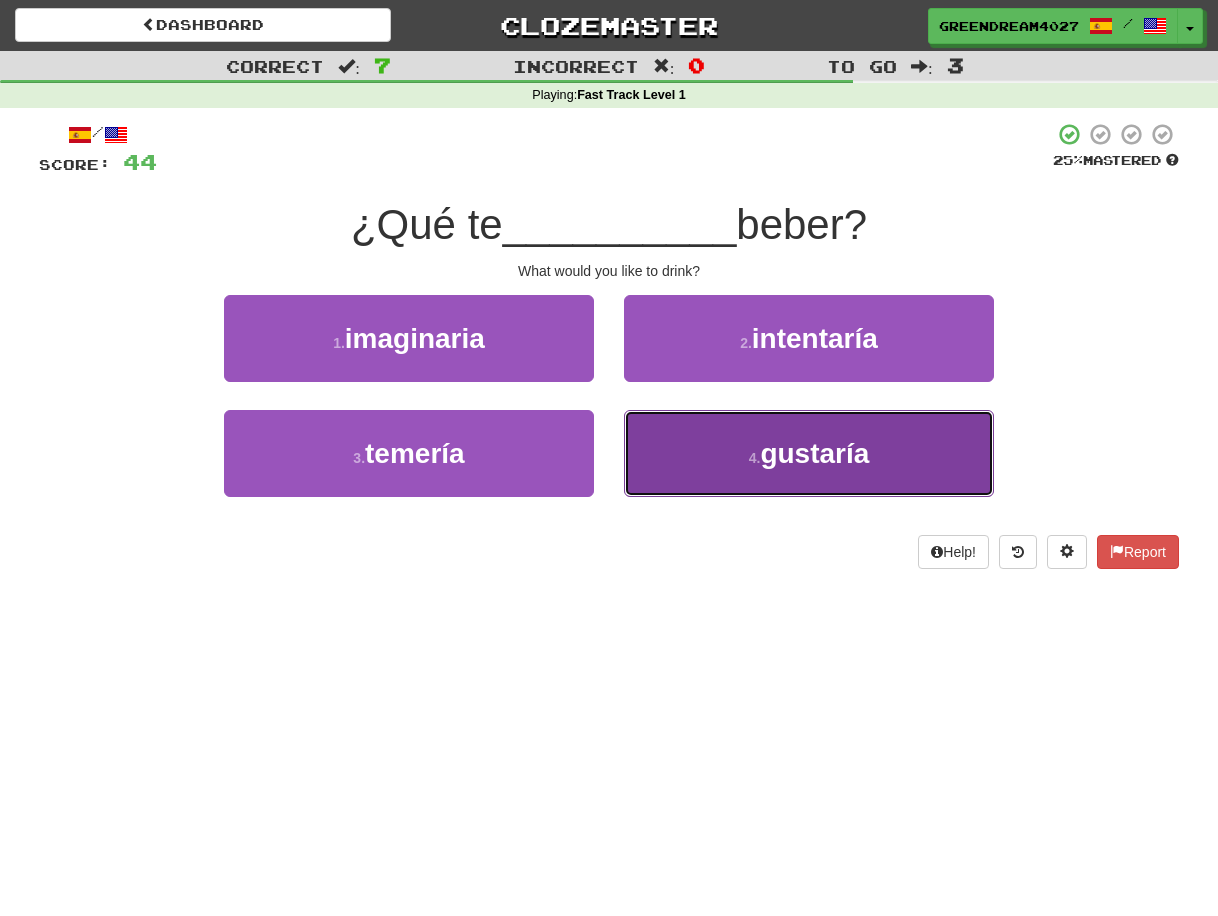 click on "gustaría" at bounding box center (814, 453) 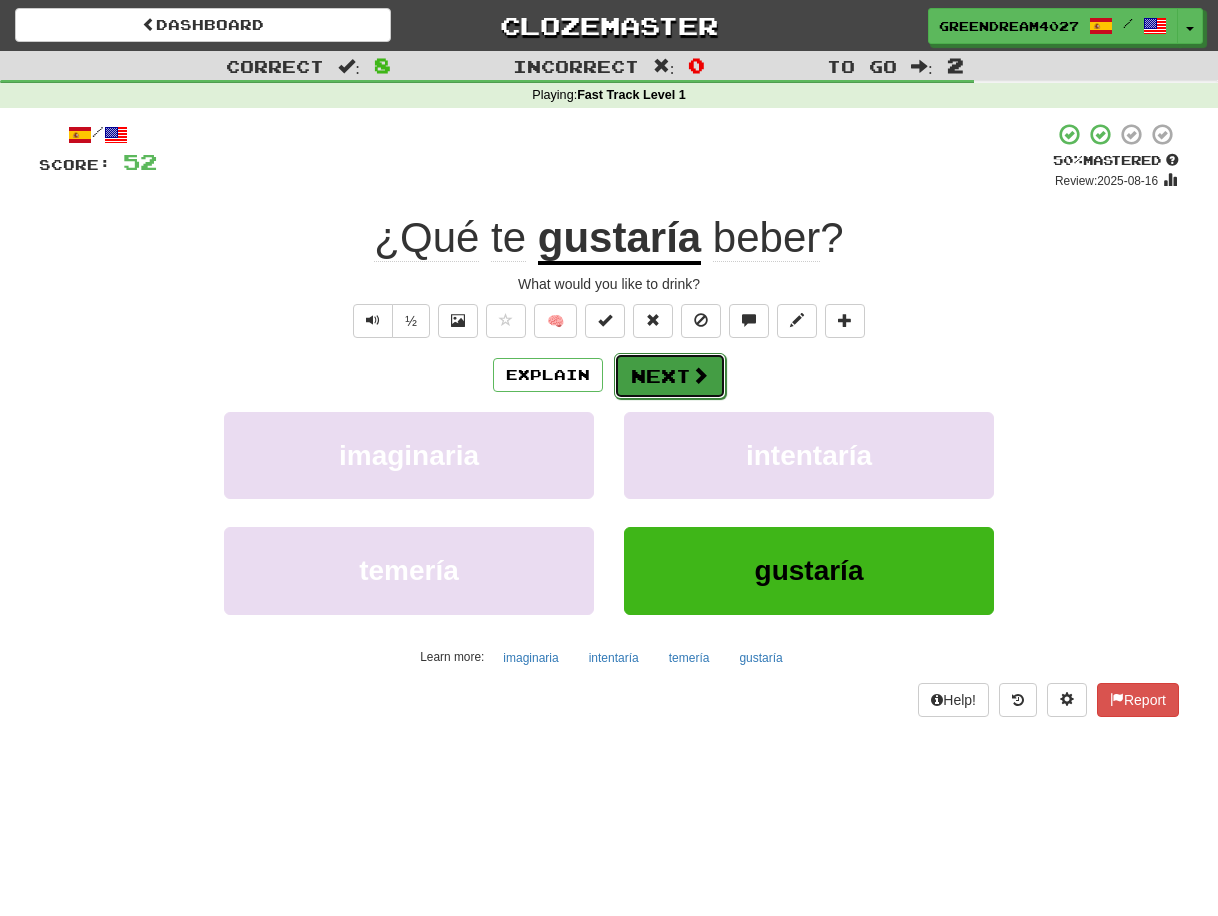 click on "Next" at bounding box center [670, 376] 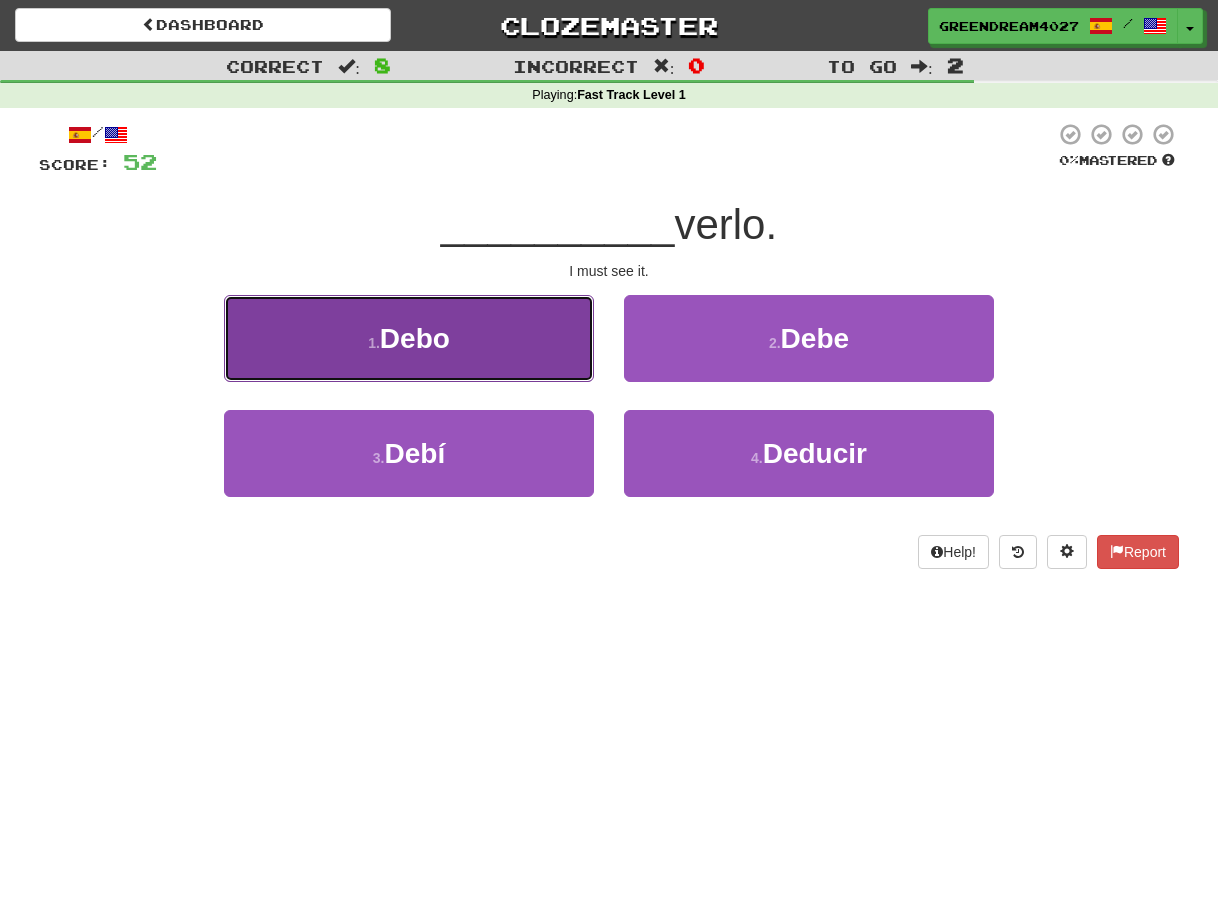 click on "1 .  Debo" at bounding box center [409, 338] 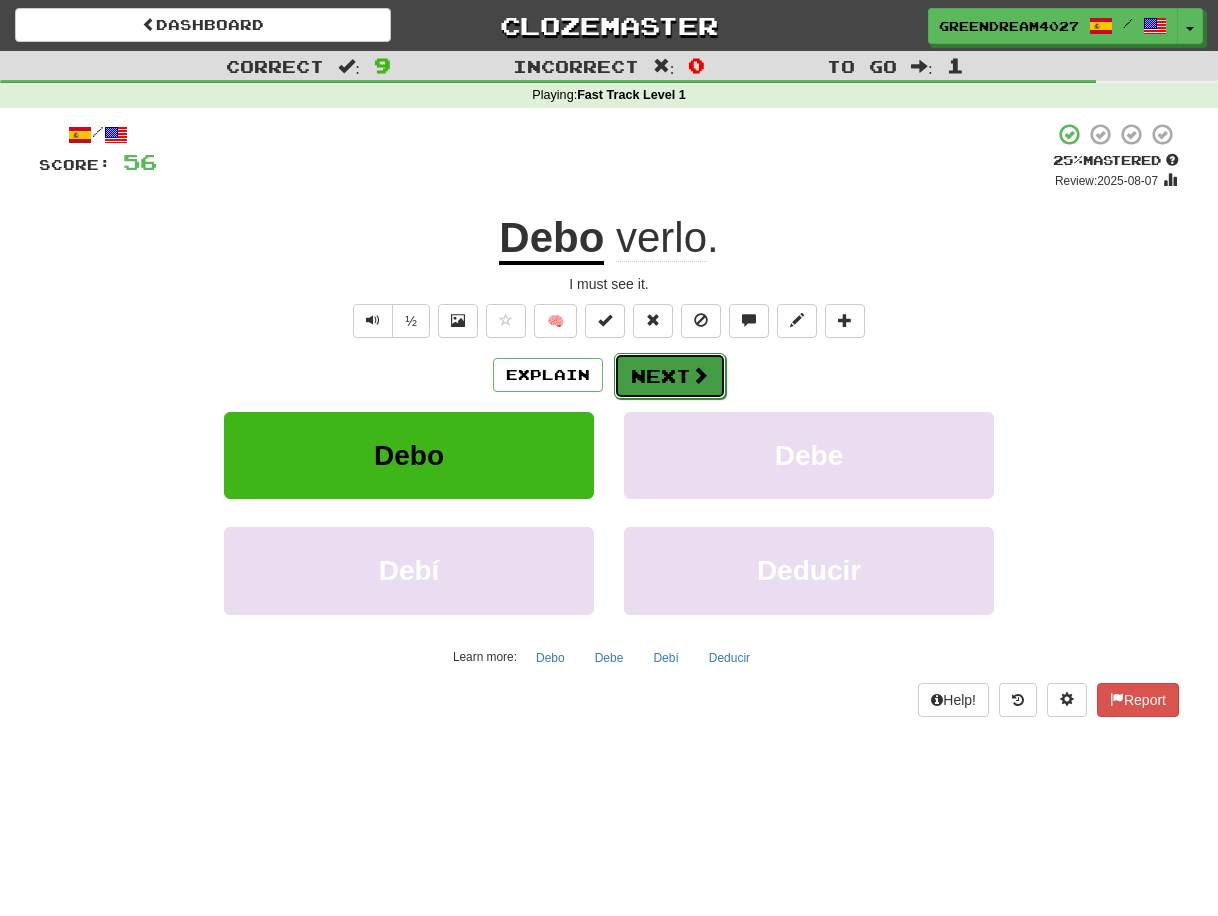 click on "Next" at bounding box center (670, 376) 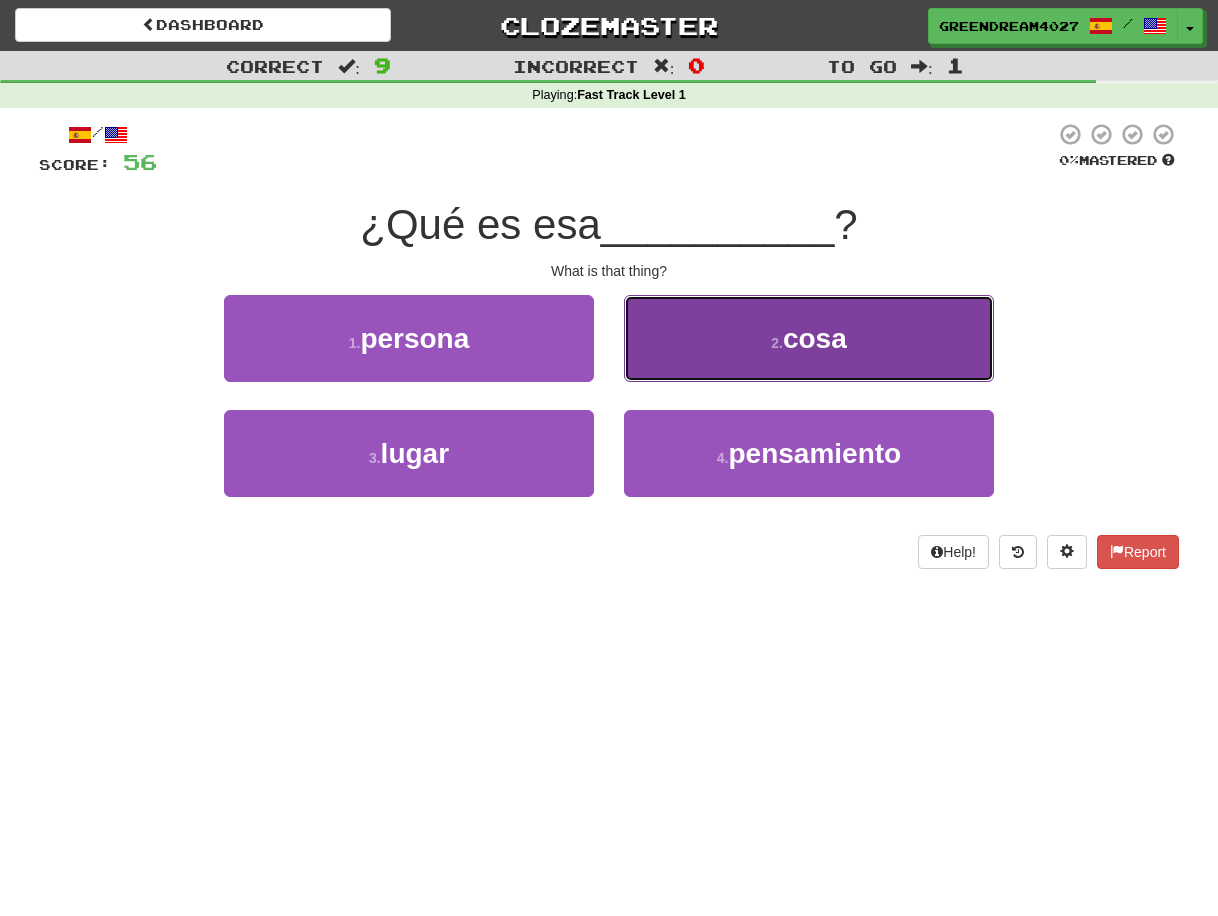 click on "cosa" at bounding box center [815, 338] 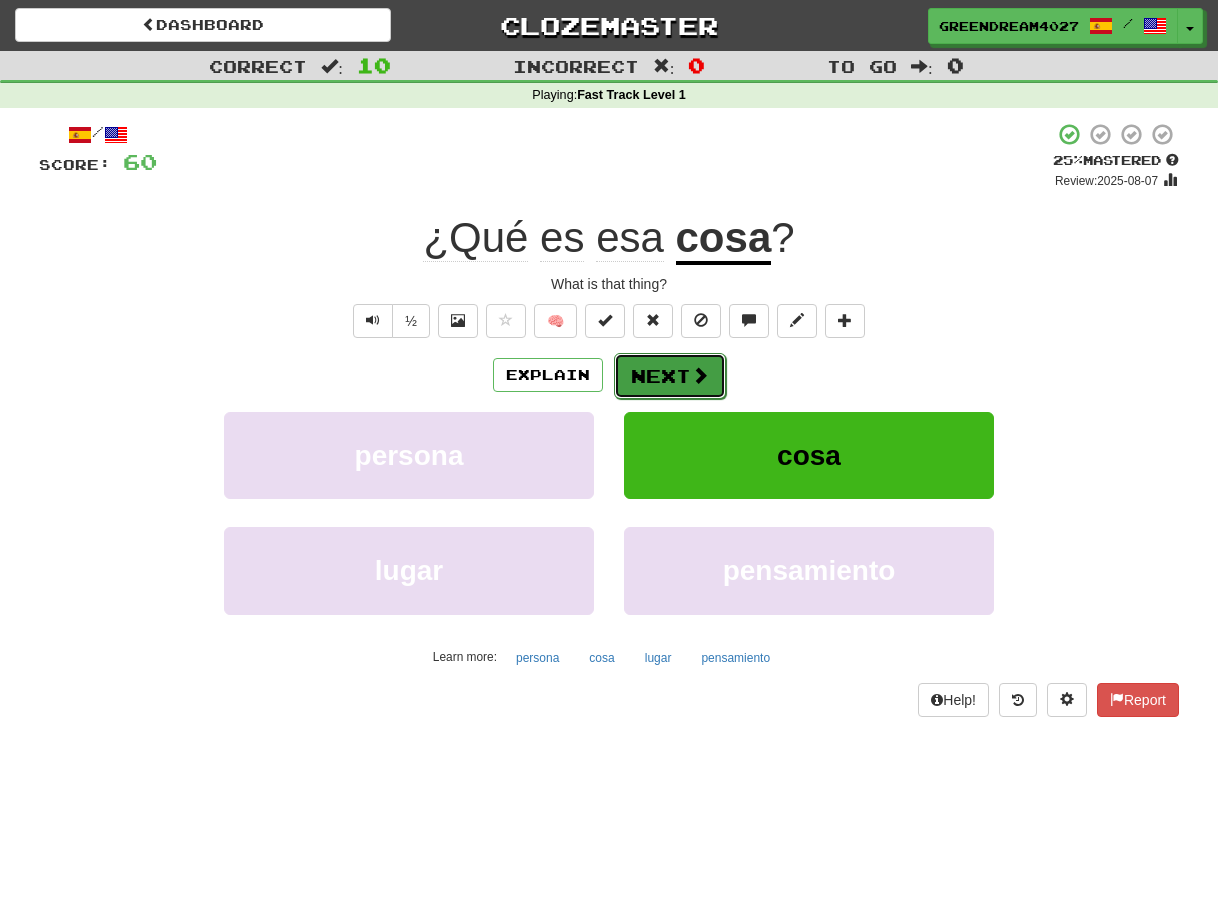 click on "Next" at bounding box center [670, 376] 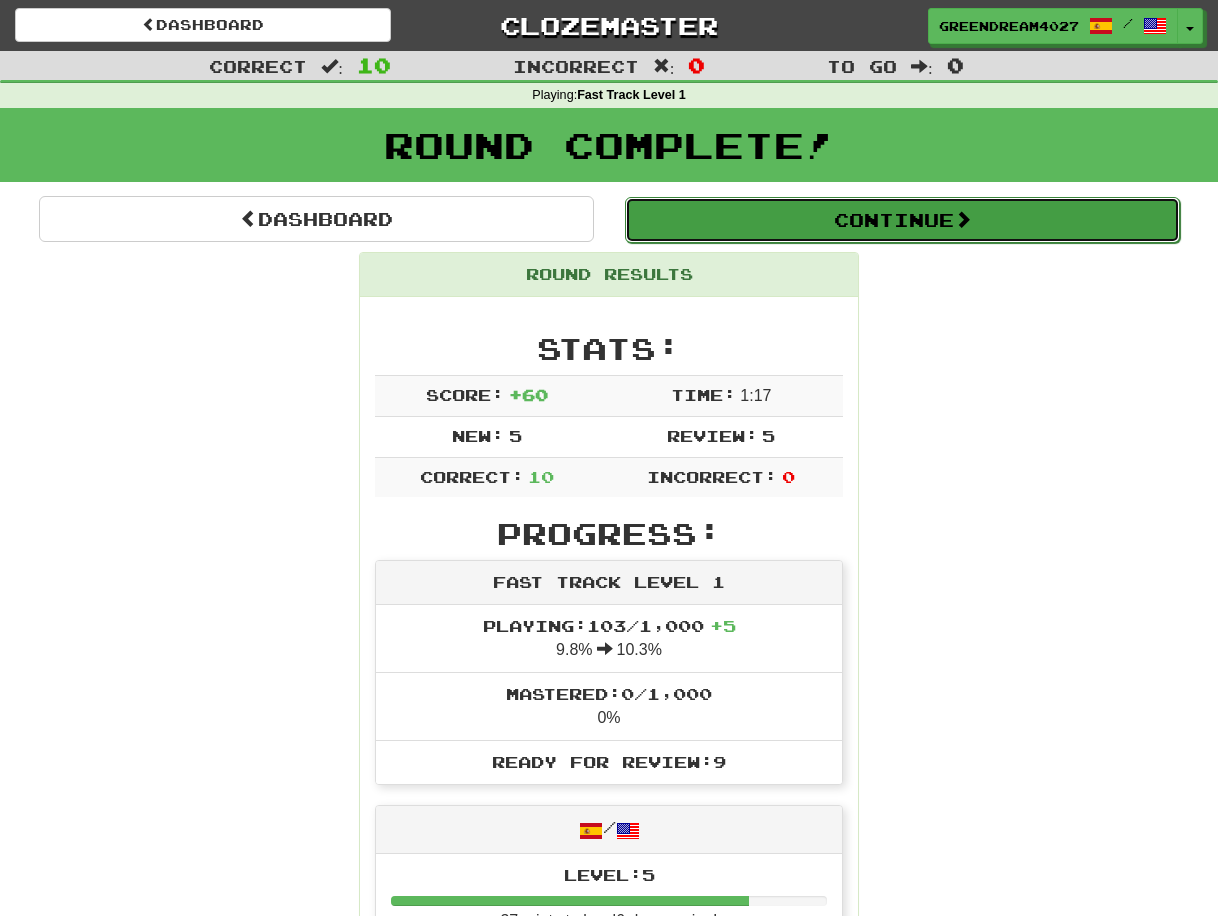 click on "Continue" at bounding box center [902, 220] 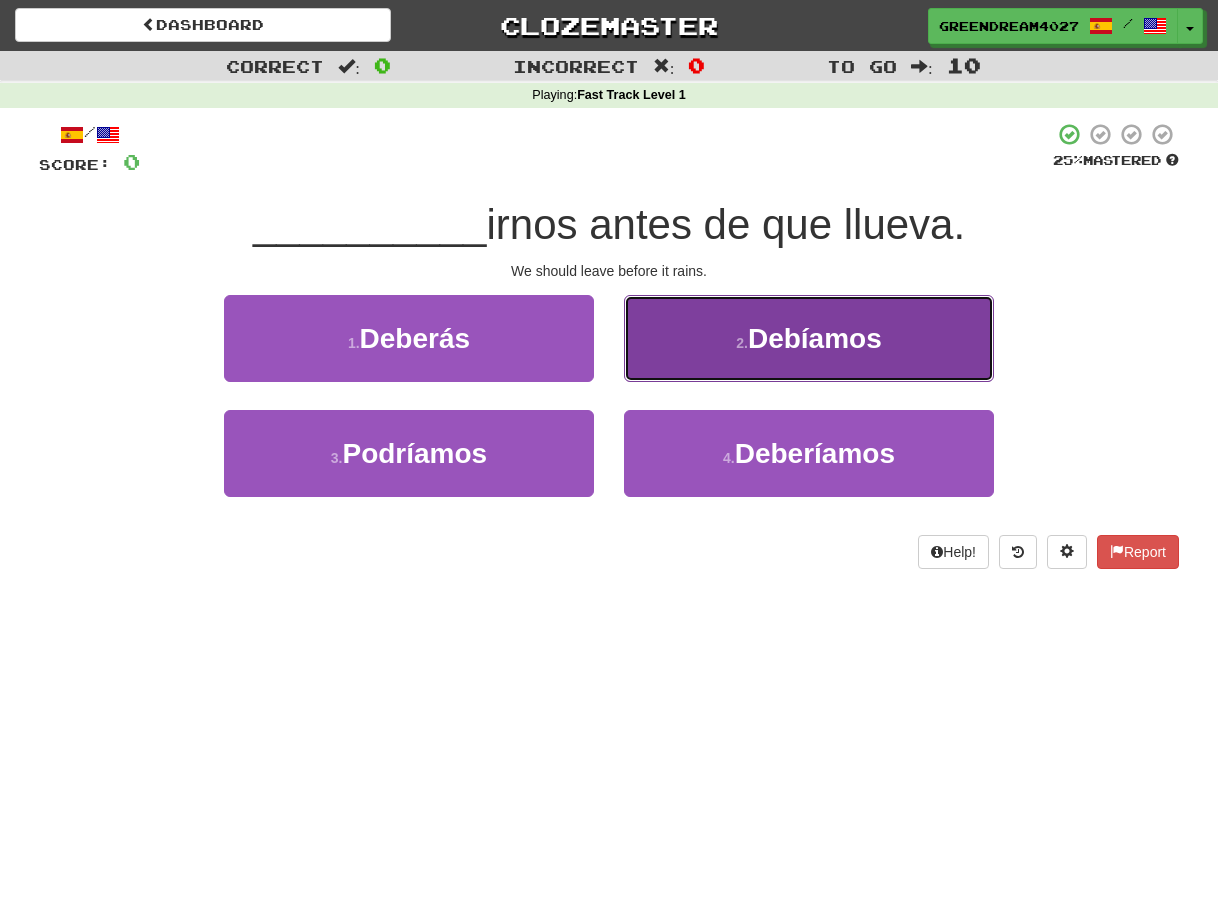 click on "Debíamos" at bounding box center (815, 338) 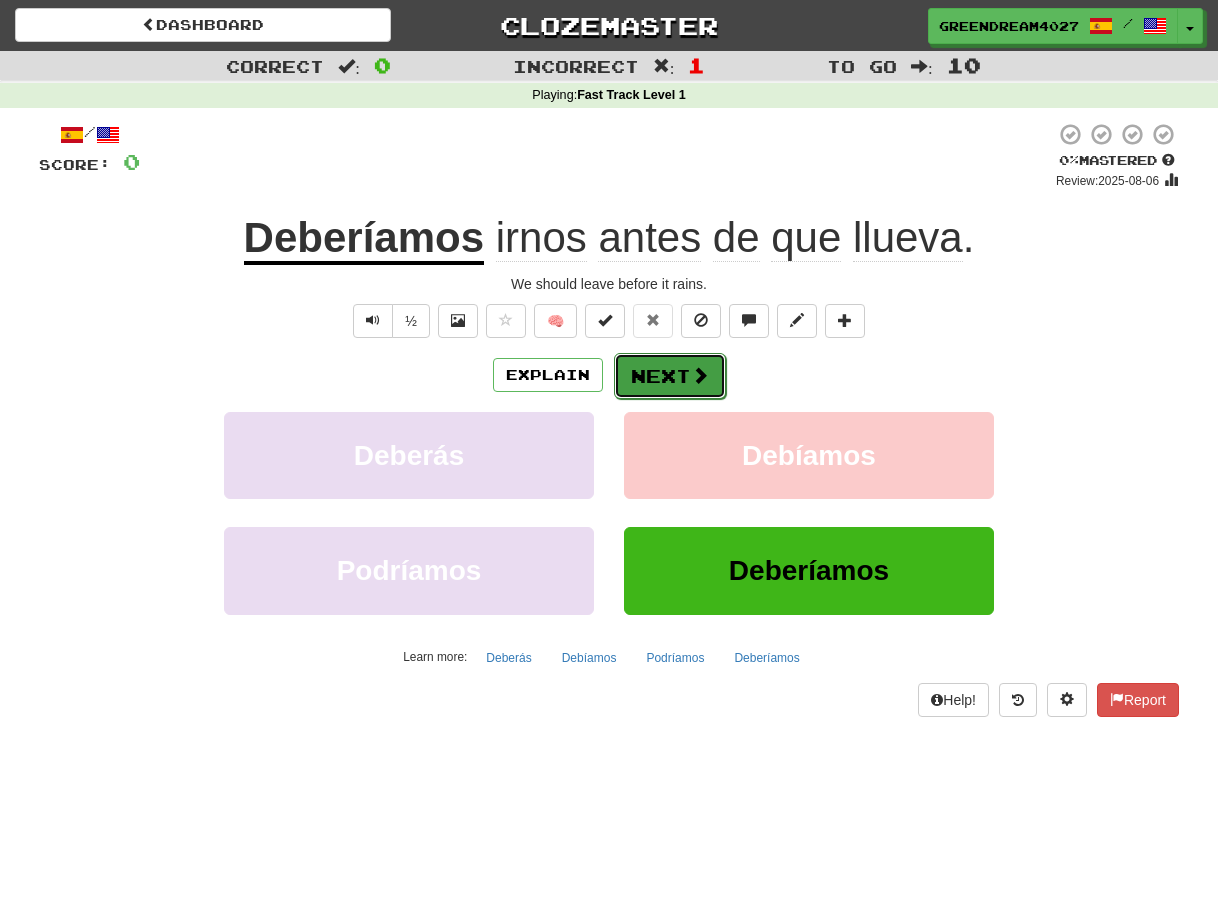 click on "Next" at bounding box center [670, 376] 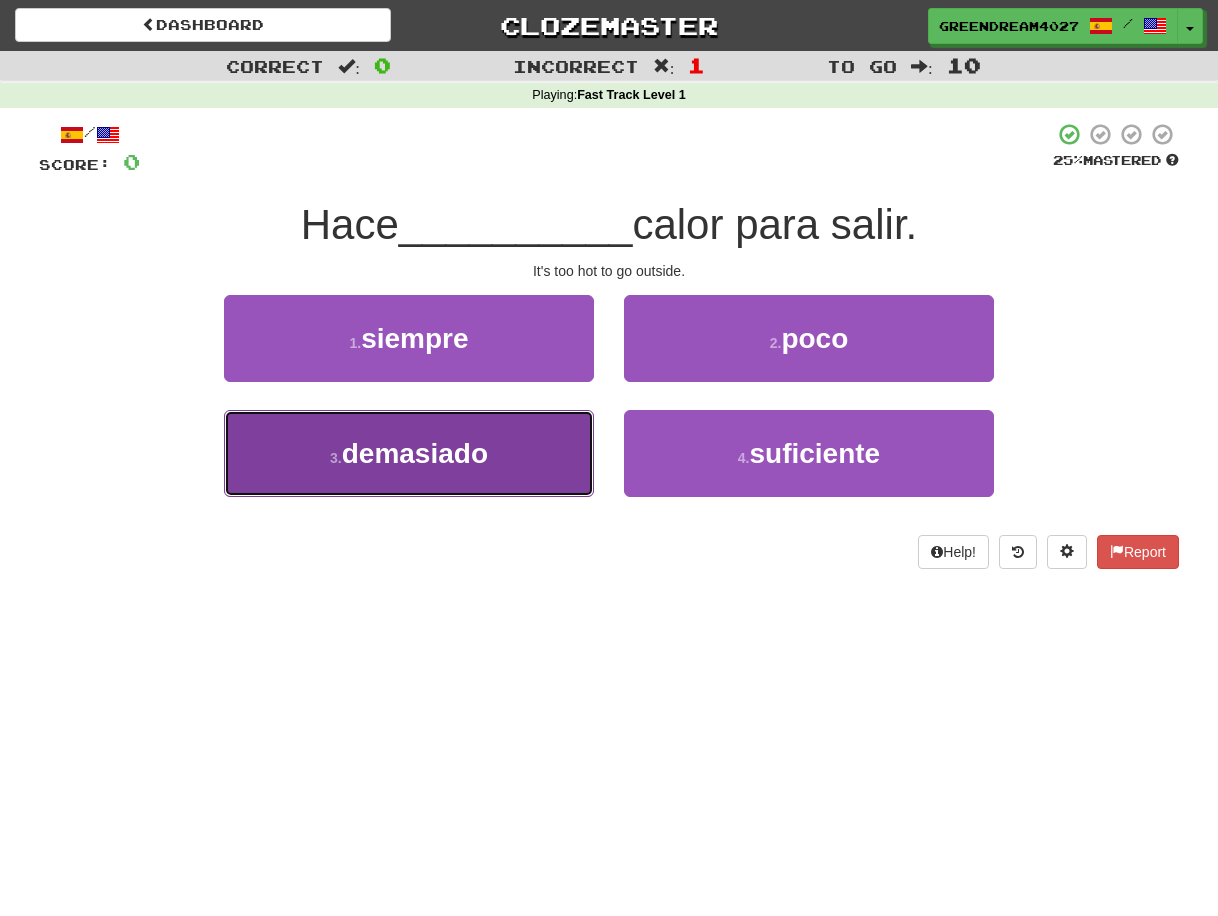 click on "demasiado" at bounding box center (415, 453) 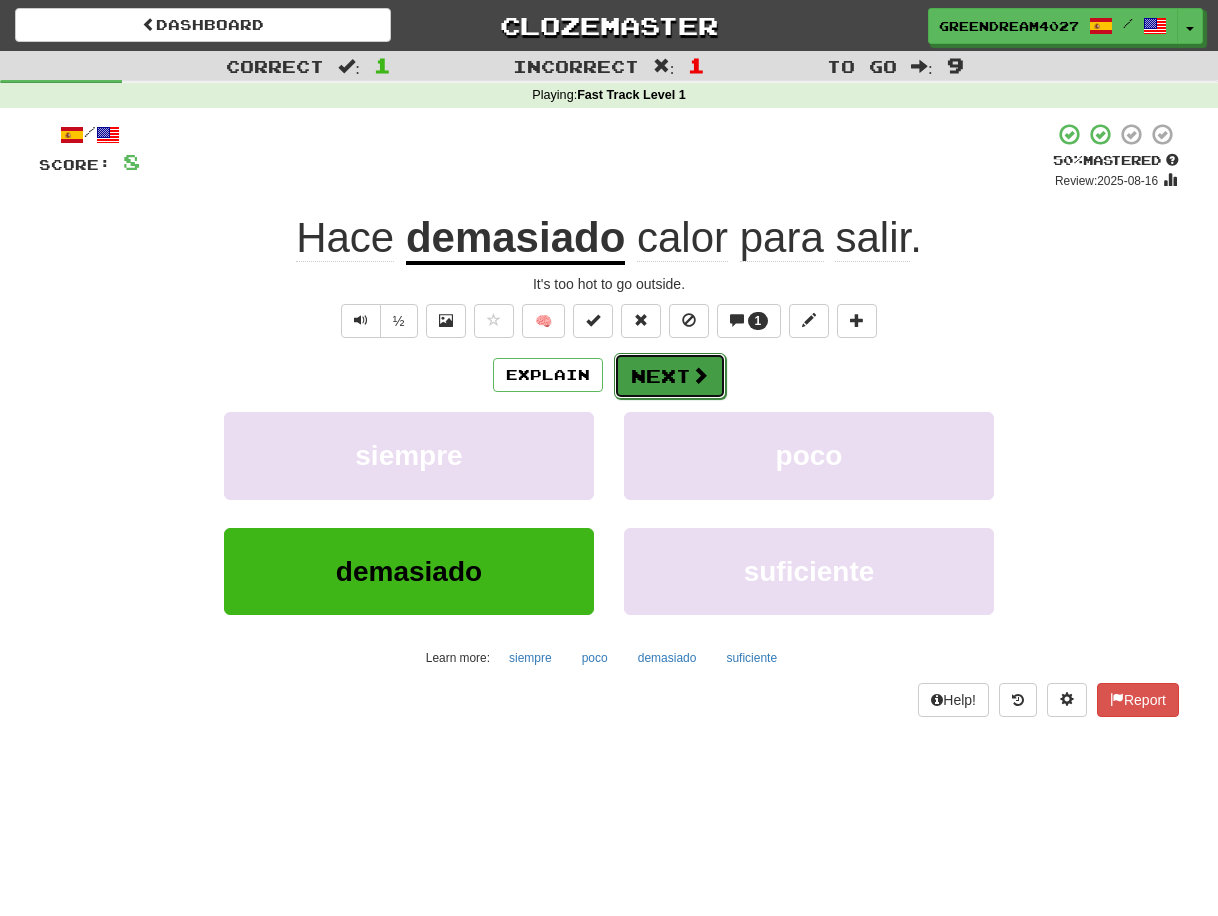 click on "Next" at bounding box center (670, 376) 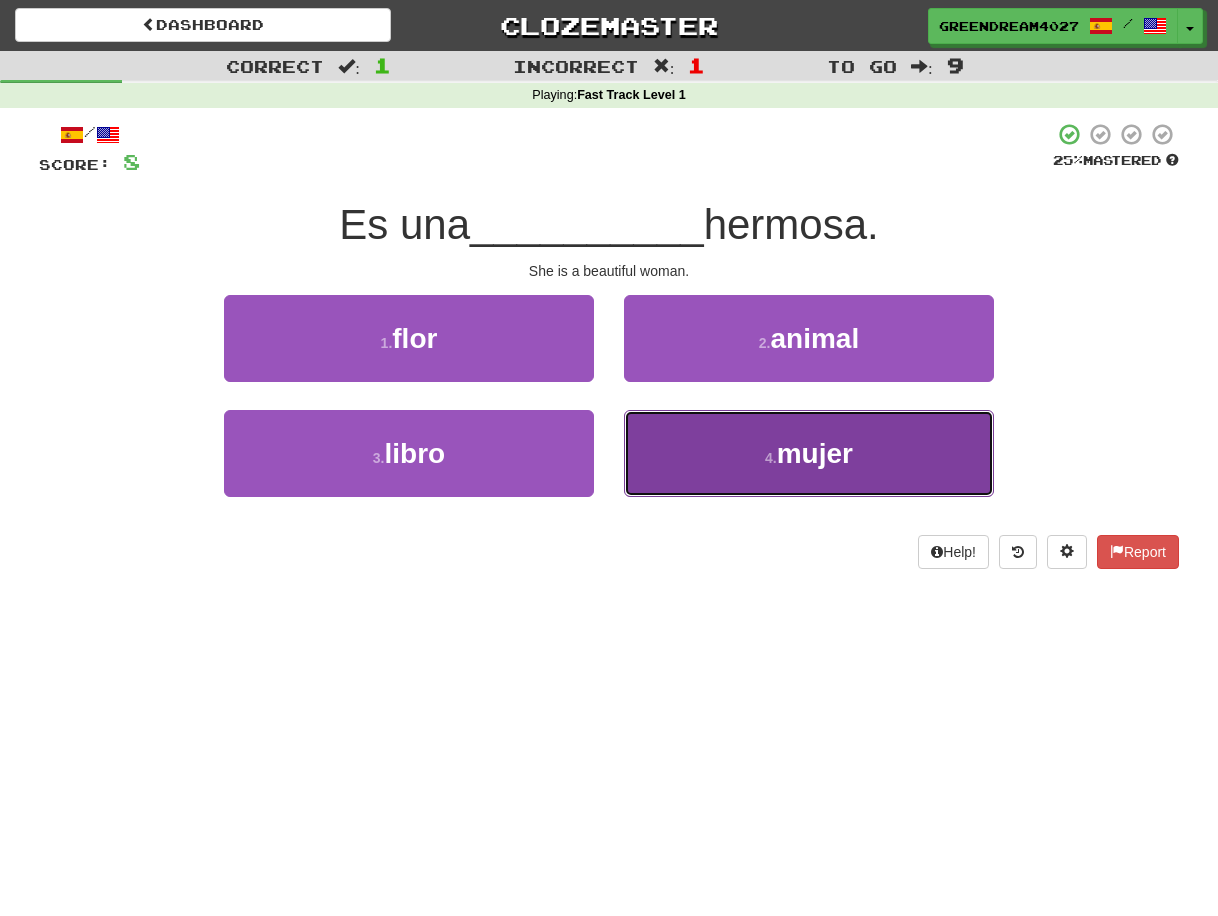 click on "4 .  mujer" at bounding box center [809, 453] 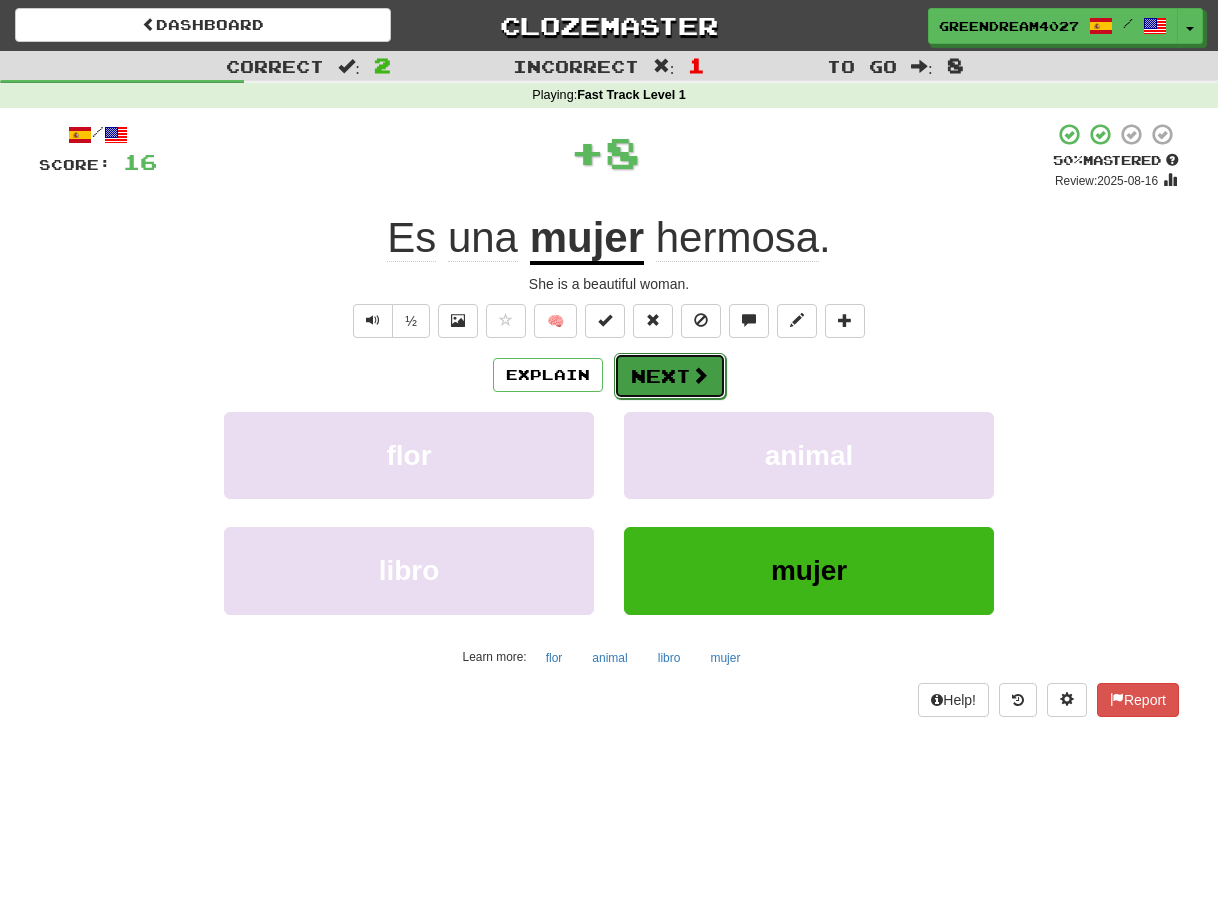 click on "Next" at bounding box center [670, 376] 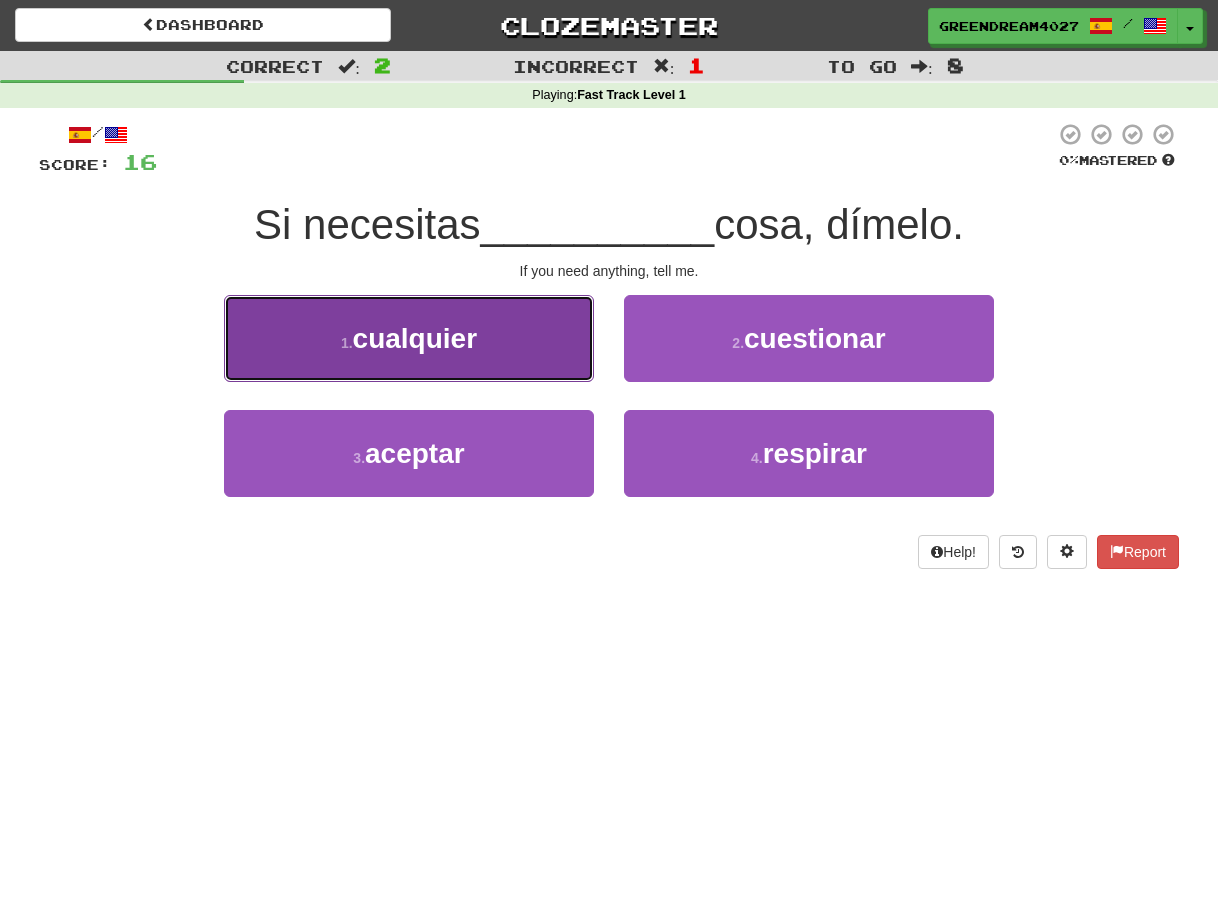 click on "cualquier" at bounding box center (415, 338) 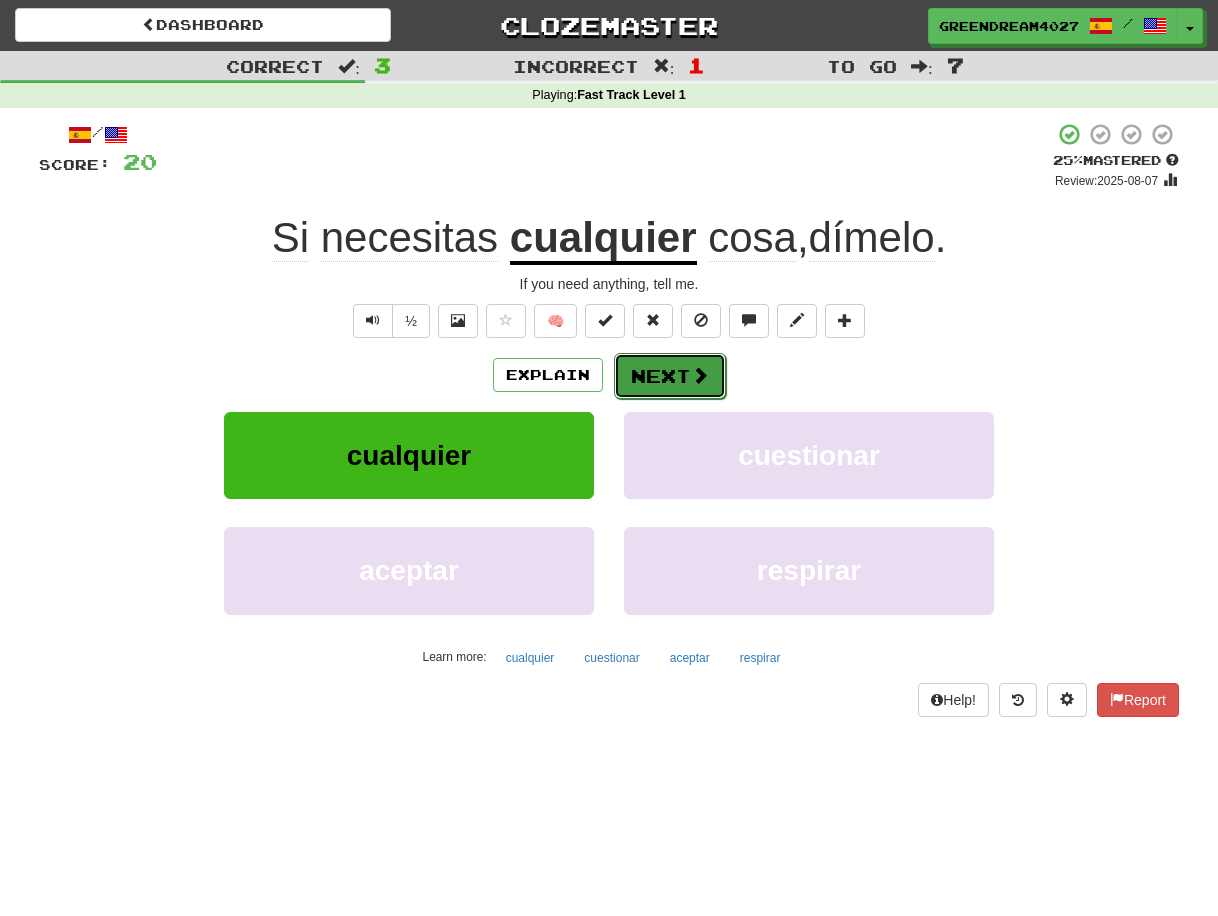 click on "Next" at bounding box center [670, 376] 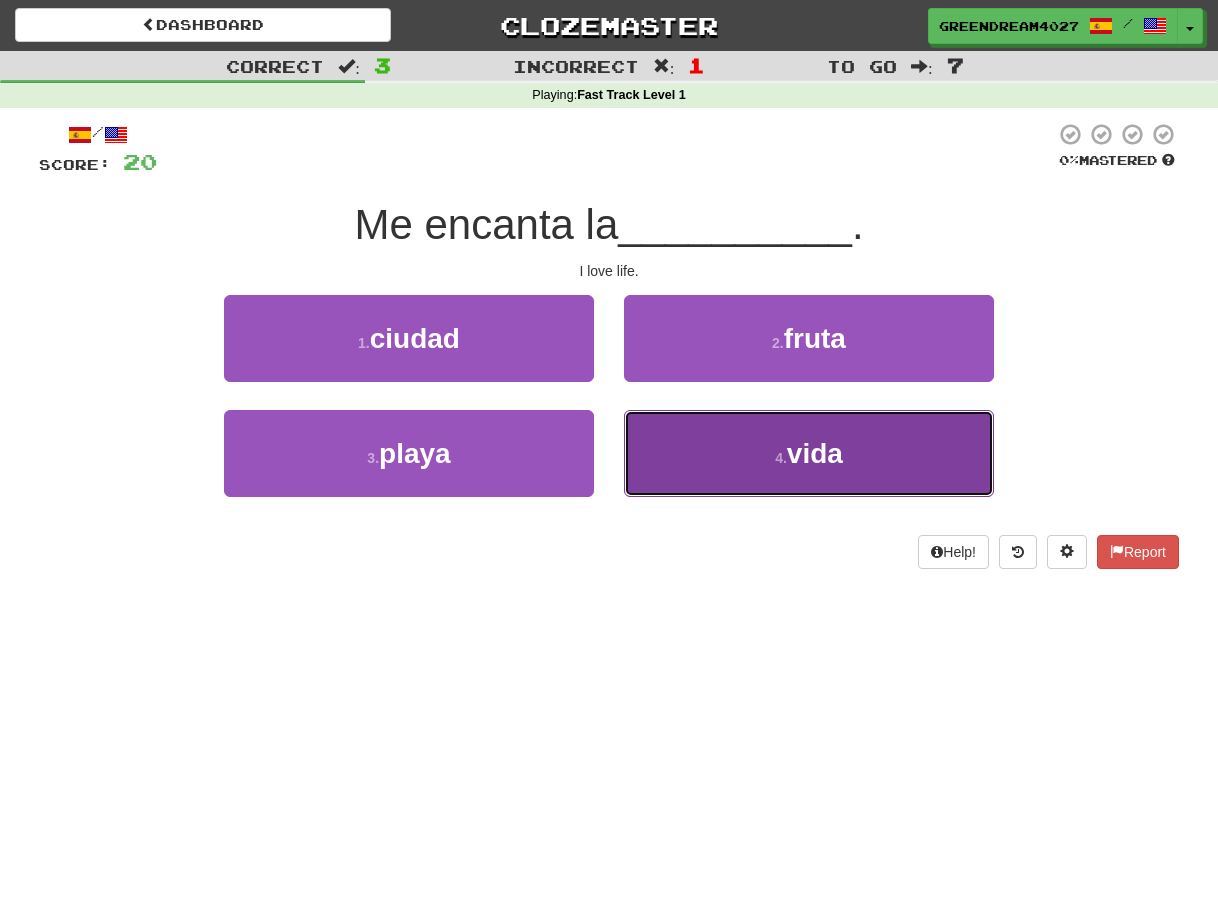 click on "4 .  vida" at bounding box center (809, 453) 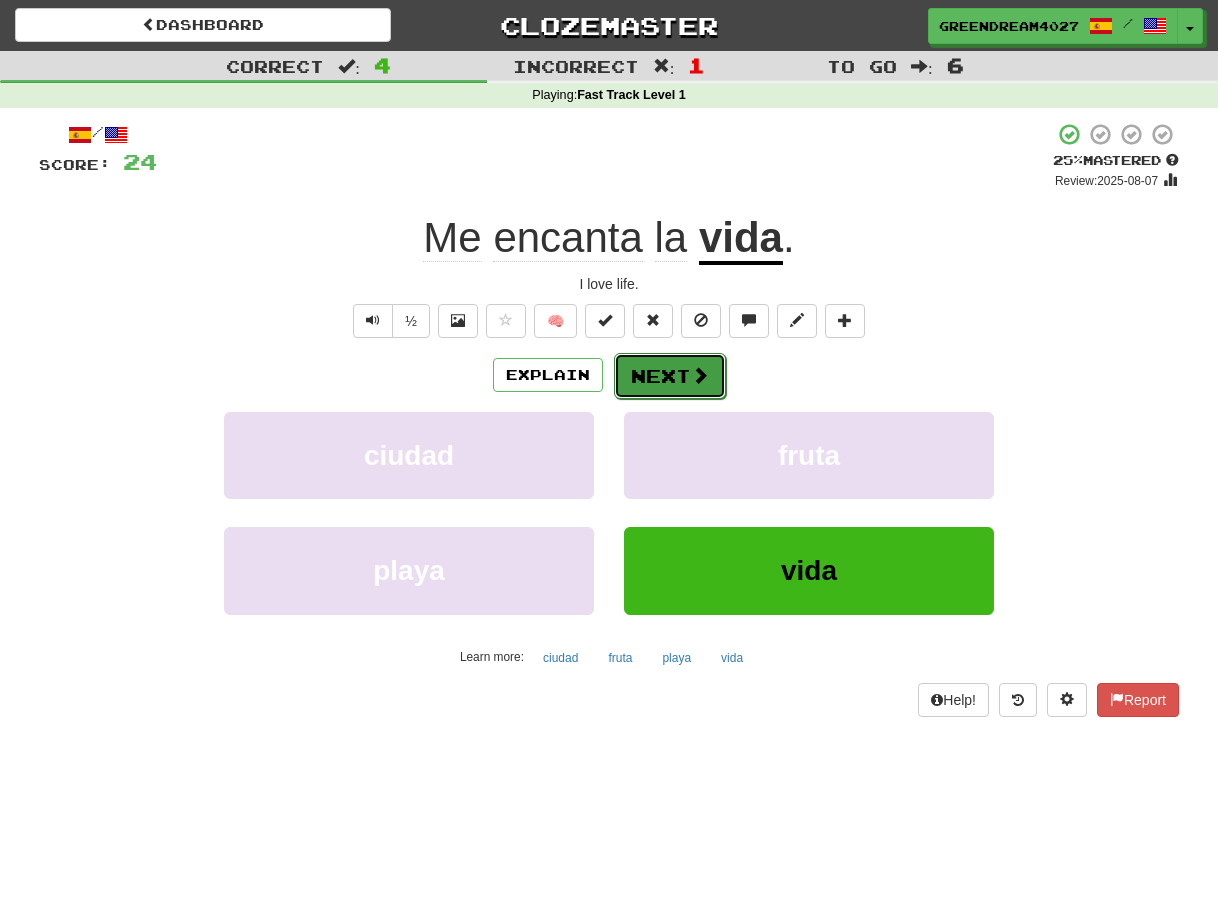click on "Next" at bounding box center [670, 376] 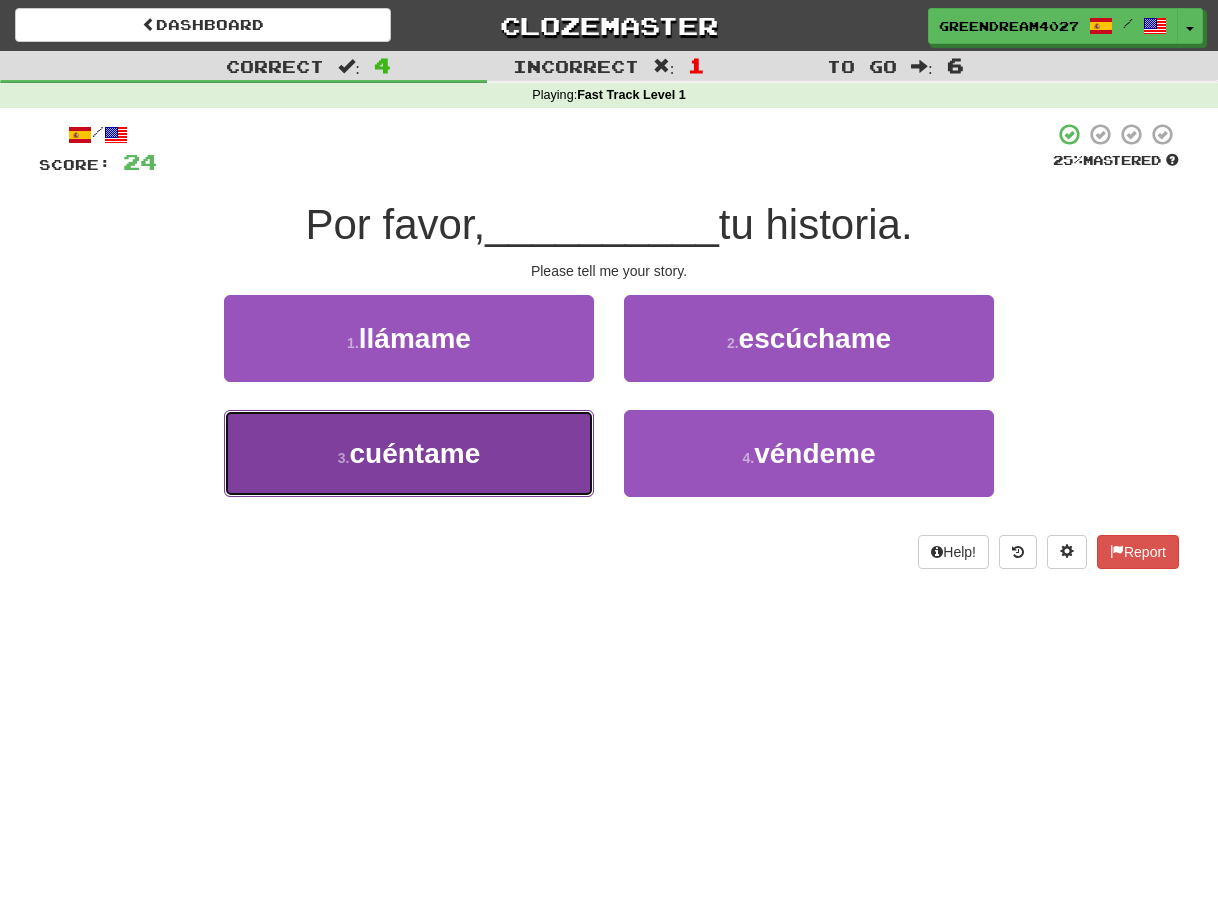 click on "cuéntame" at bounding box center [414, 453] 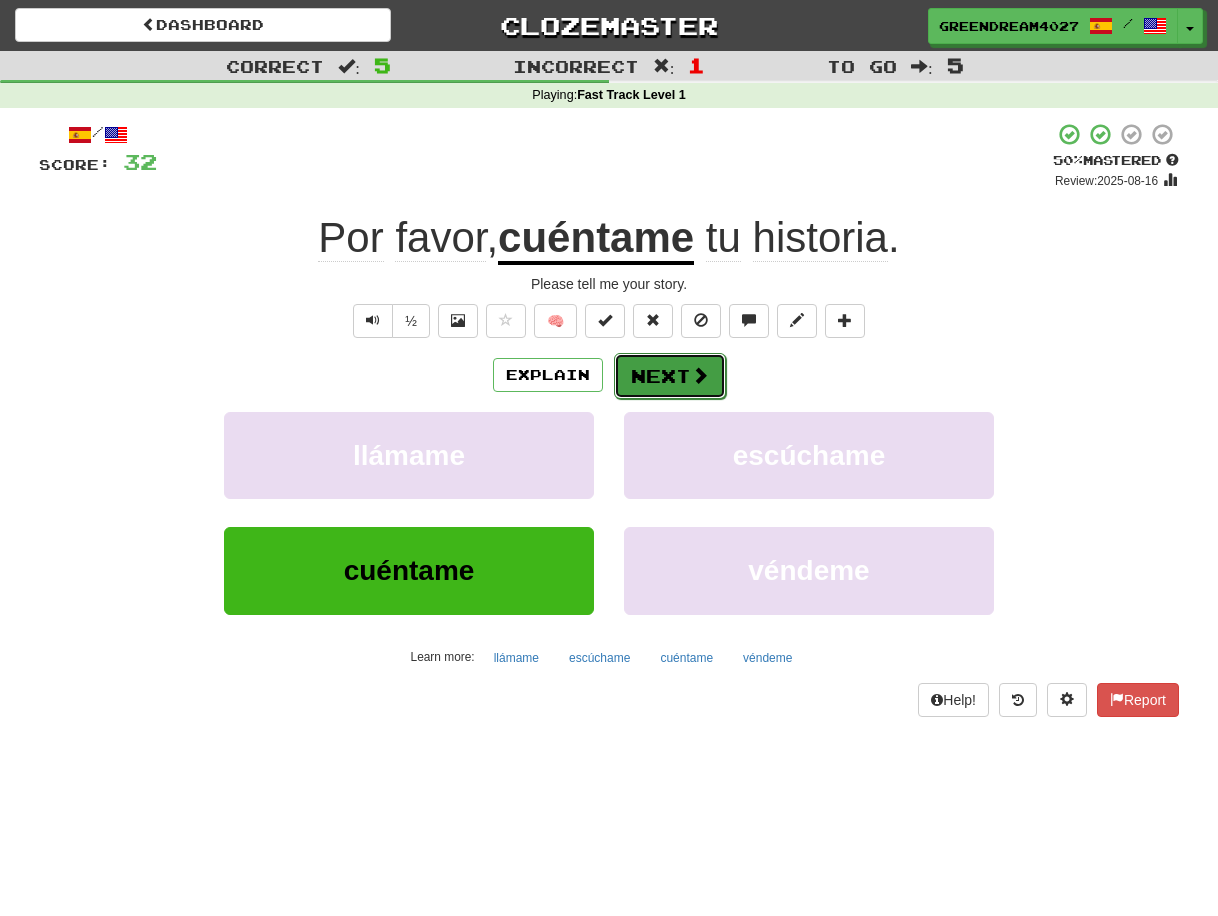 click on "Next" at bounding box center (670, 376) 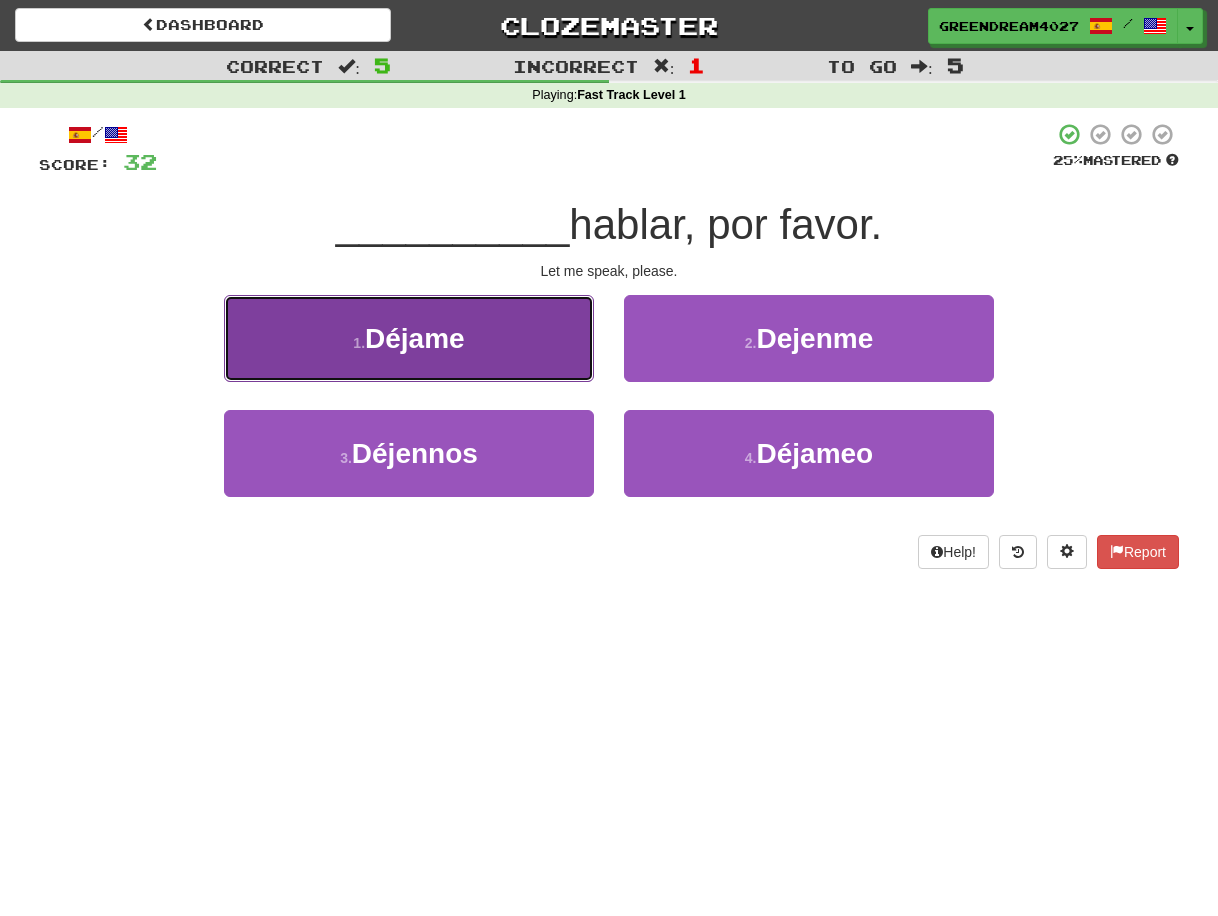 click on "Déjame" at bounding box center [415, 338] 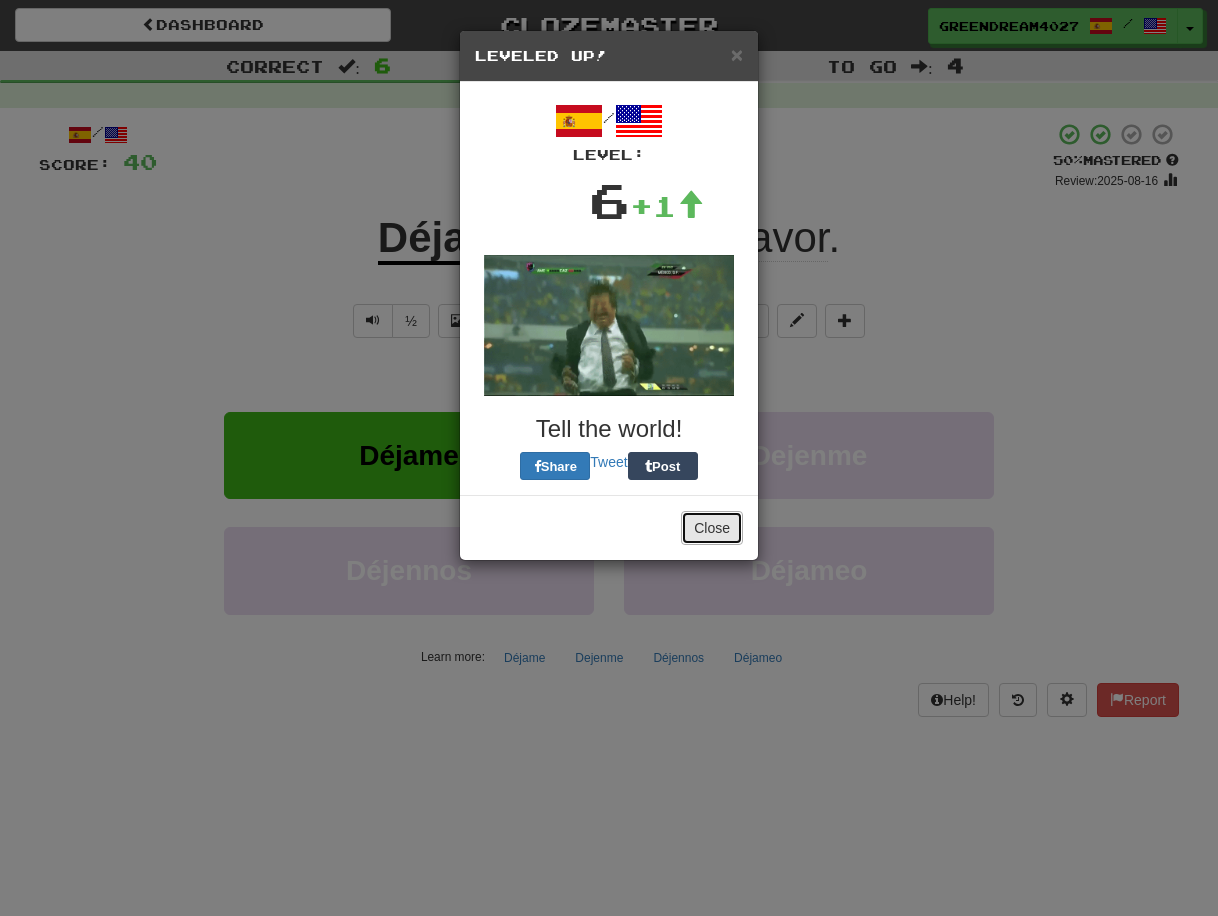 click on "Close" at bounding box center [712, 528] 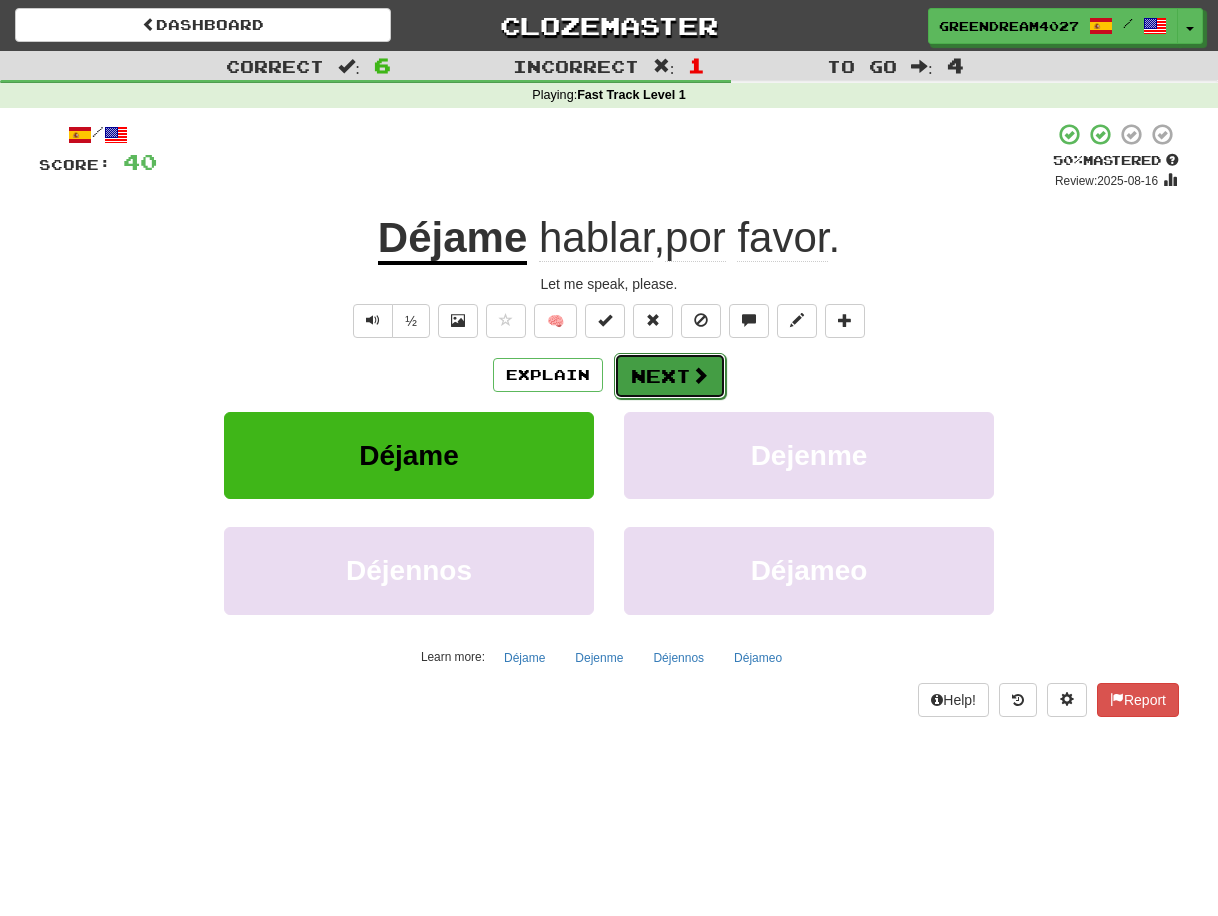 click on "Next" at bounding box center (670, 376) 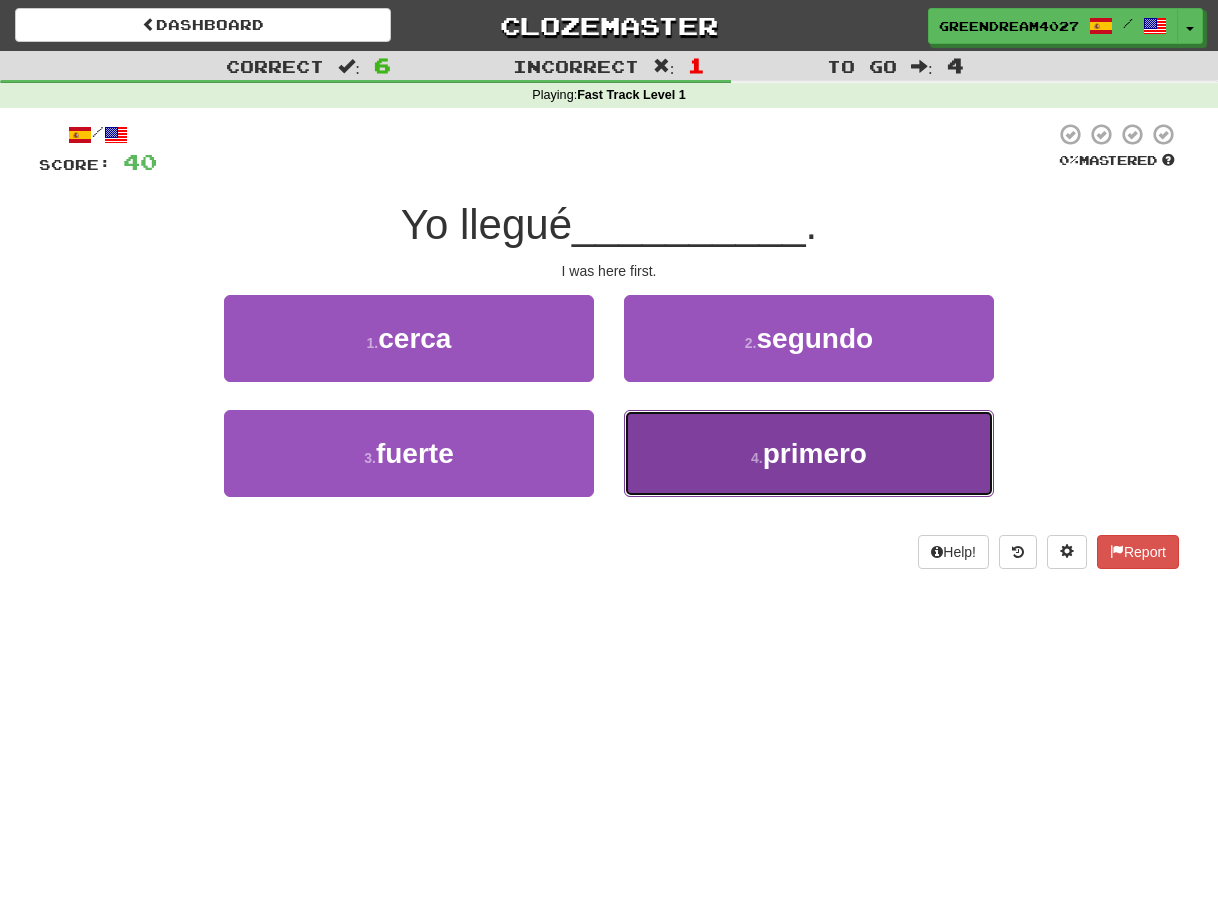 click on "primero" at bounding box center (815, 453) 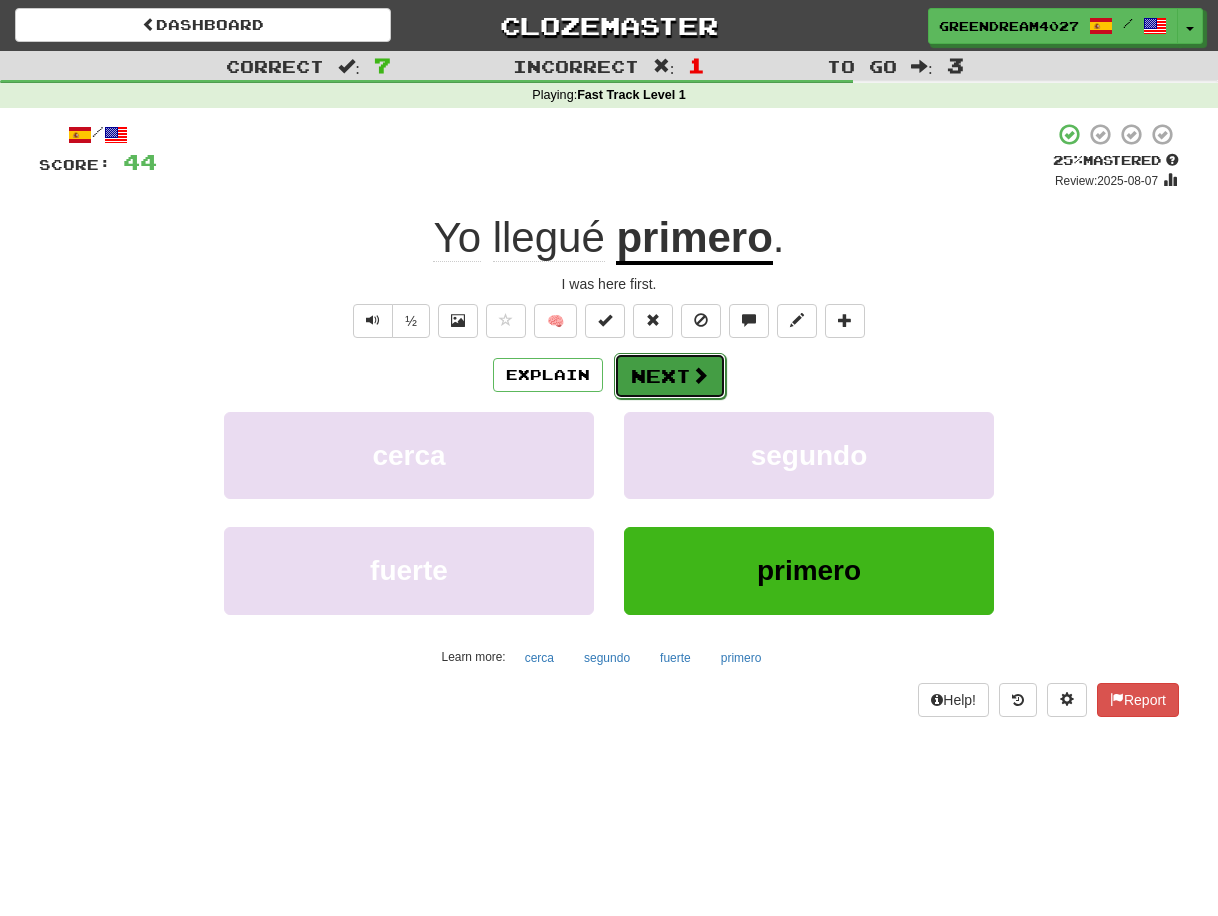 click on "Next" at bounding box center (670, 376) 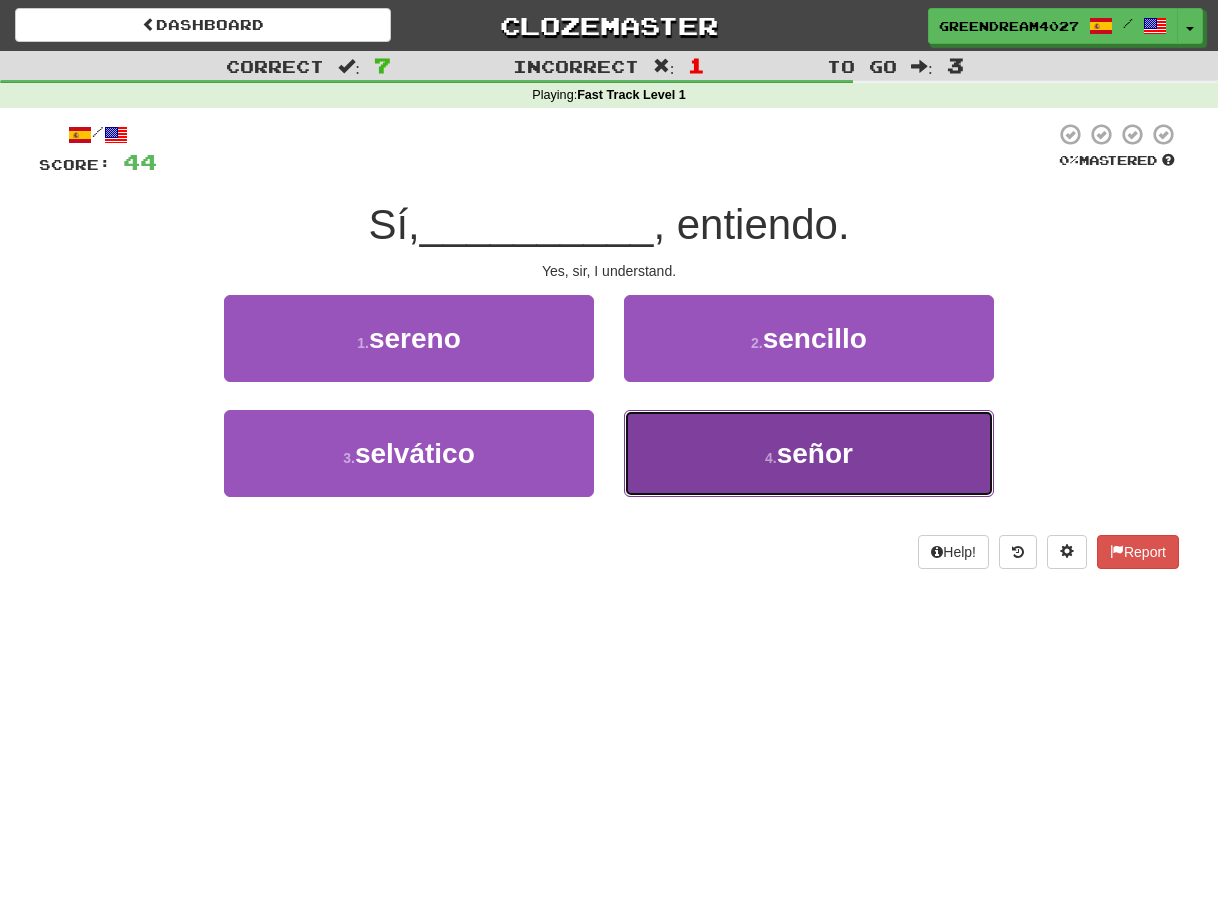 click on "4 .  señor" at bounding box center [809, 453] 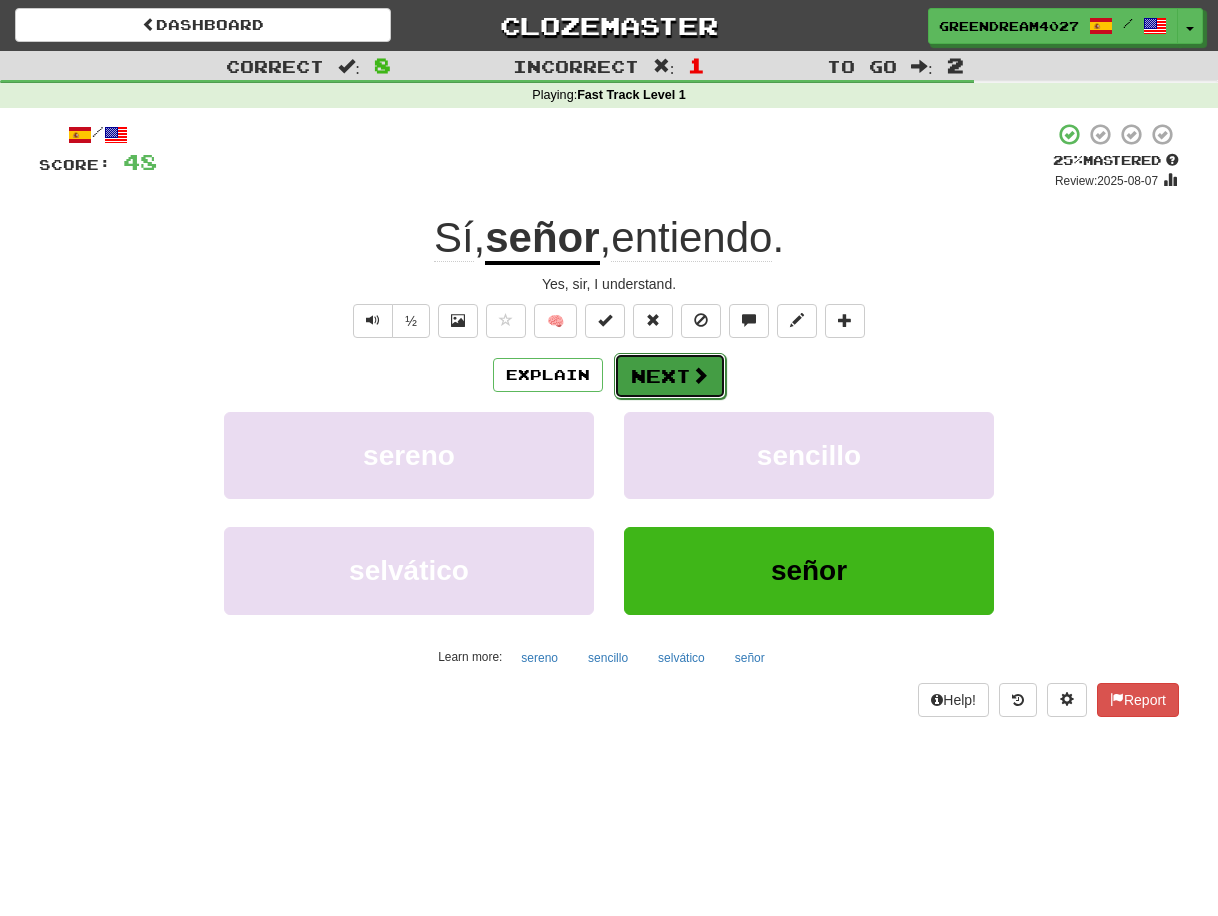 click on "Next" at bounding box center (670, 376) 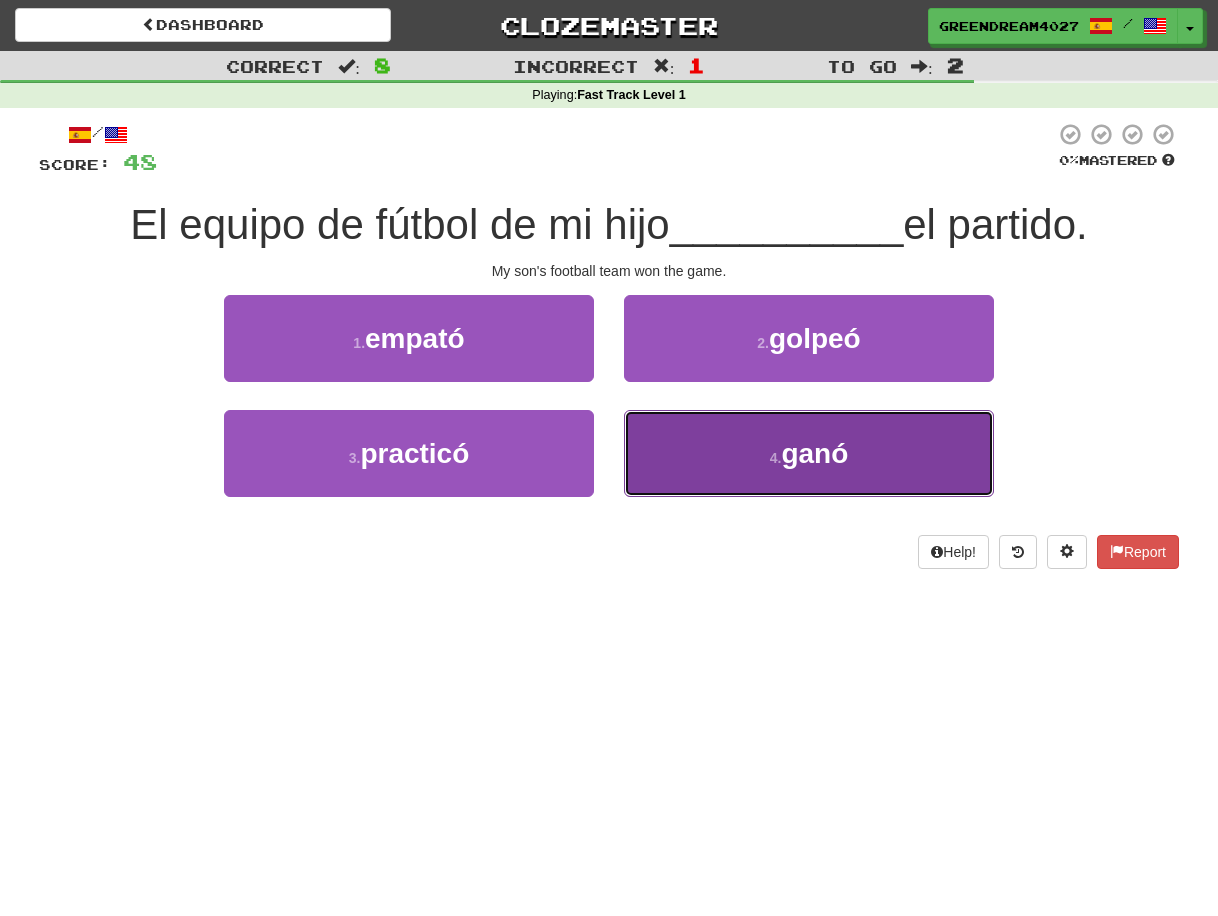 click on "ganó" at bounding box center [814, 453] 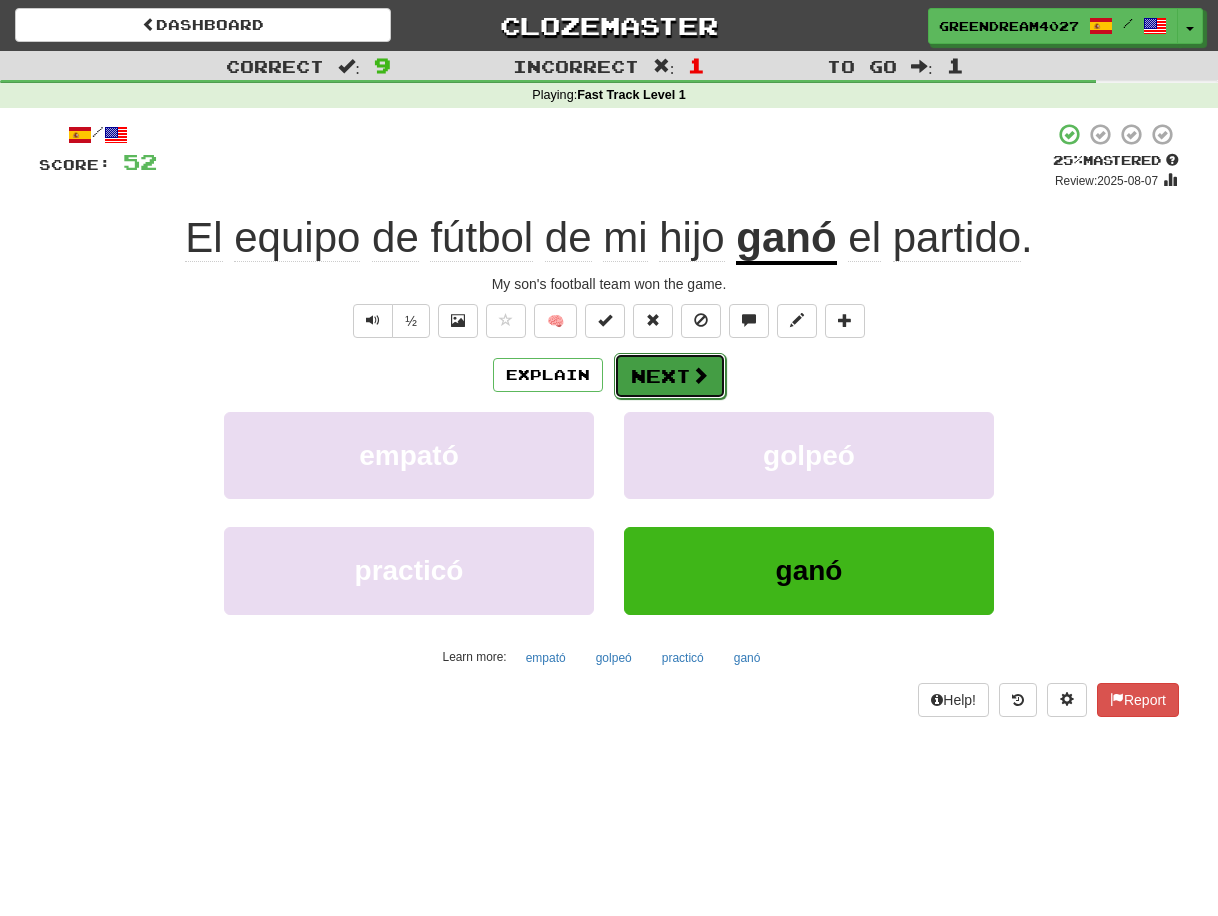 click on "Next" at bounding box center [670, 376] 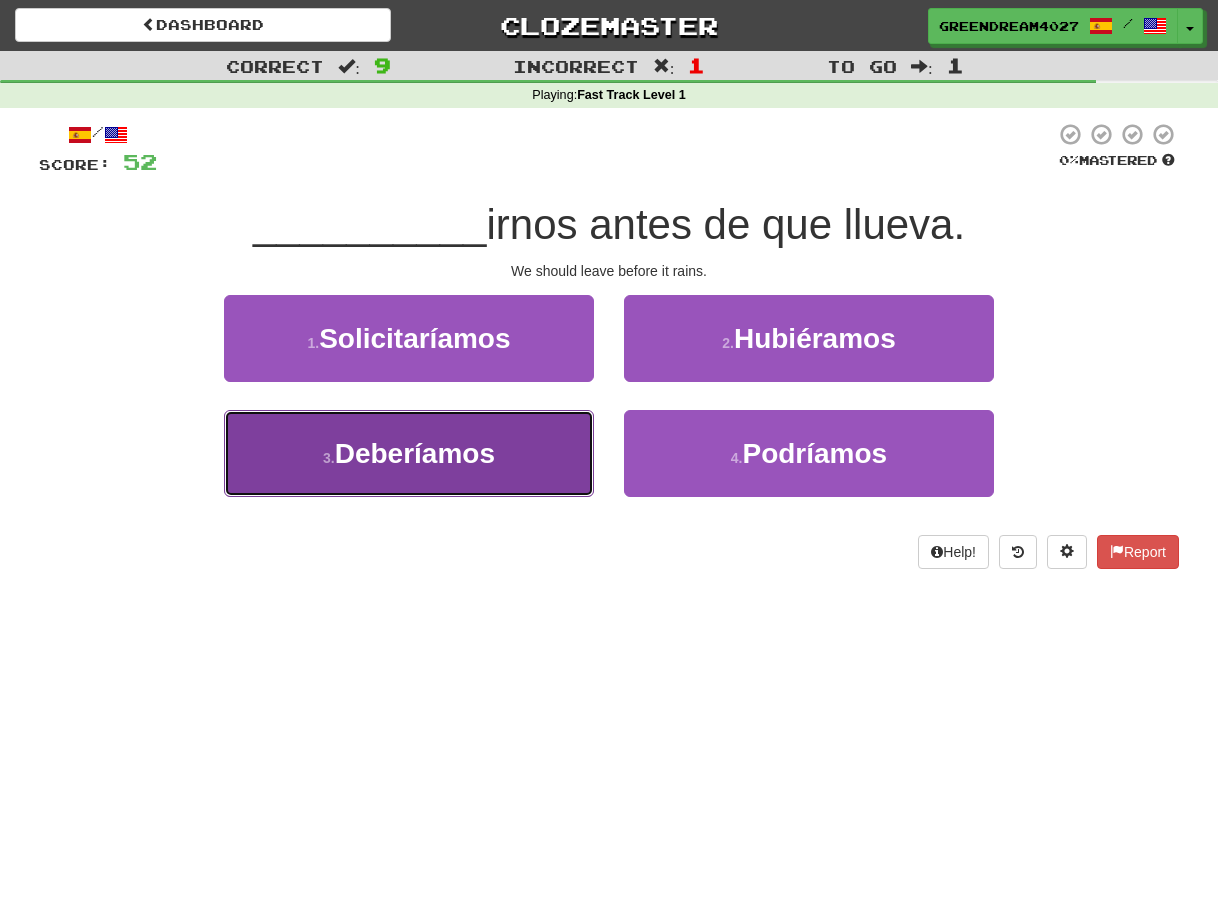 click on "Deberíamos" at bounding box center [415, 453] 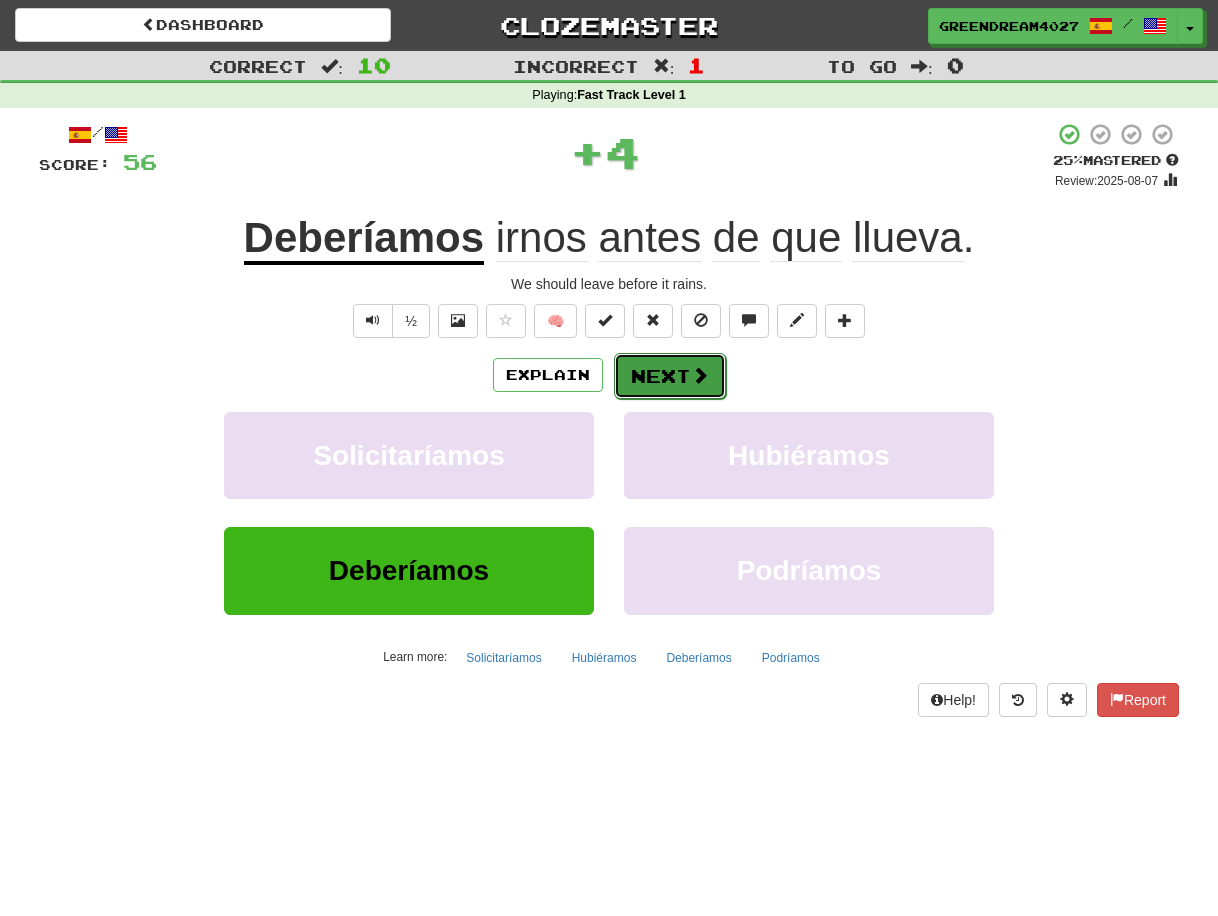 click on "Next" at bounding box center (670, 376) 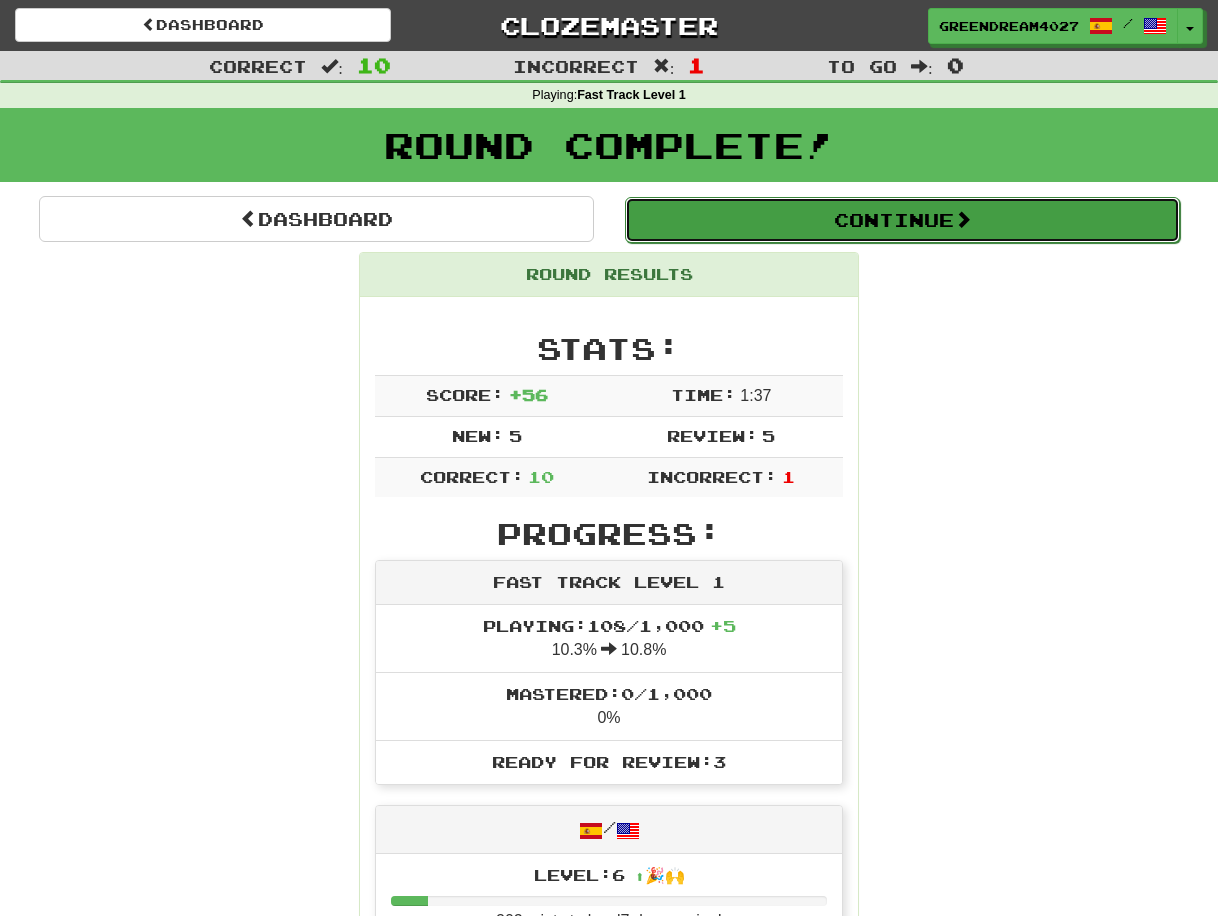 click on "Continue" at bounding box center (902, 220) 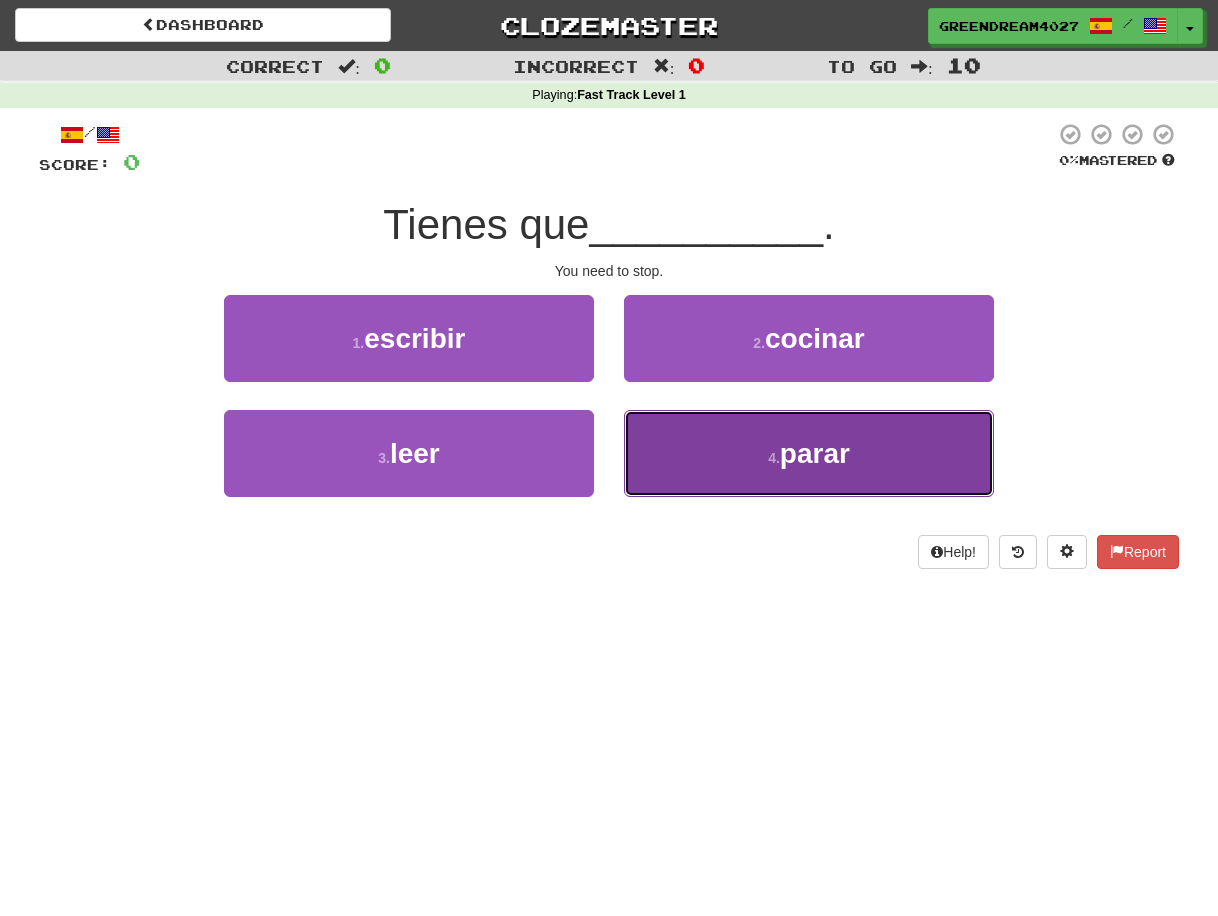 click on "parar" at bounding box center [815, 453] 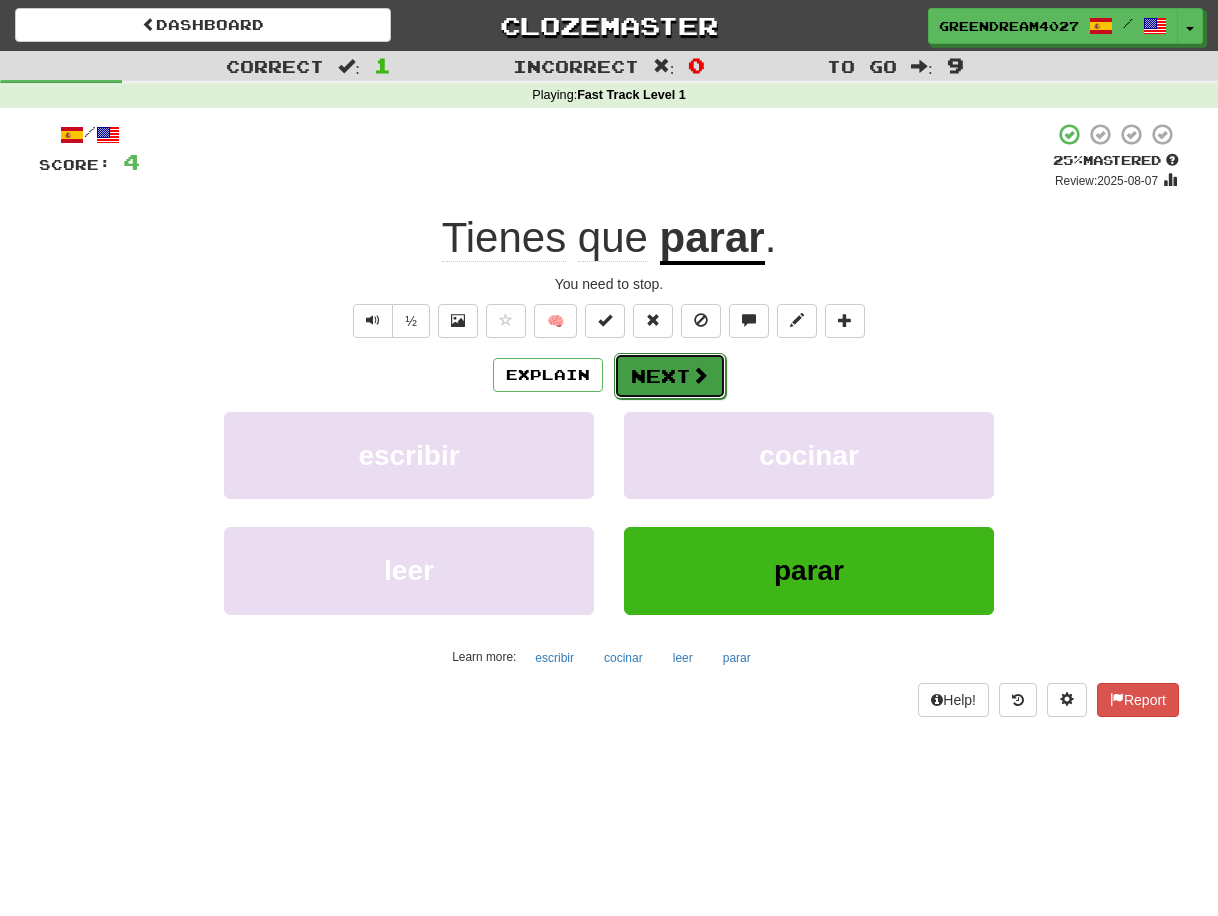 click on "Next" at bounding box center (670, 376) 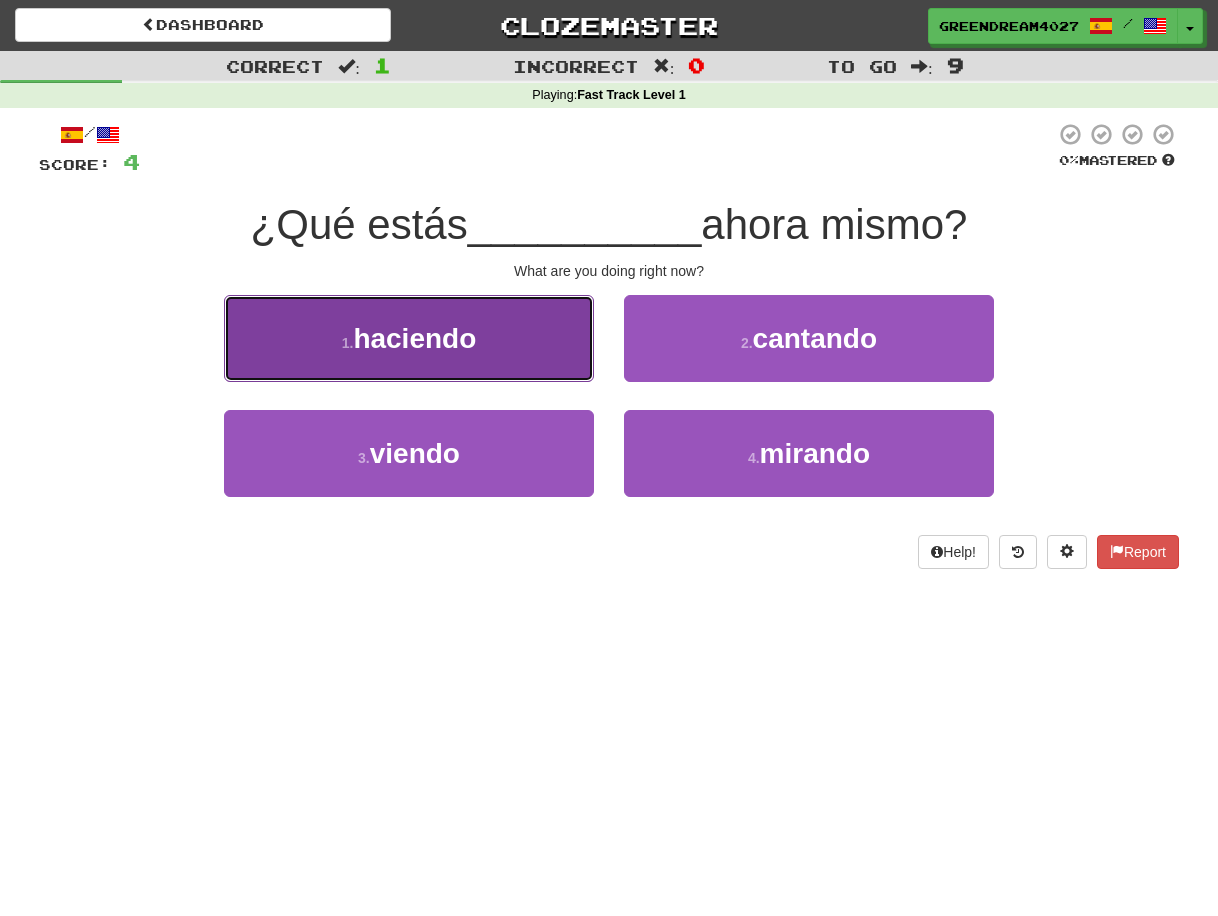 click on "1 .  haciendo" at bounding box center (409, 338) 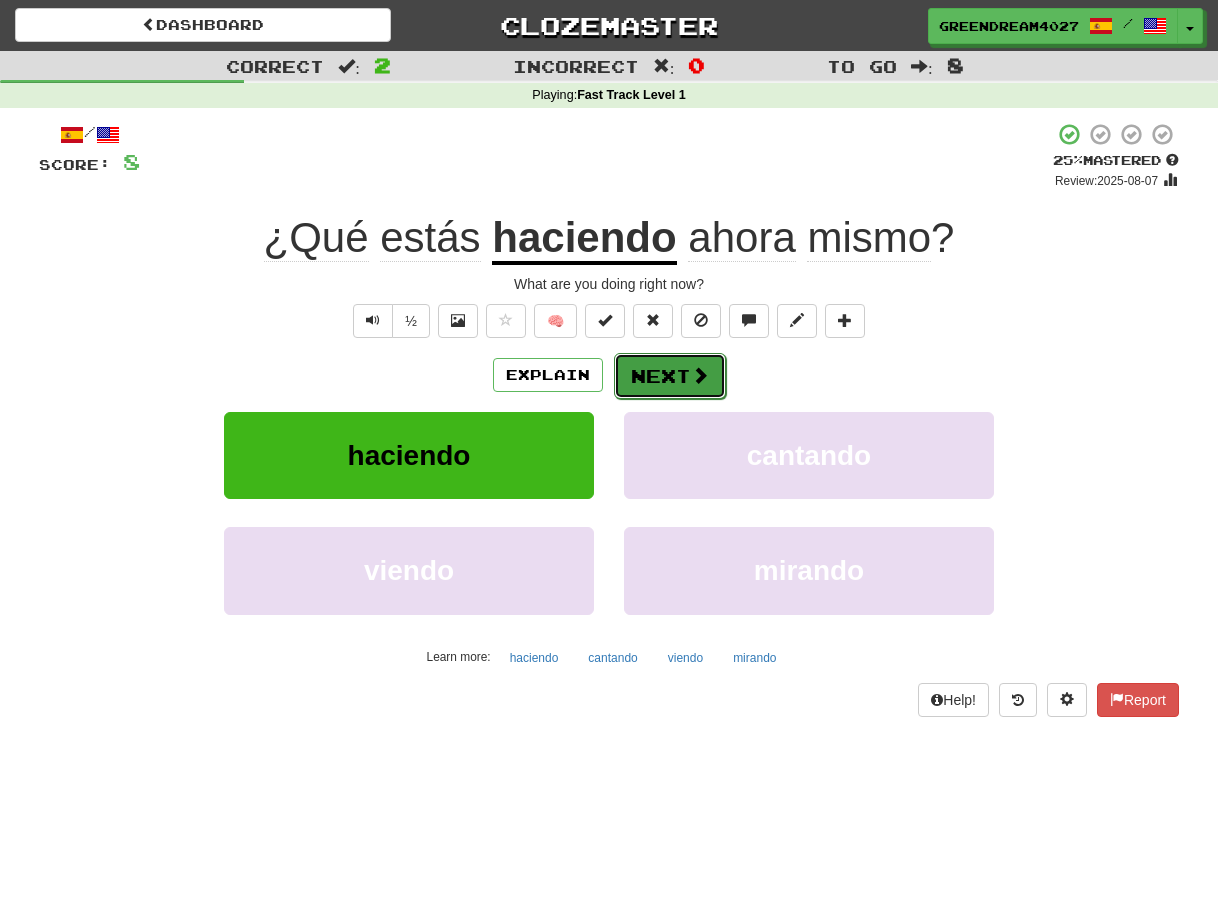 click on "Next" at bounding box center [670, 376] 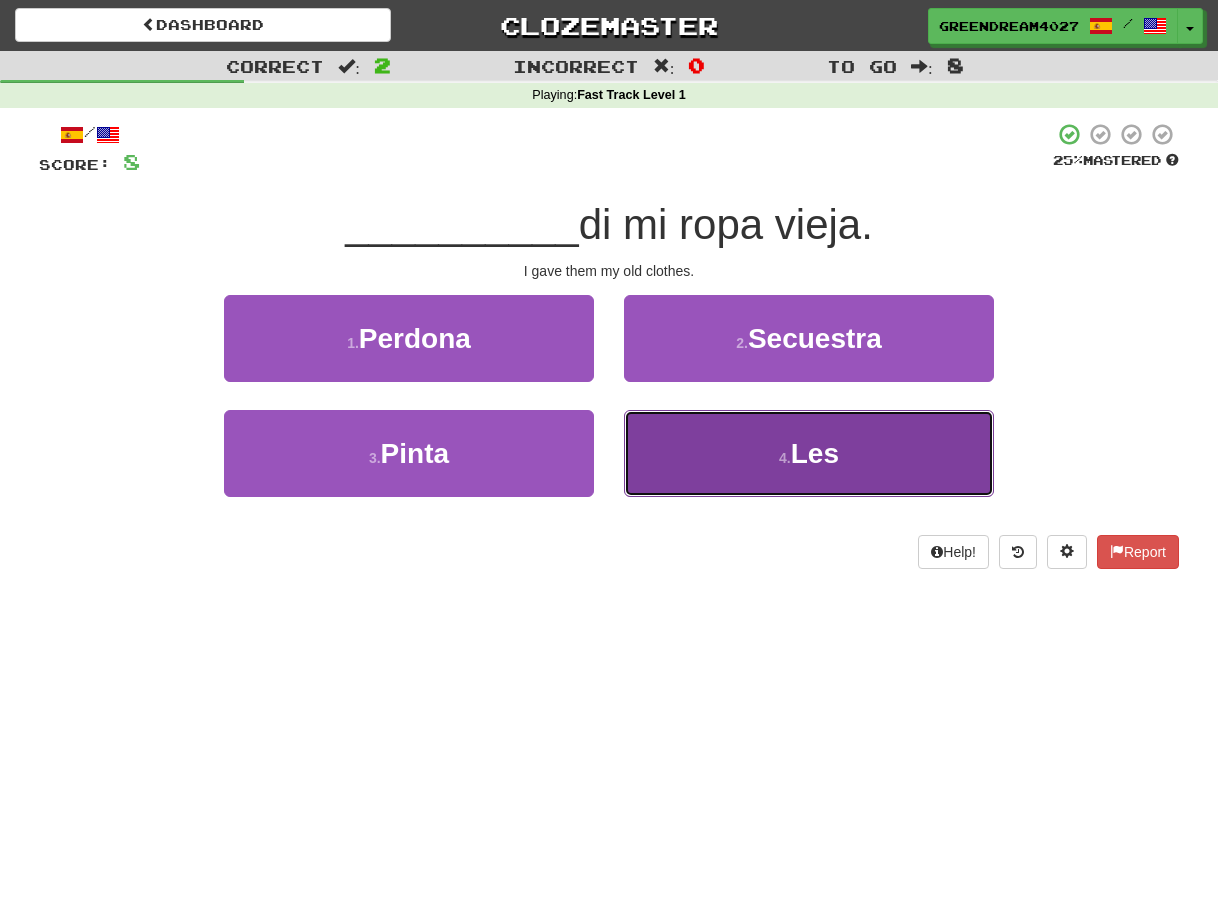click on "Les" at bounding box center (815, 453) 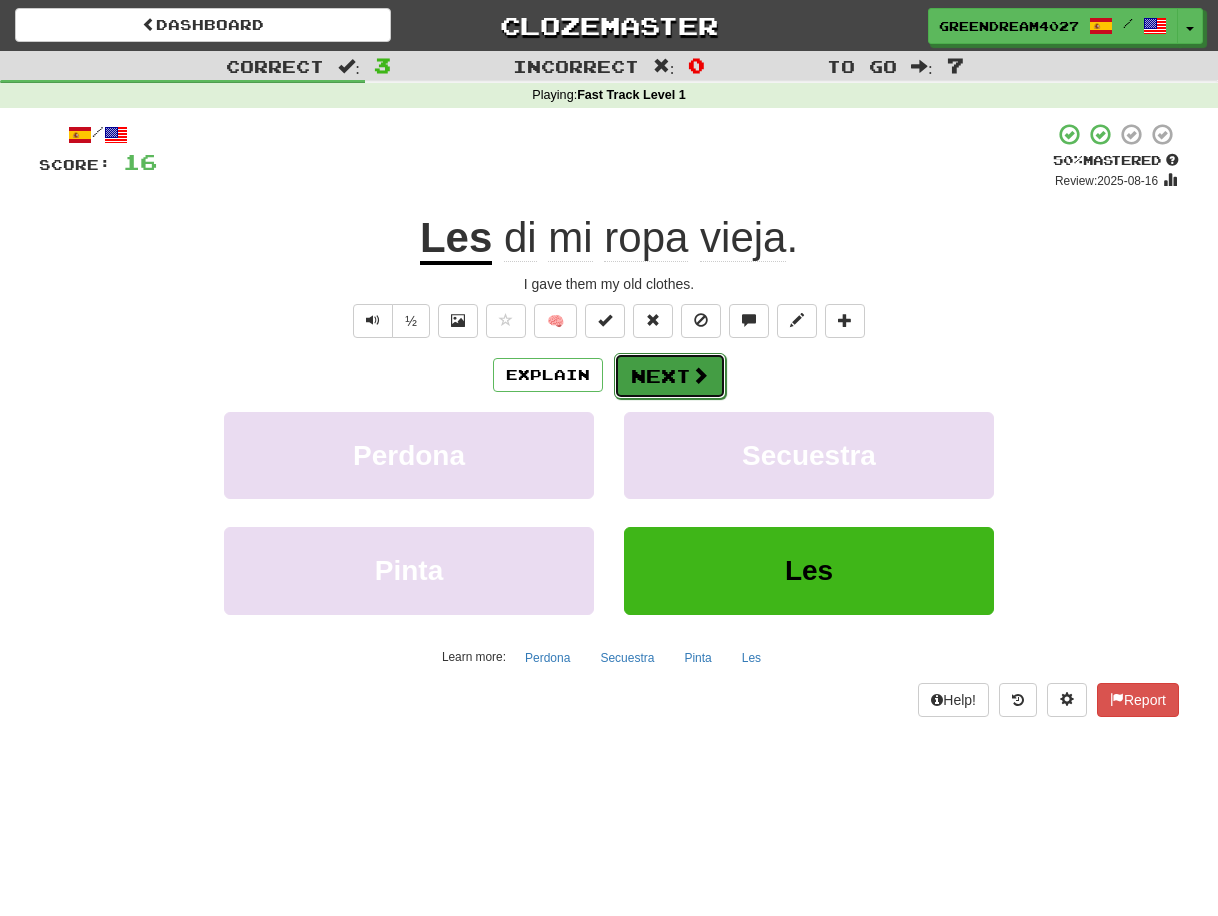 click on "Next" at bounding box center [670, 376] 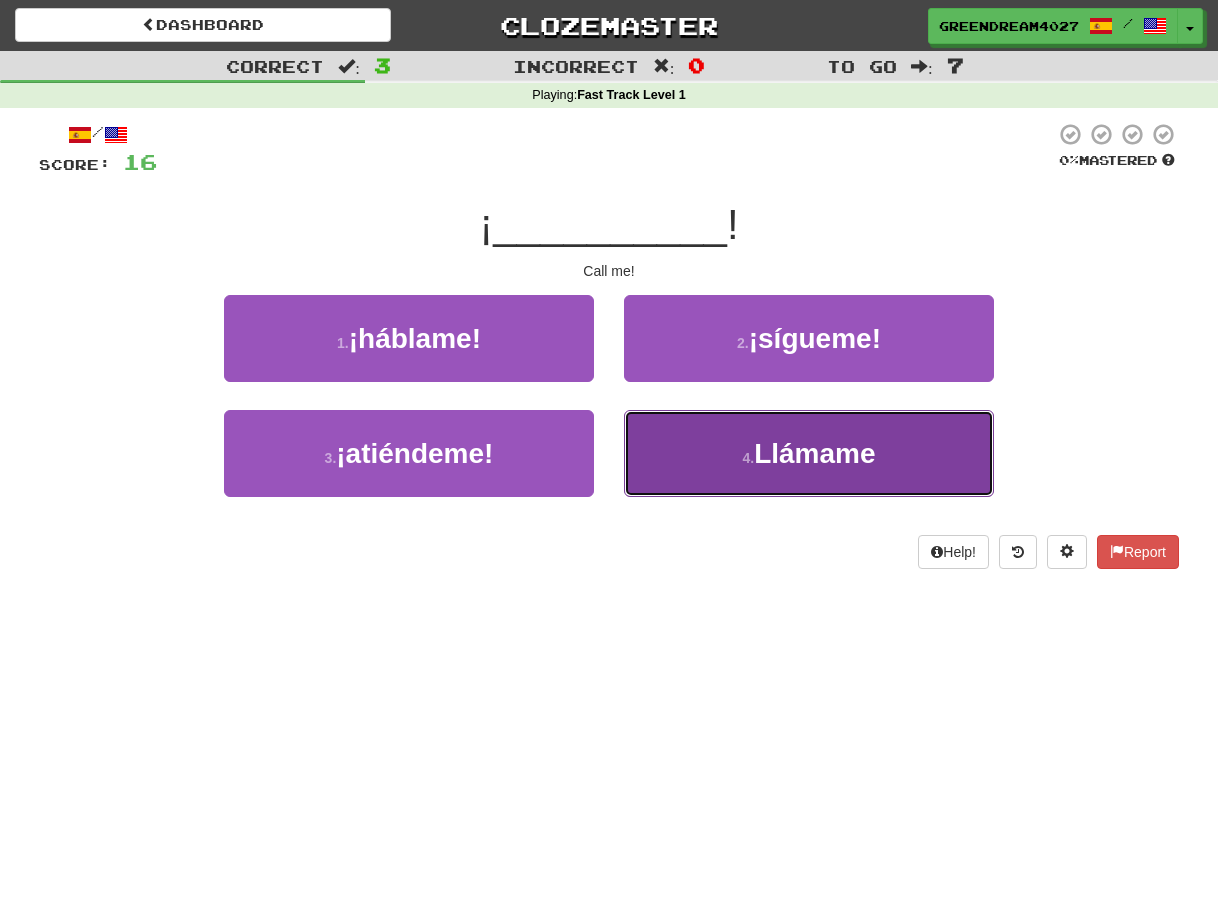 click on "Llámame" at bounding box center (814, 453) 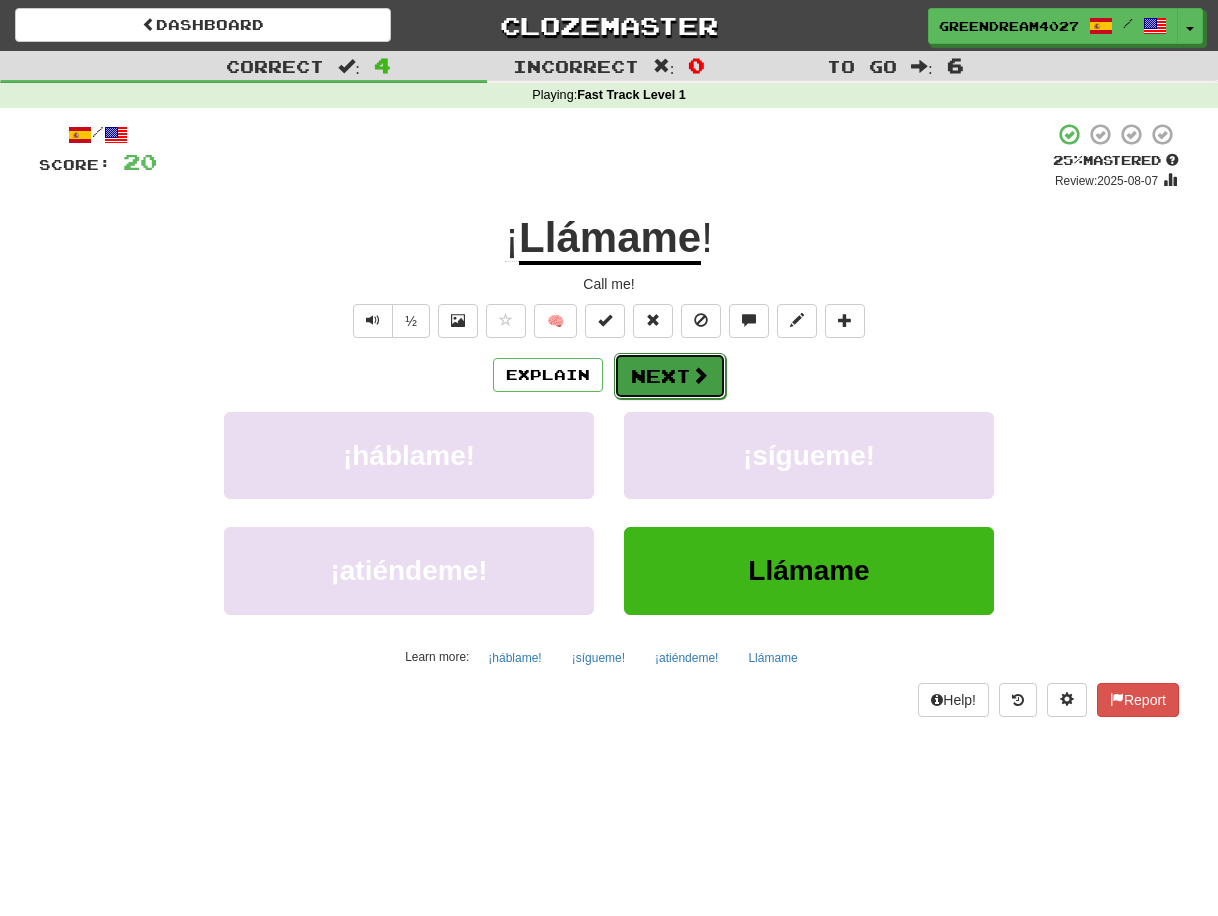 click on "Next" at bounding box center [670, 376] 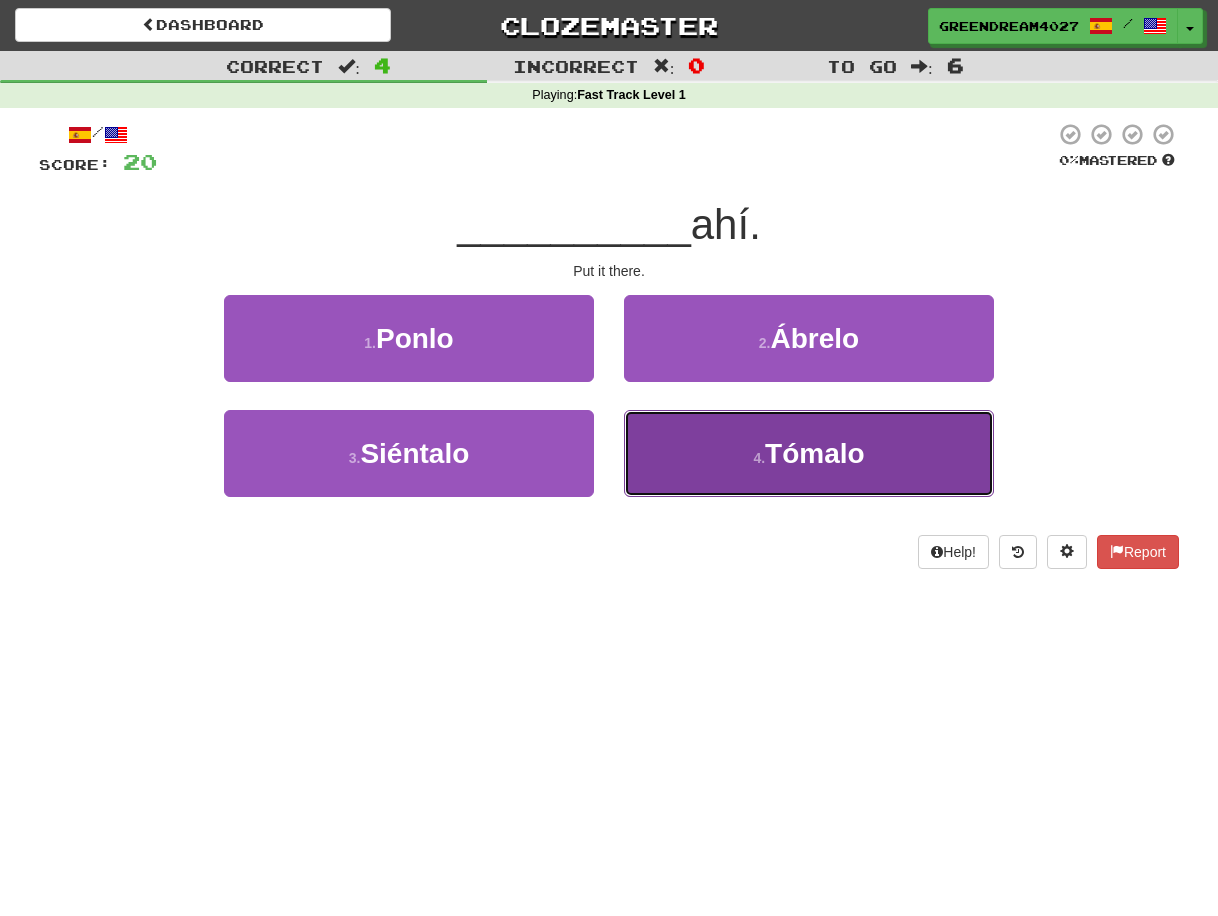 click on "Tómalo" at bounding box center (815, 453) 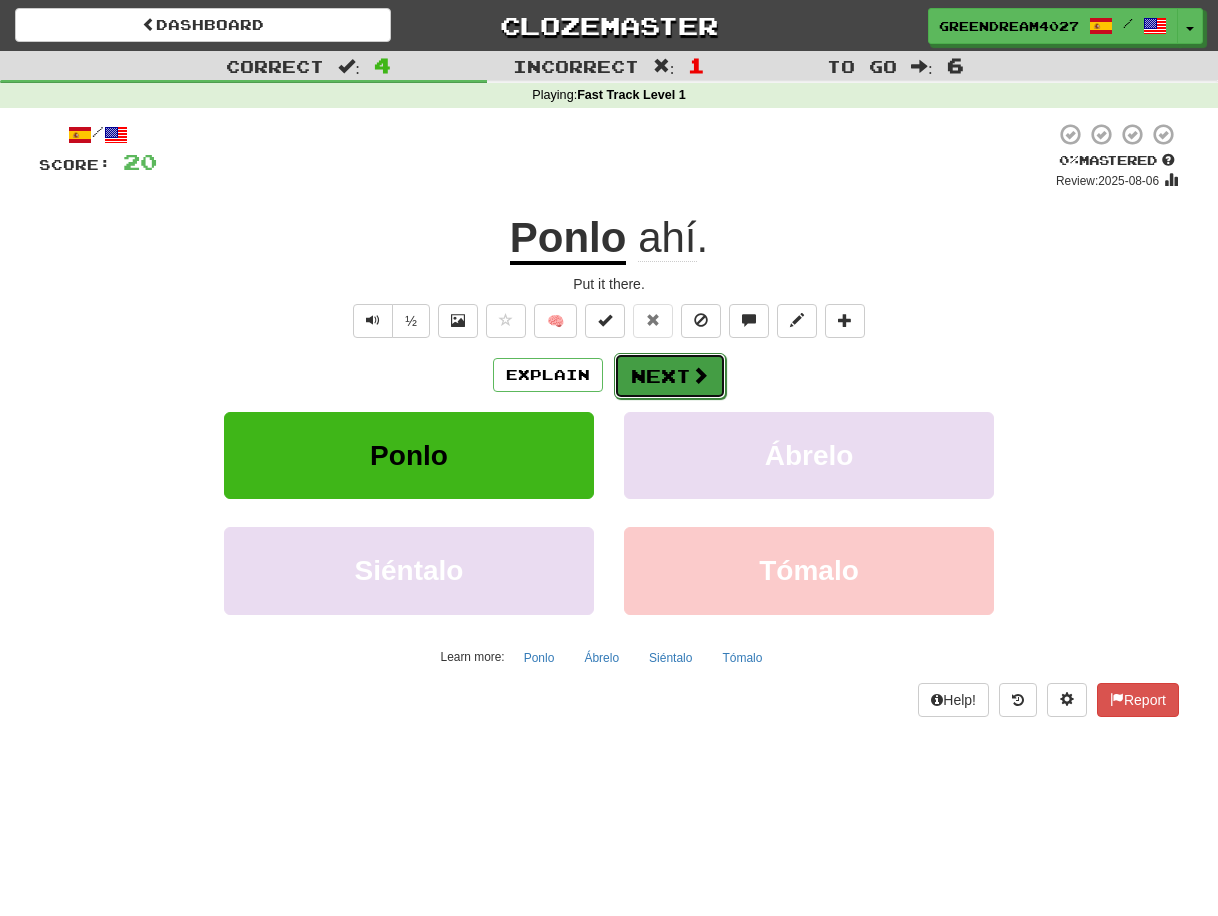 click on "Next" at bounding box center (670, 376) 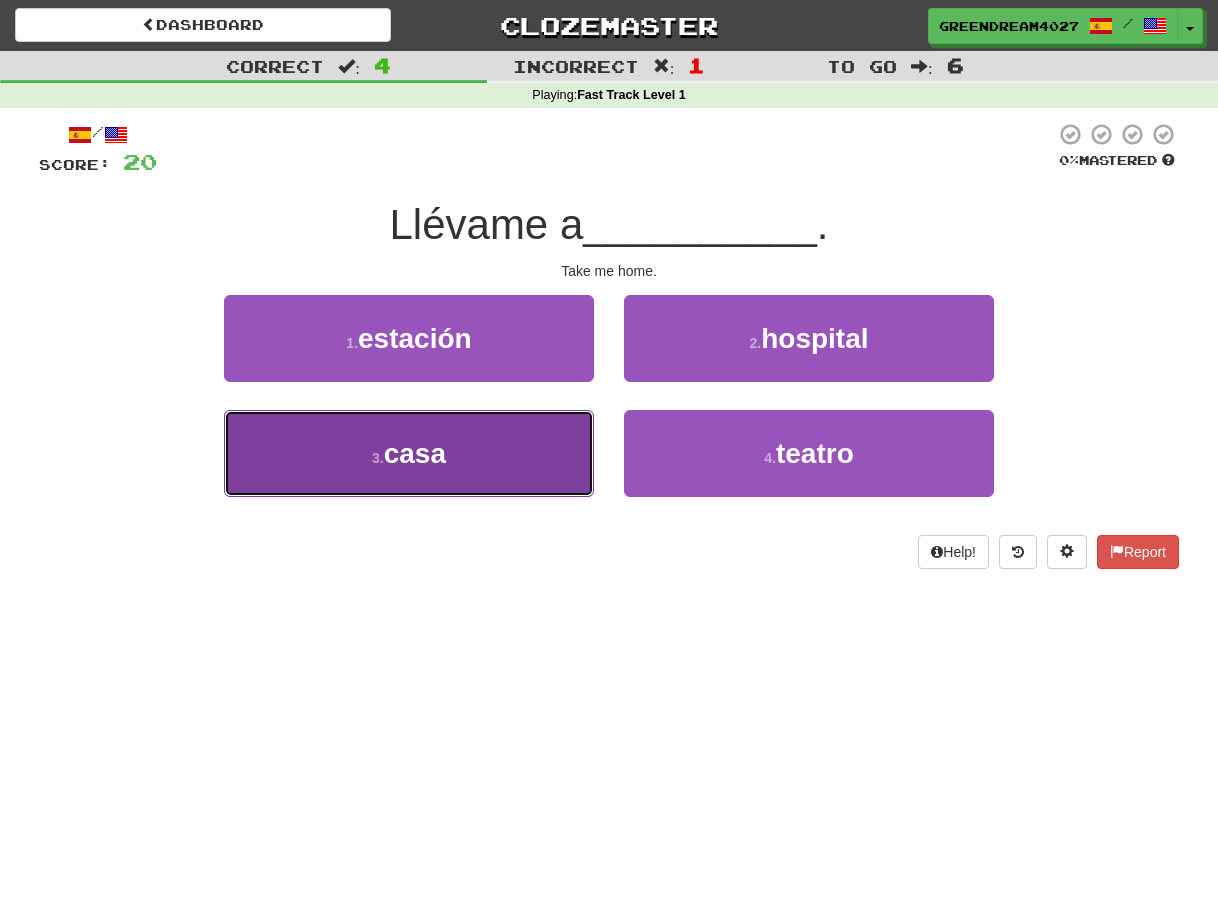click on "3 .  casa" at bounding box center (409, 453) 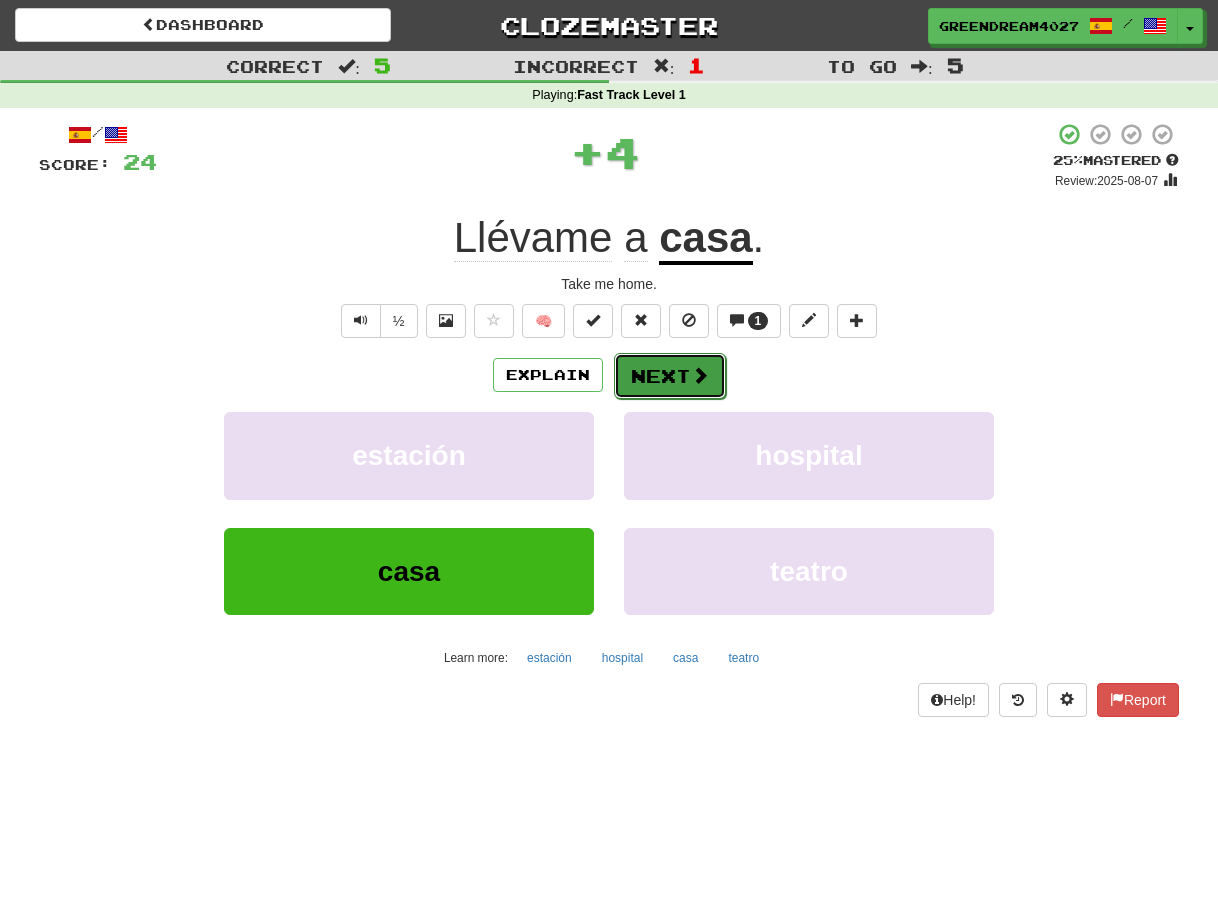 click on "Next" at bounding box center [670, 376] 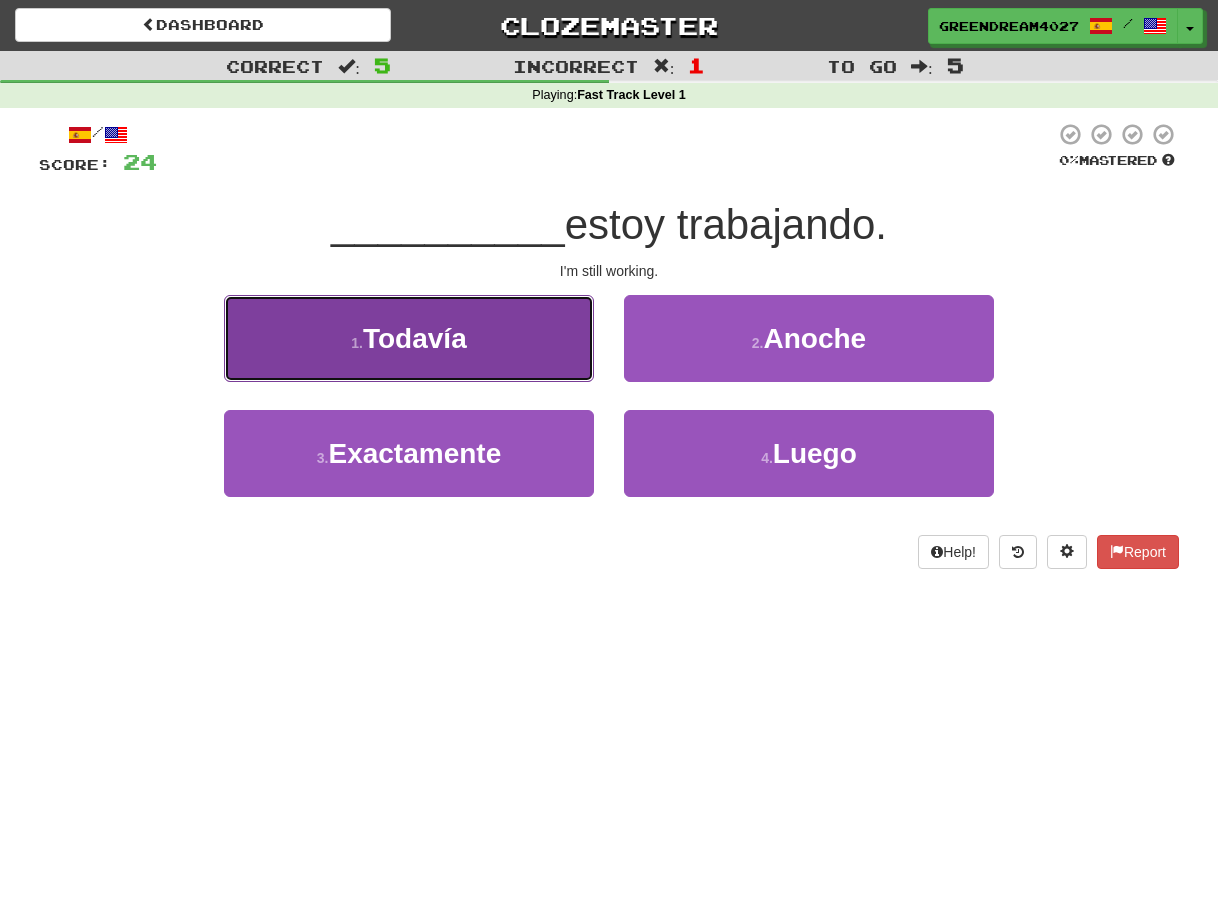 click on "Todavía" at bounding box center (415, 338) 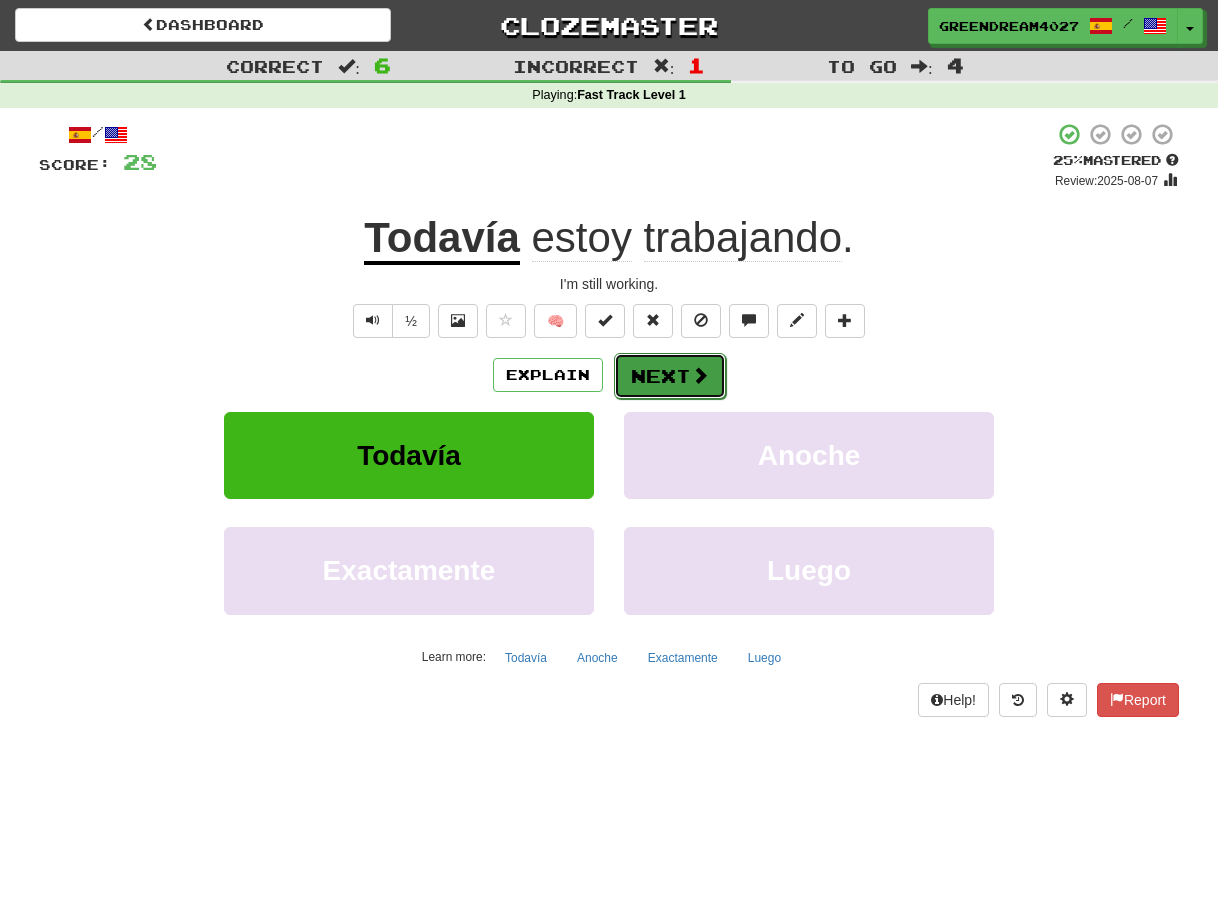click on "Next" at bounding box center [670, 376] 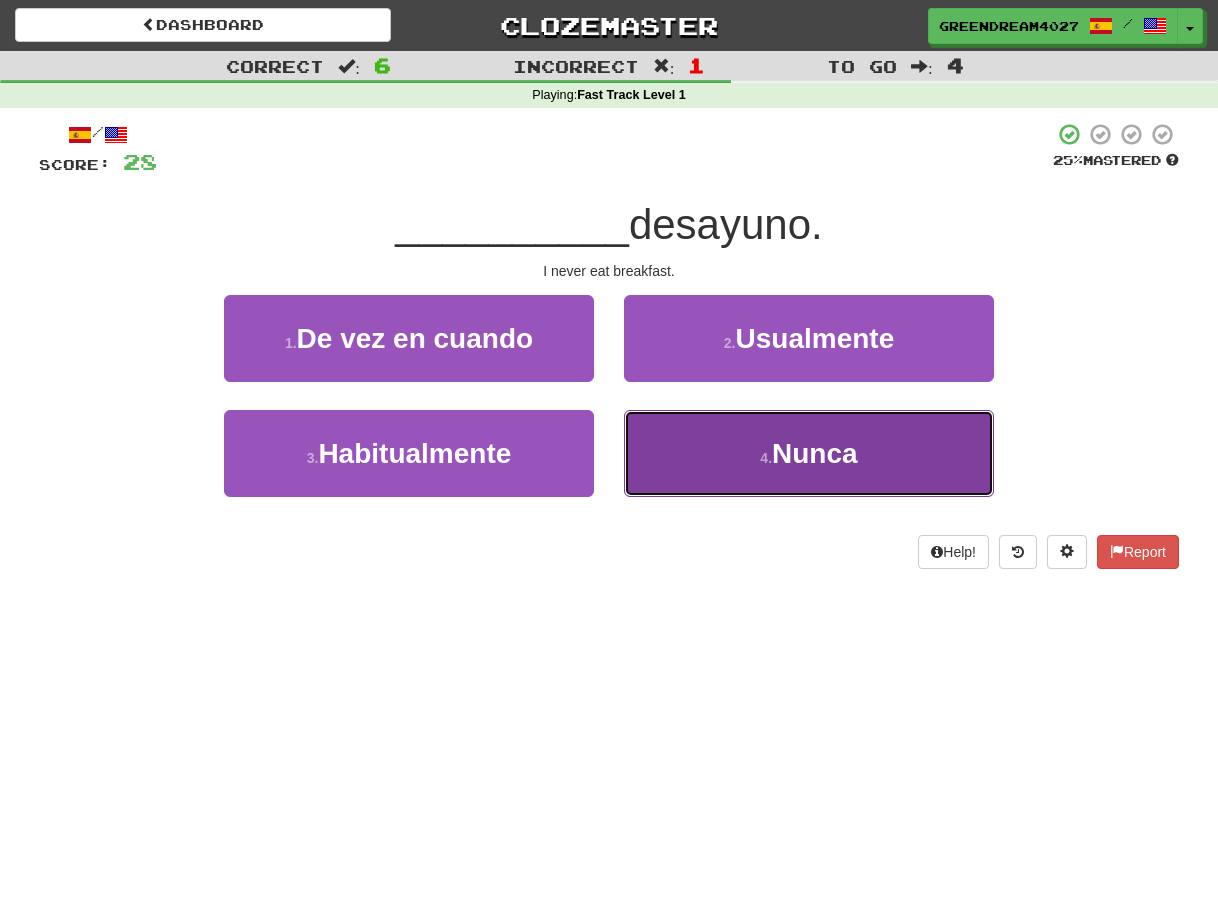 click on "4 .  Nunca" at bounding box center (809, 453) 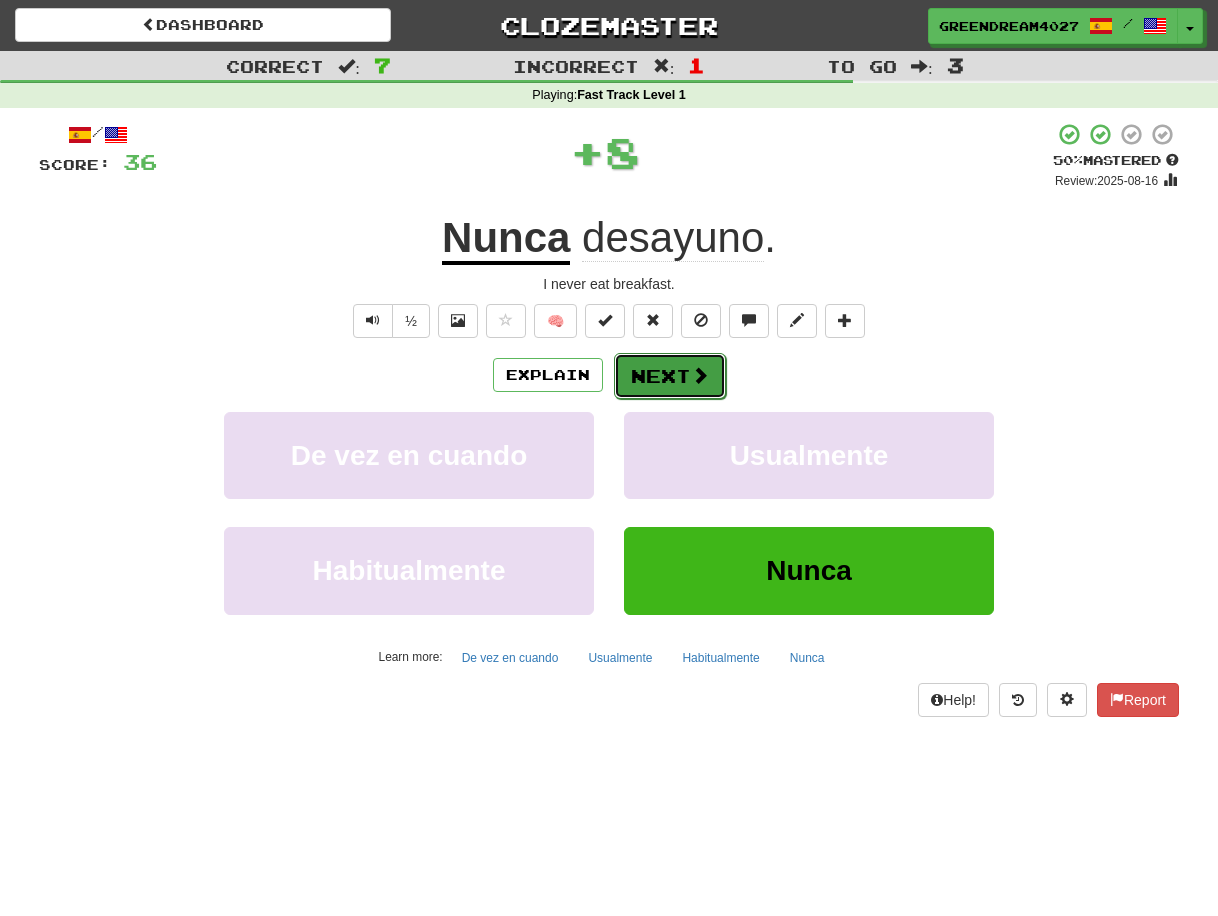 click on "Next" at bounding box center (670, 376) 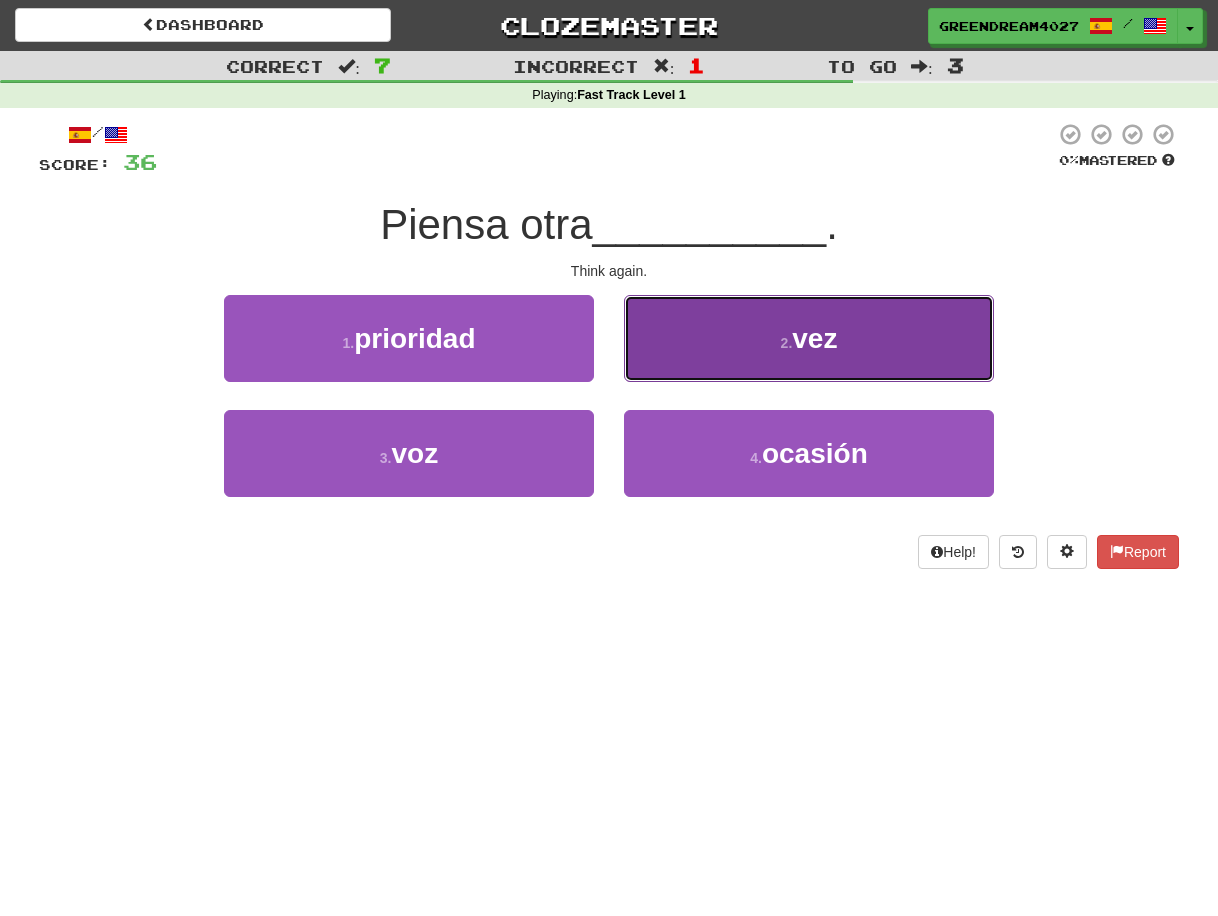 click on "2 .  vez" at bounding box center [809, 338] 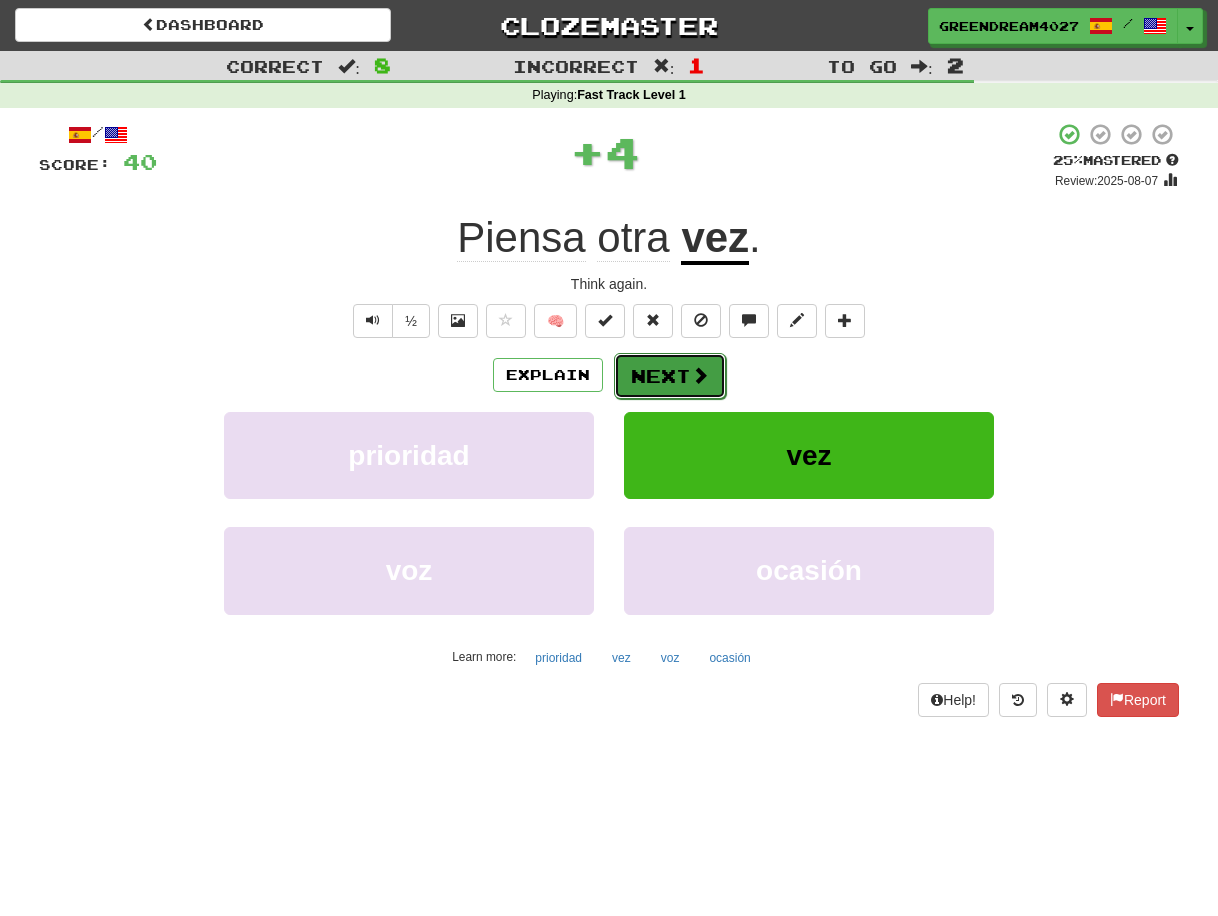 click on "Next" at bounding box center [670, 376] 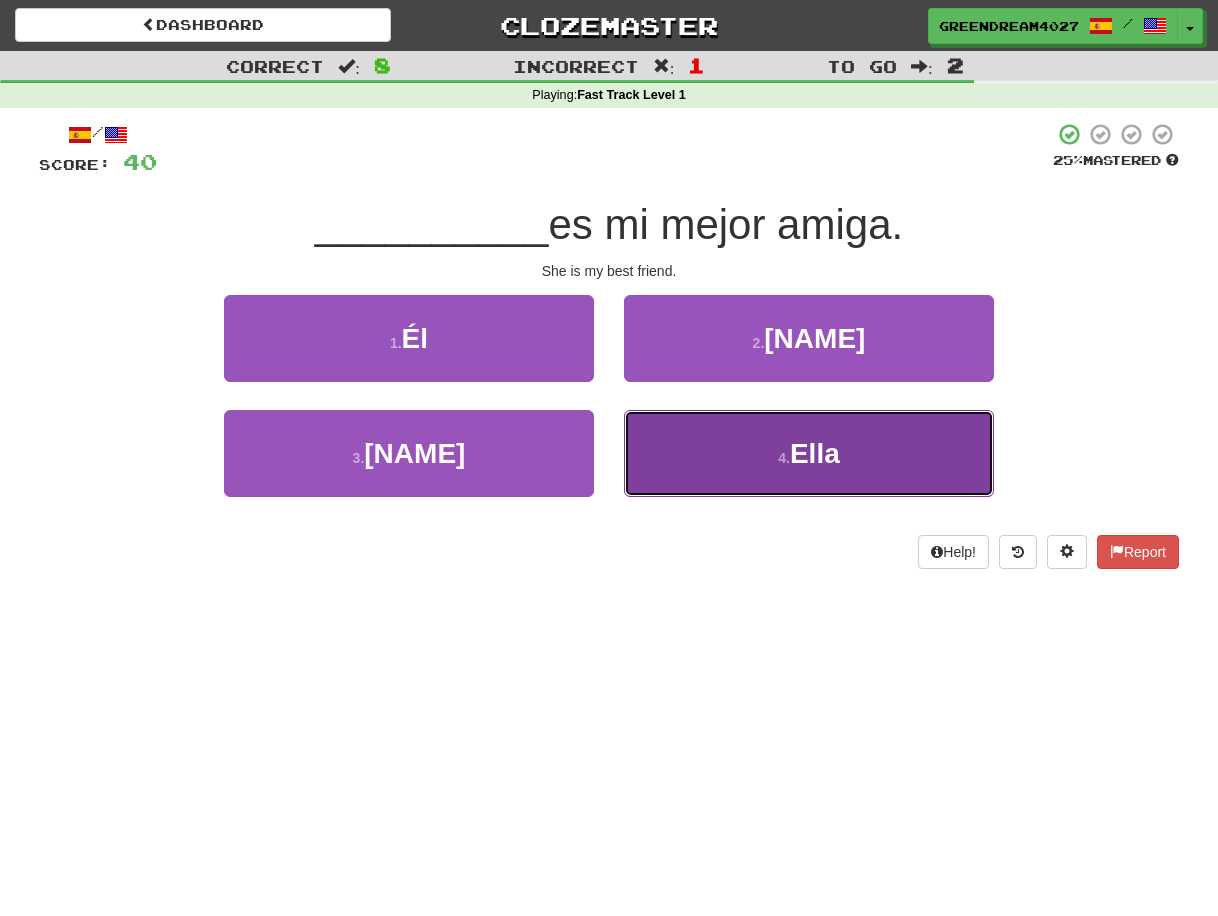 click on "4 .  Ella" at bounding box center [809, 453] 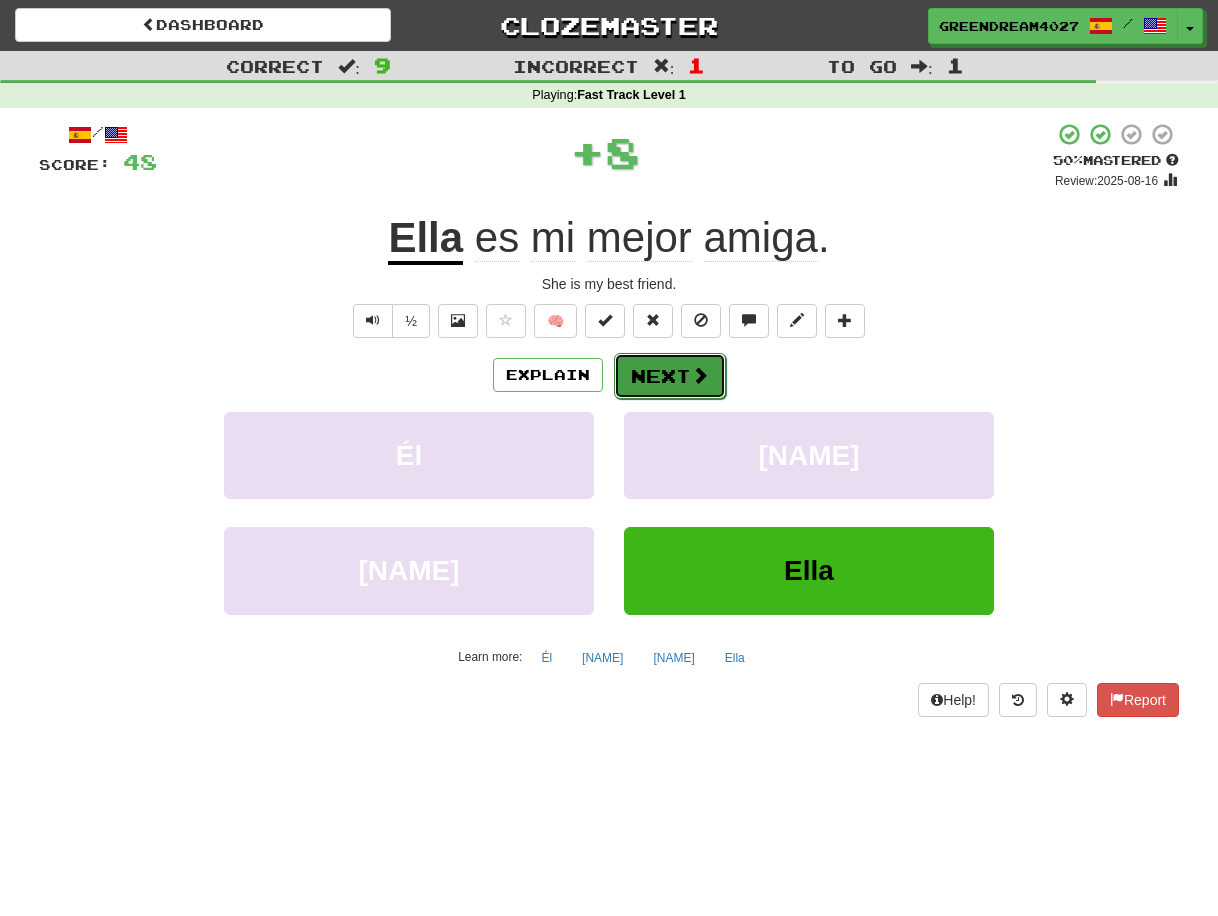 click on "Next" at bounding box center [670, 376] 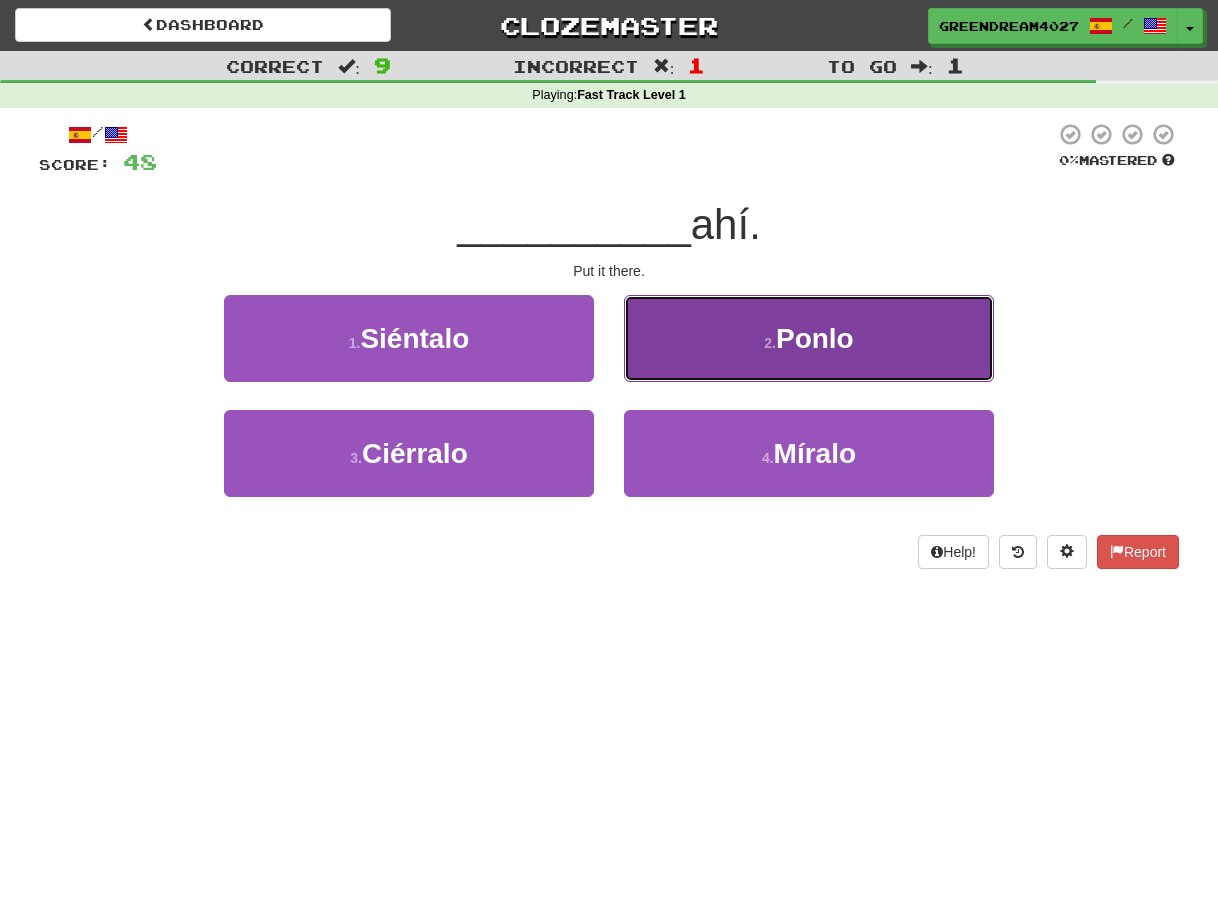 click on "2 .  Ponlo" at bounding box center (809, 338) 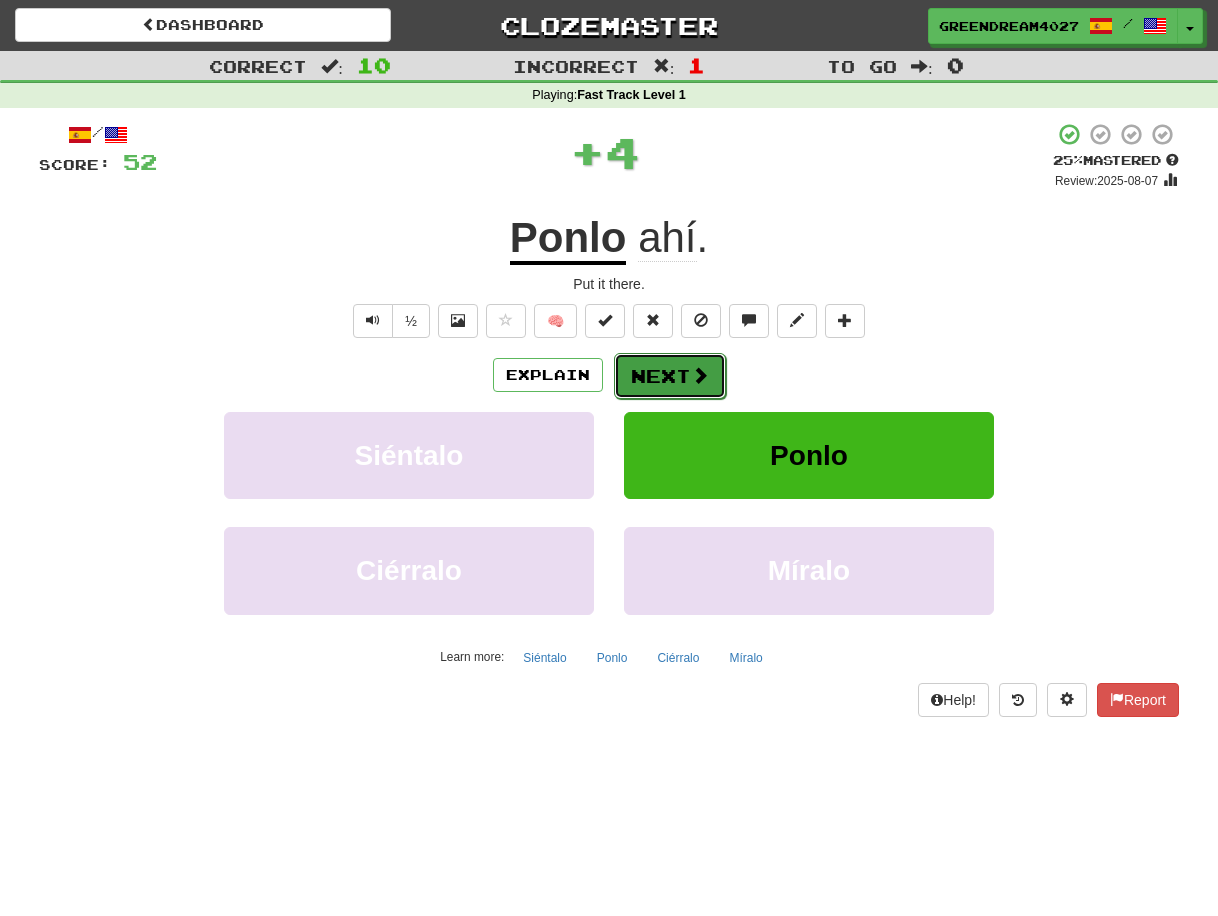 click on "Next" at bounding box center [670, 376] 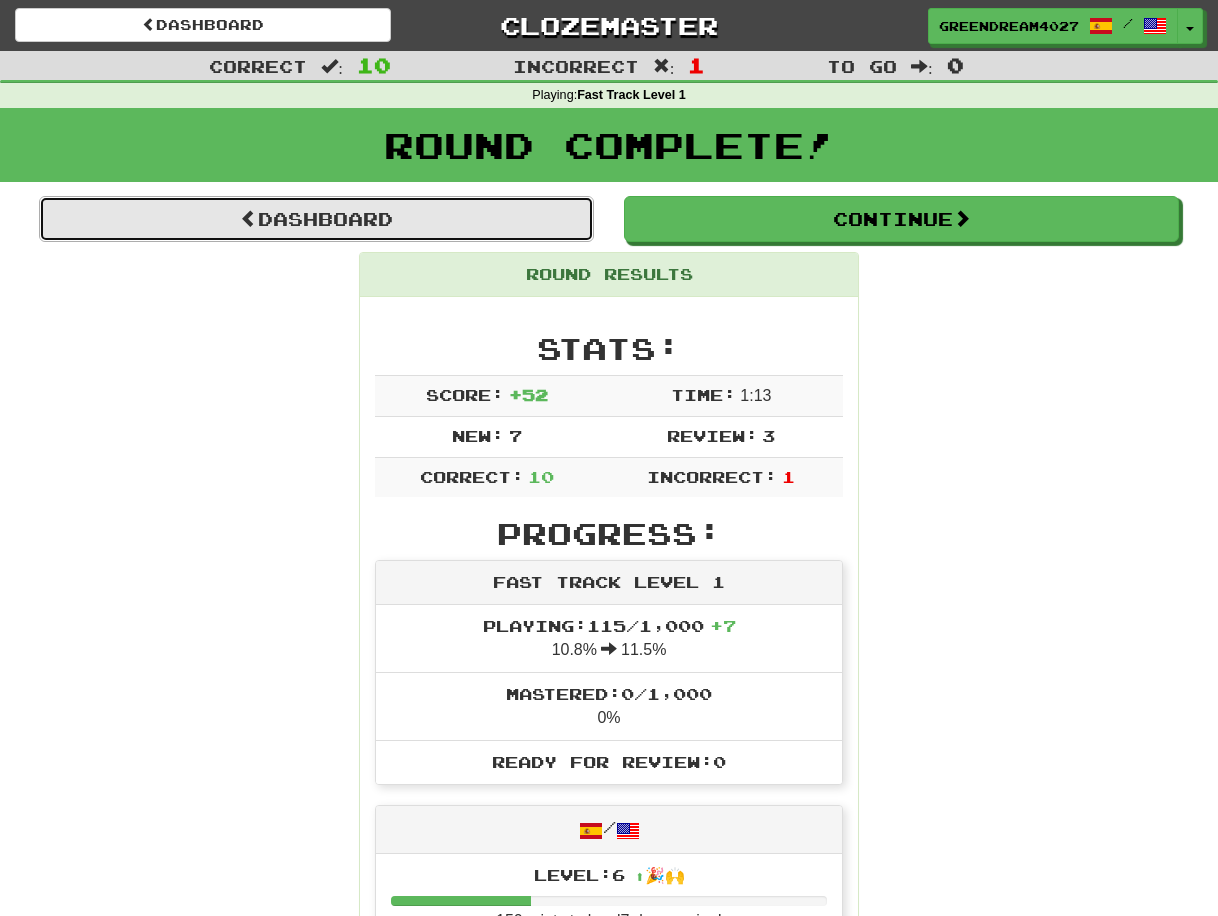 click on "Dashboard" at bounding box center (316, 219) 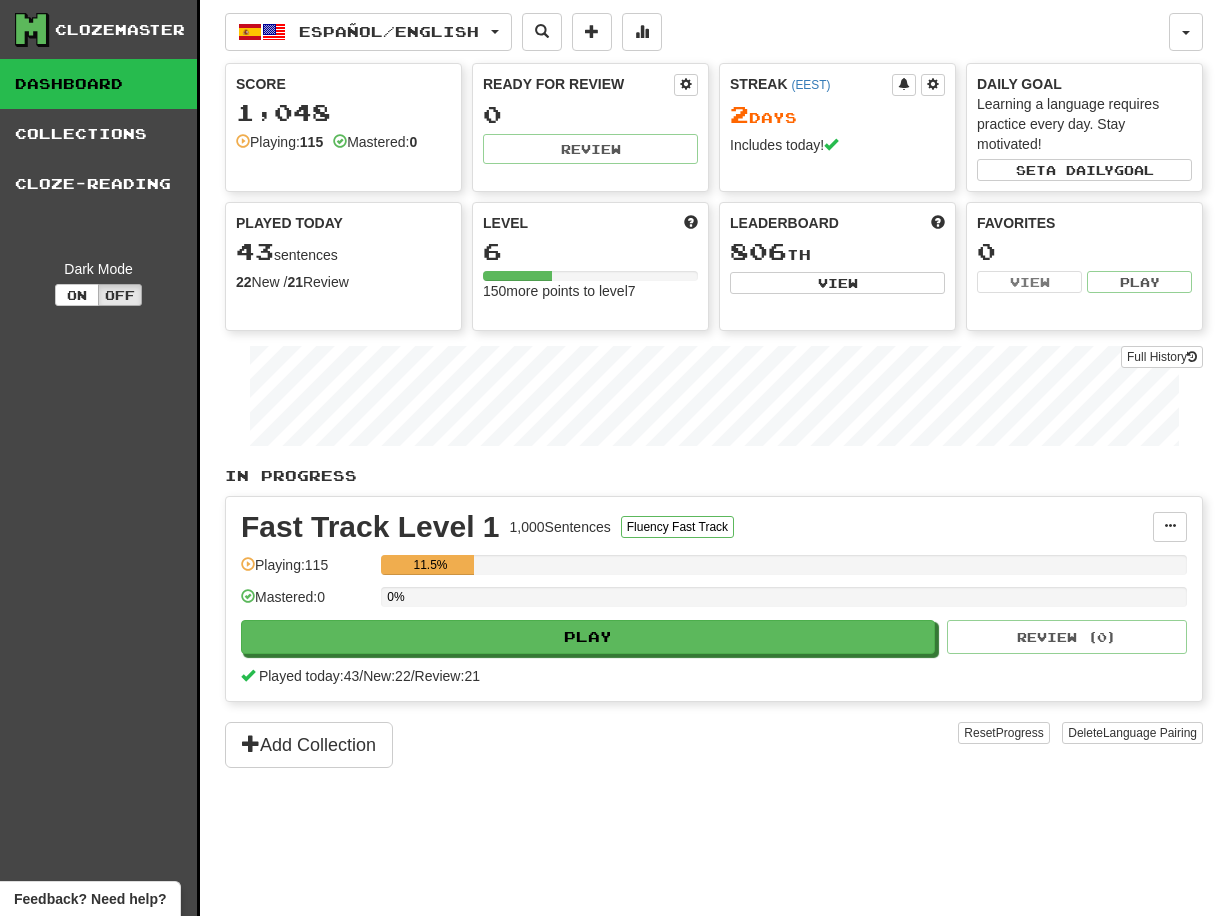 scroll, scrollTop: 0, scrollLeft: 0, axis: both 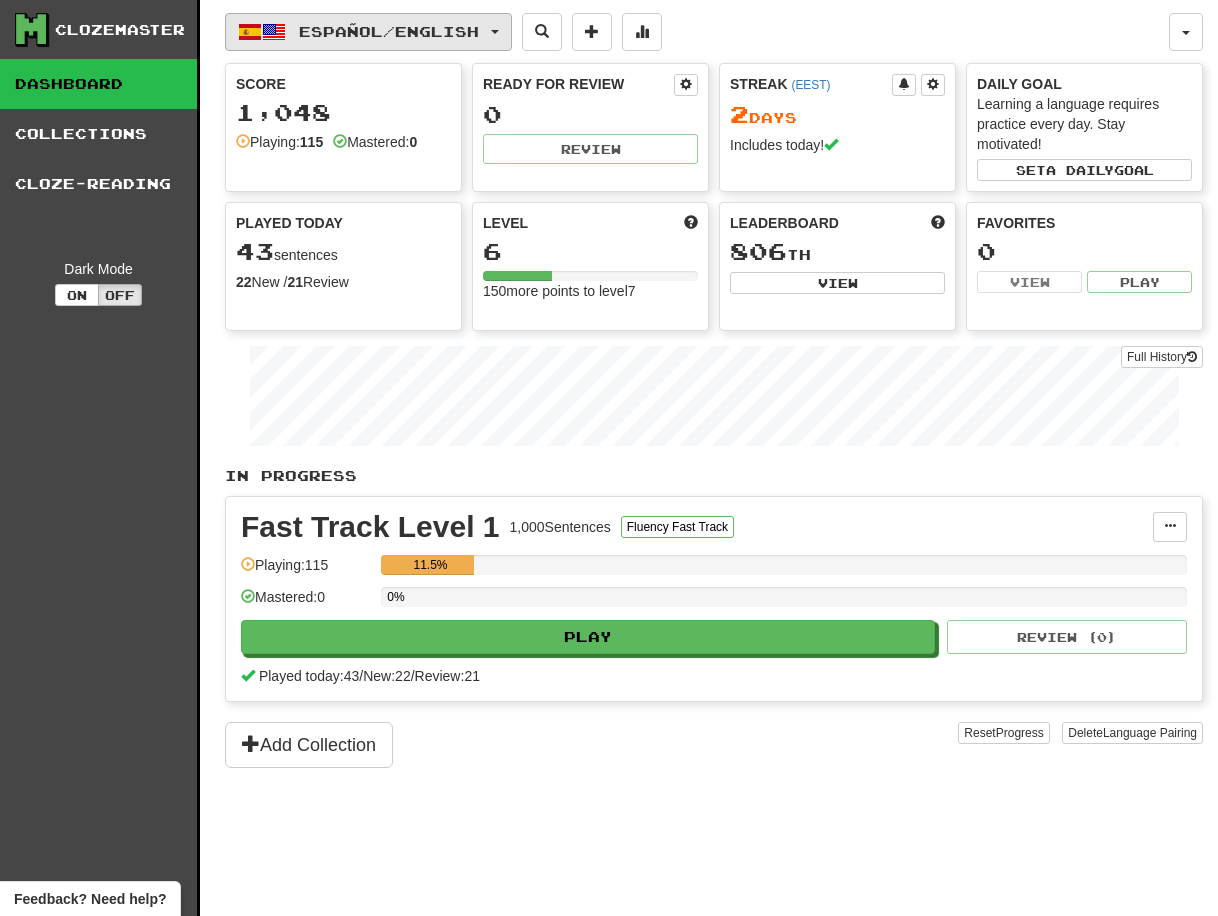 click on "Español  /  English" at bounding box center [368, 32] 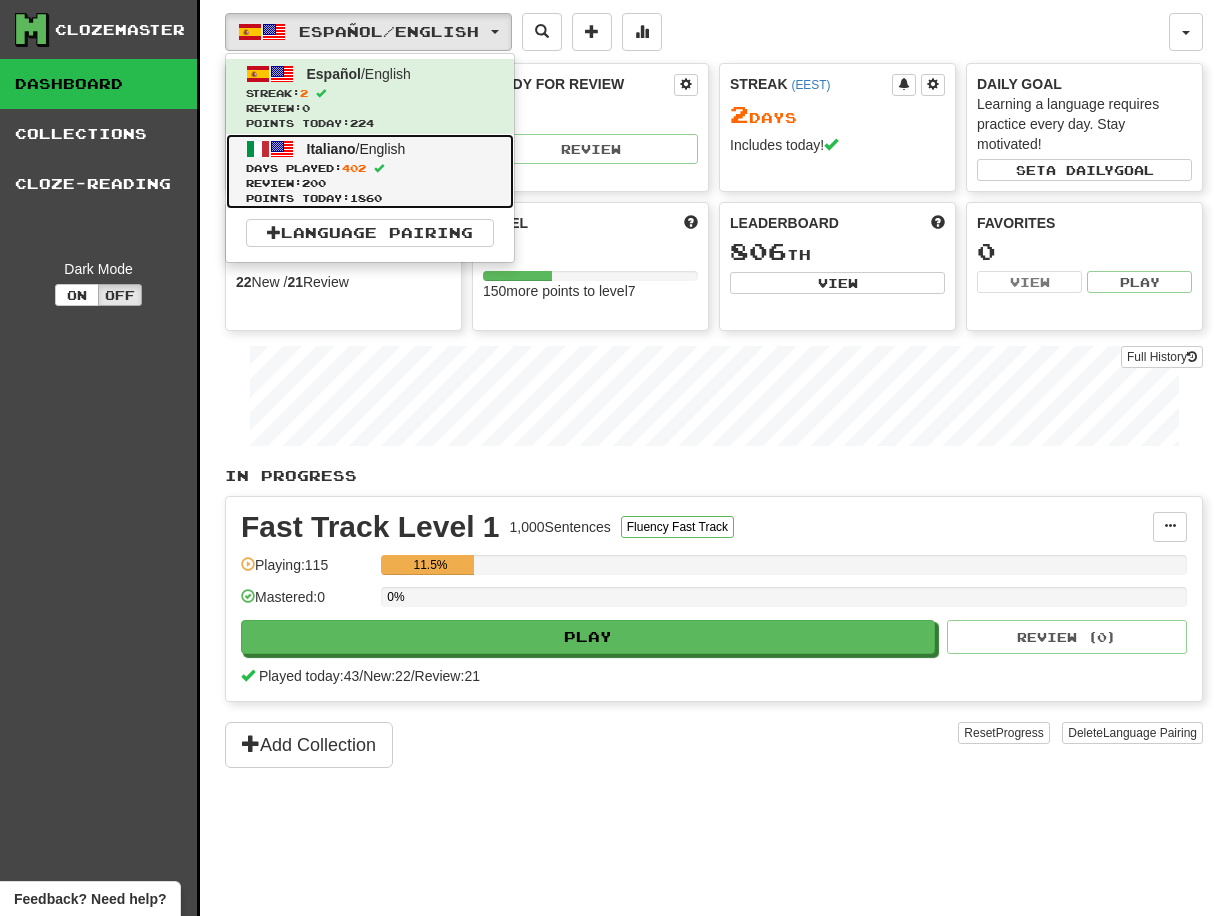 click on "Days Played:  402" at bounding box center [370, 168] 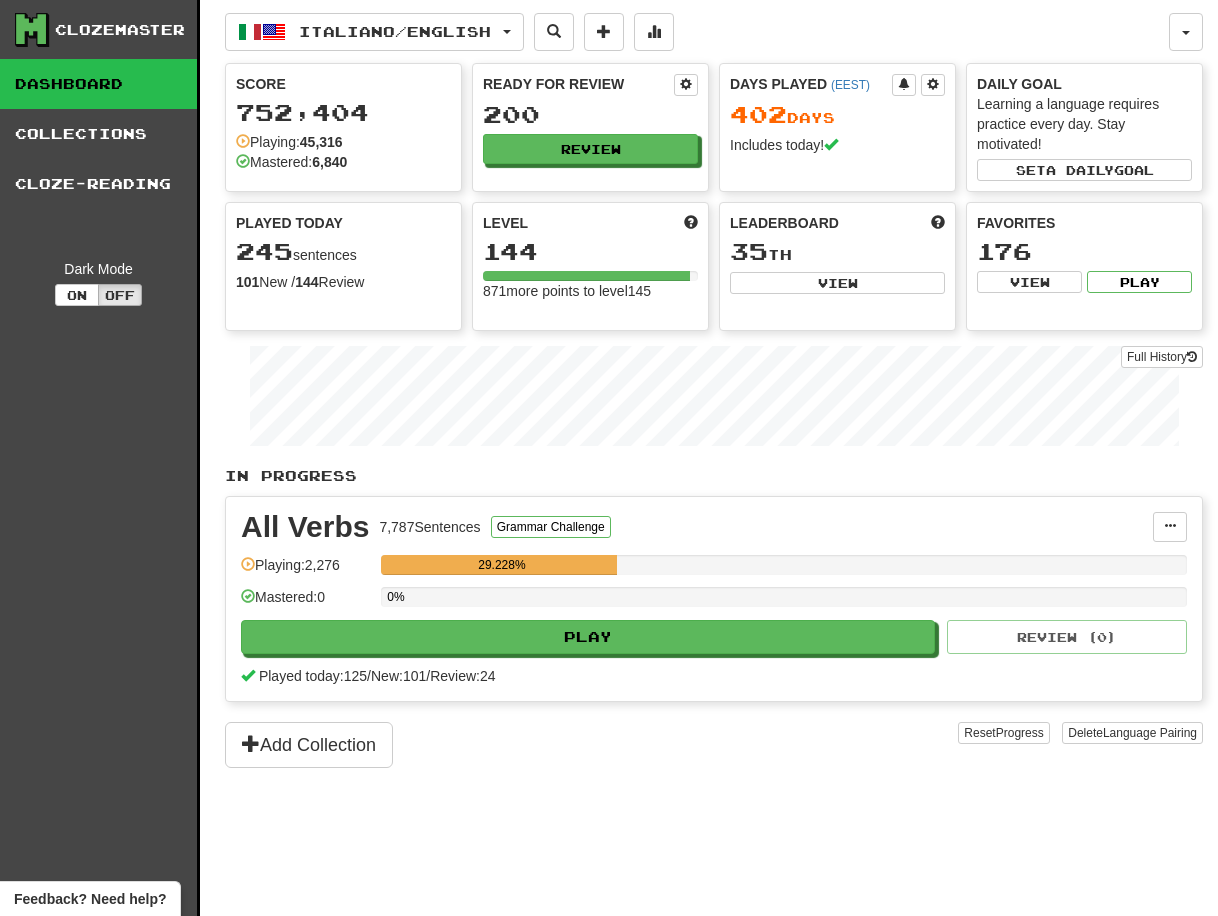 scroll, scrollTop: 0, scrollLeft: 0, axis: both 